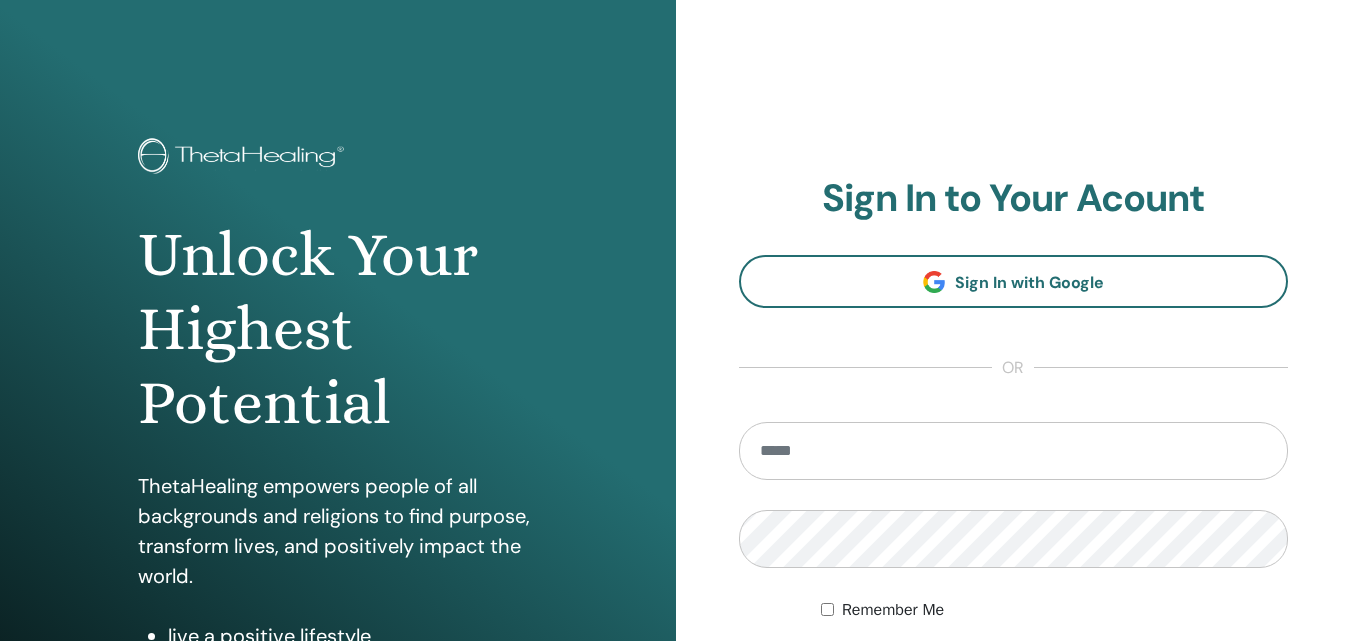 scroll, scrollTop: 0, scrollLeft: 0, axis: both 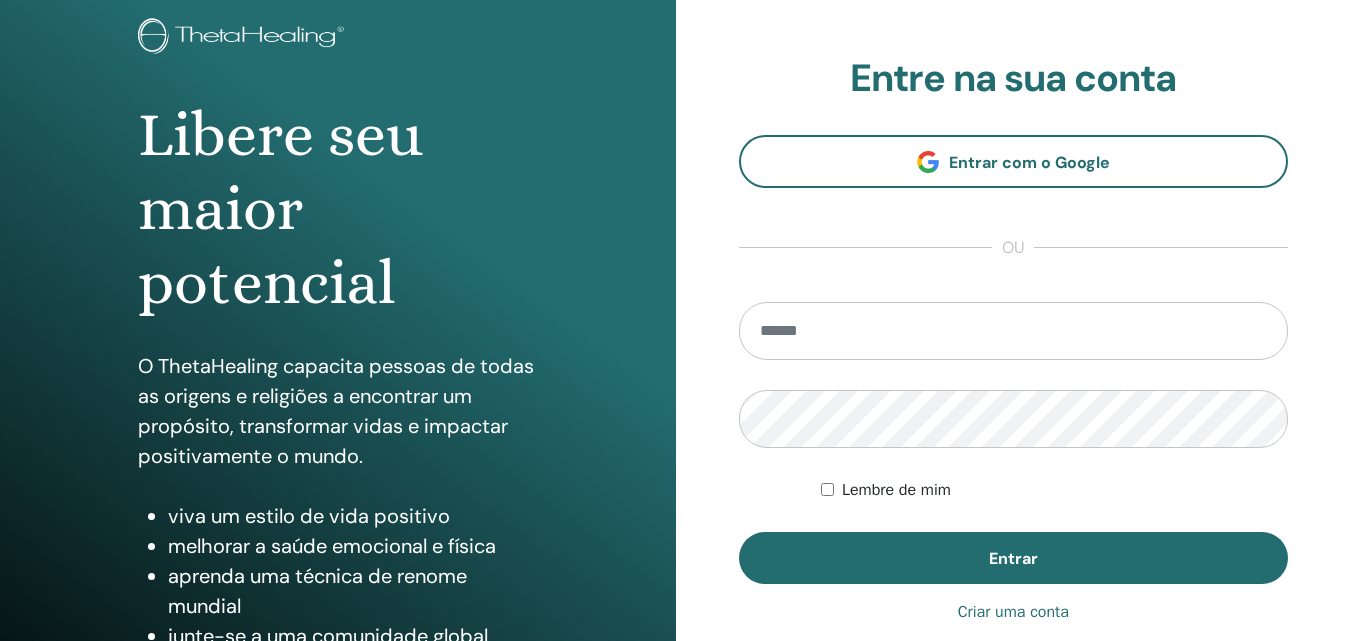 click on "Criar uma conta" at bounding box center [1013, 612] 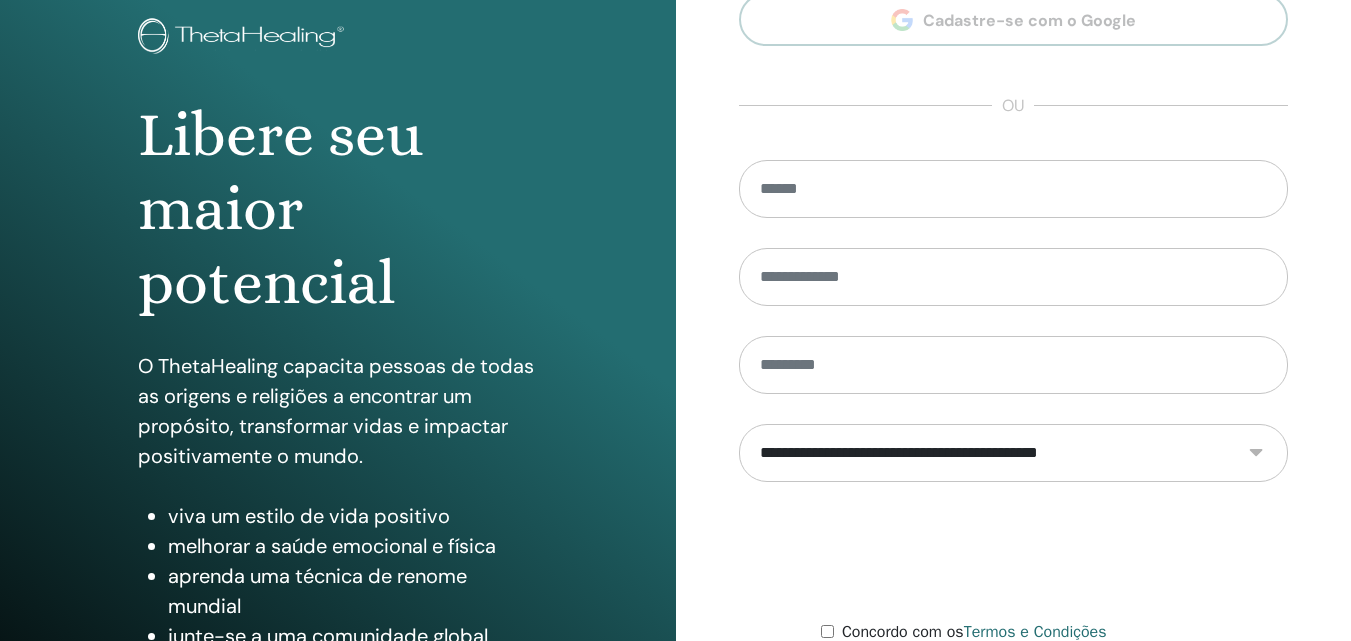 scroll, scrollTop: 0, scrollLeft: 0, axis: both 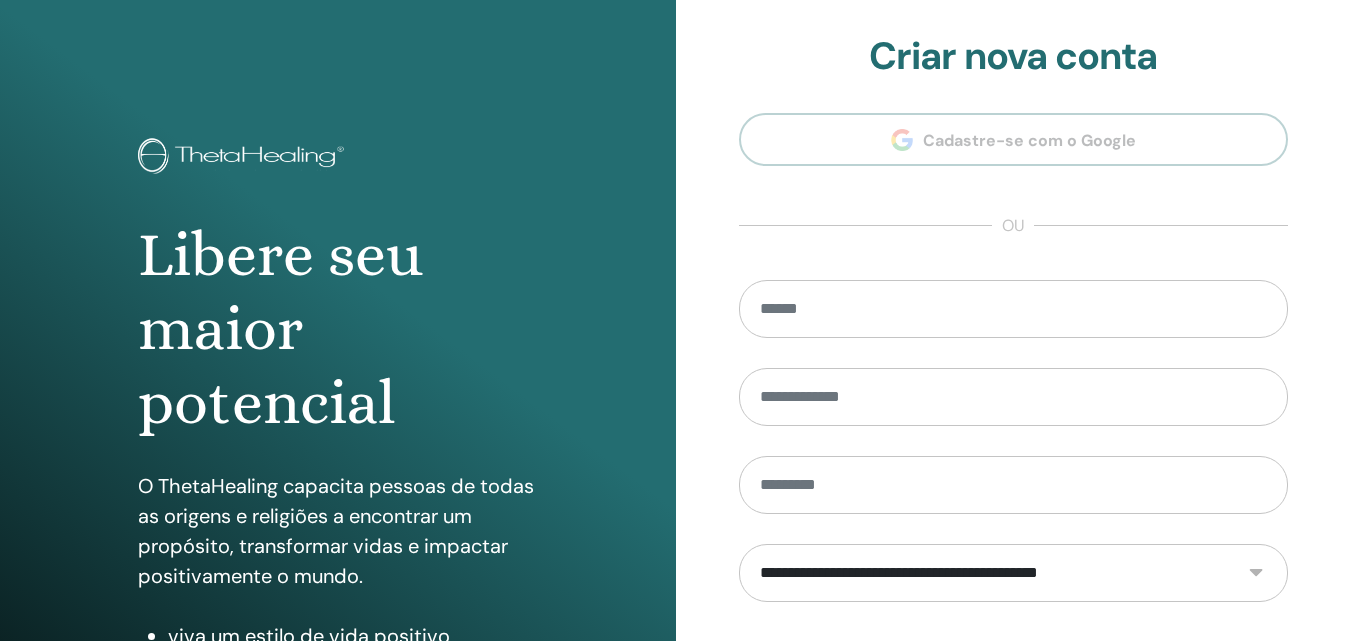 click on "**********" at bounding box center [1014, 452] 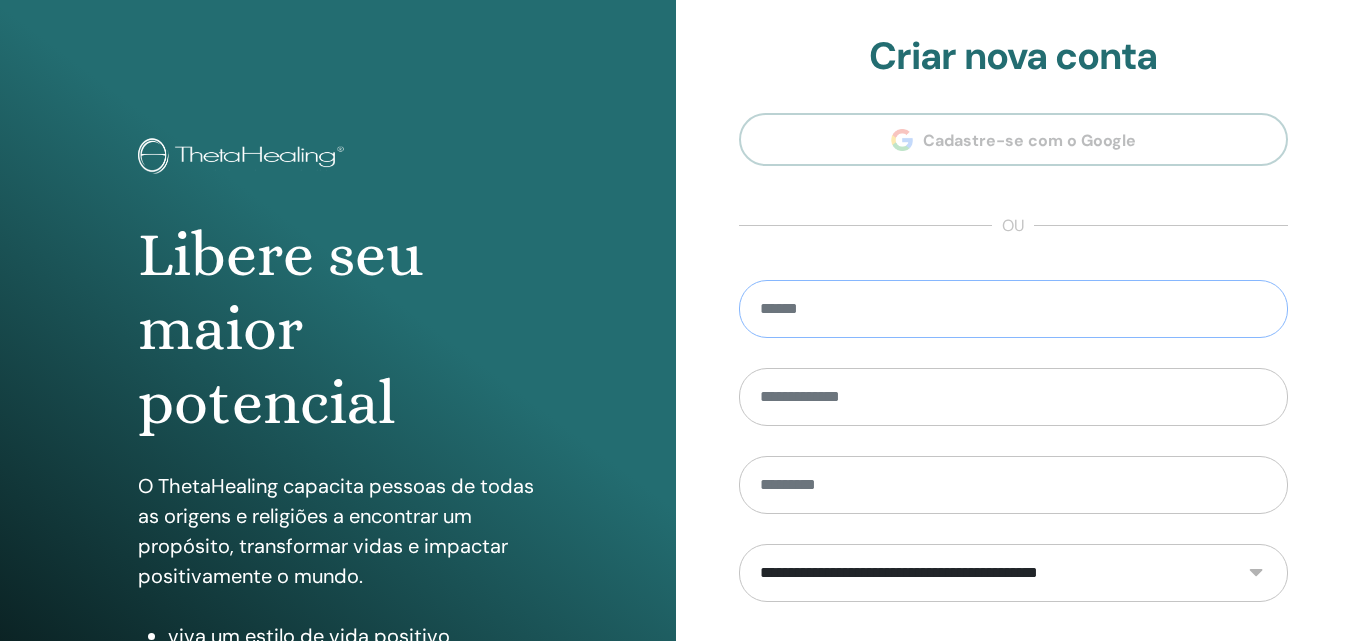 click at bounding box center (1014, 309) 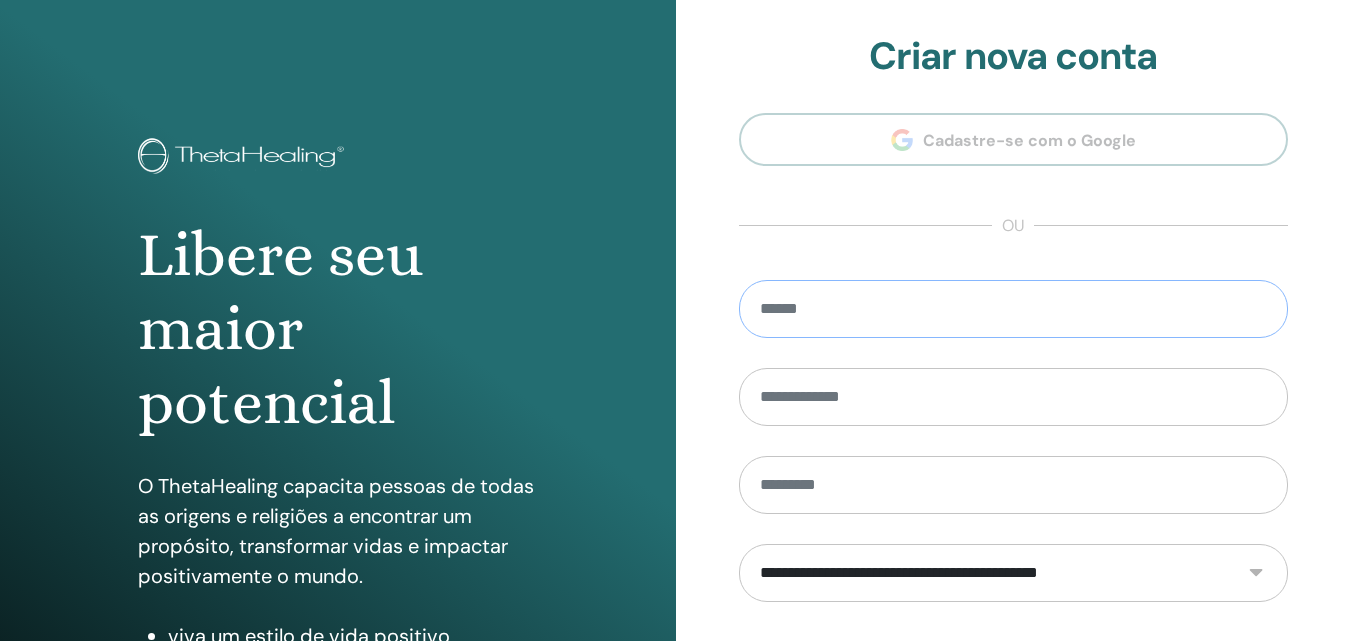 click at bounding box center [1014, 309] 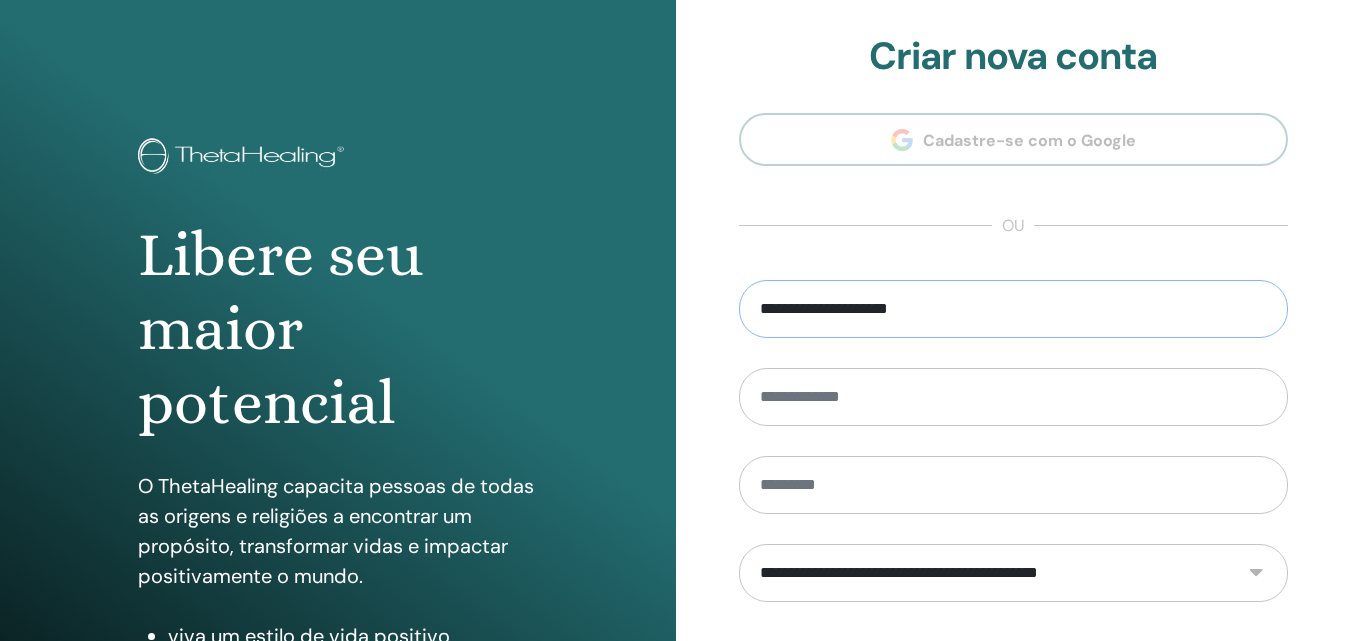 type on "**********" 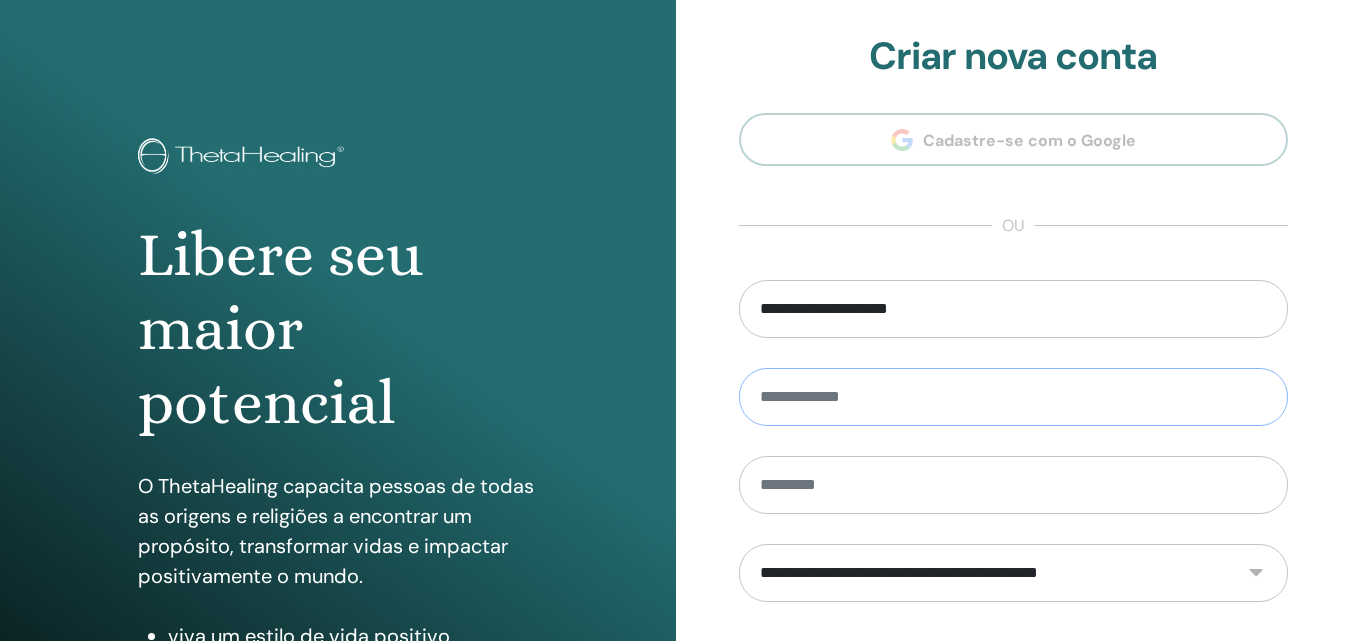 click at bounding box center [1014, 397] 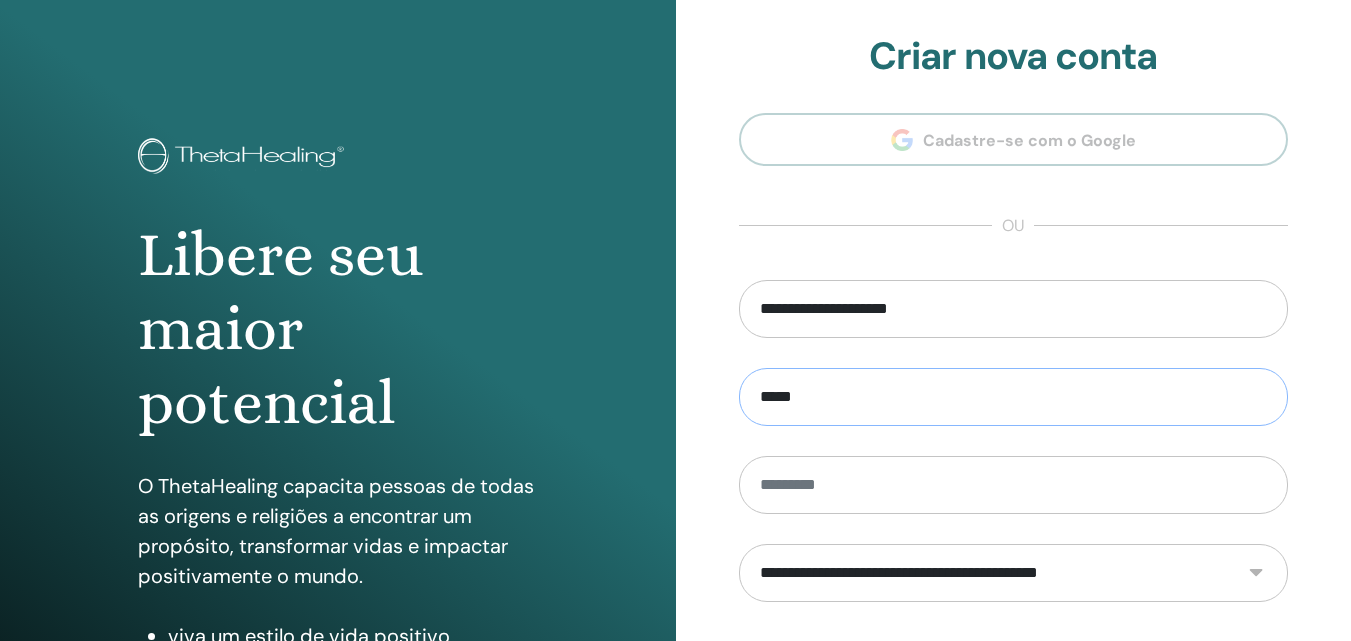 type on "*****" 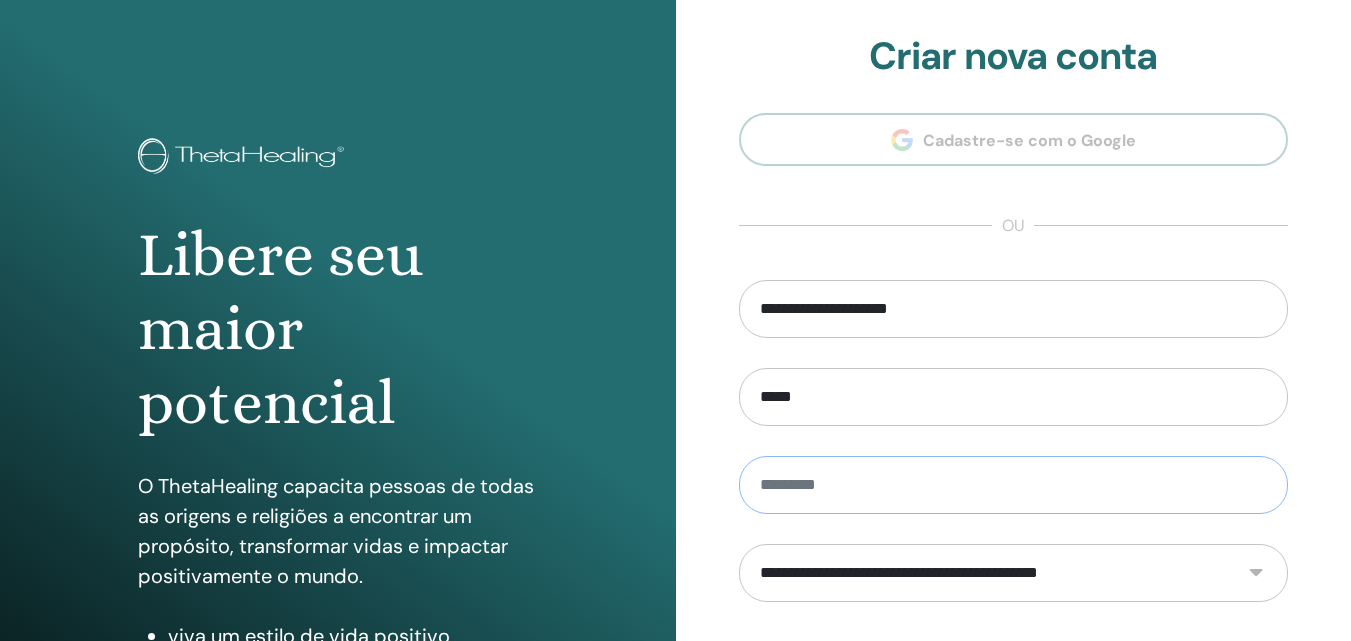 click at bounding box center [1014, 485] 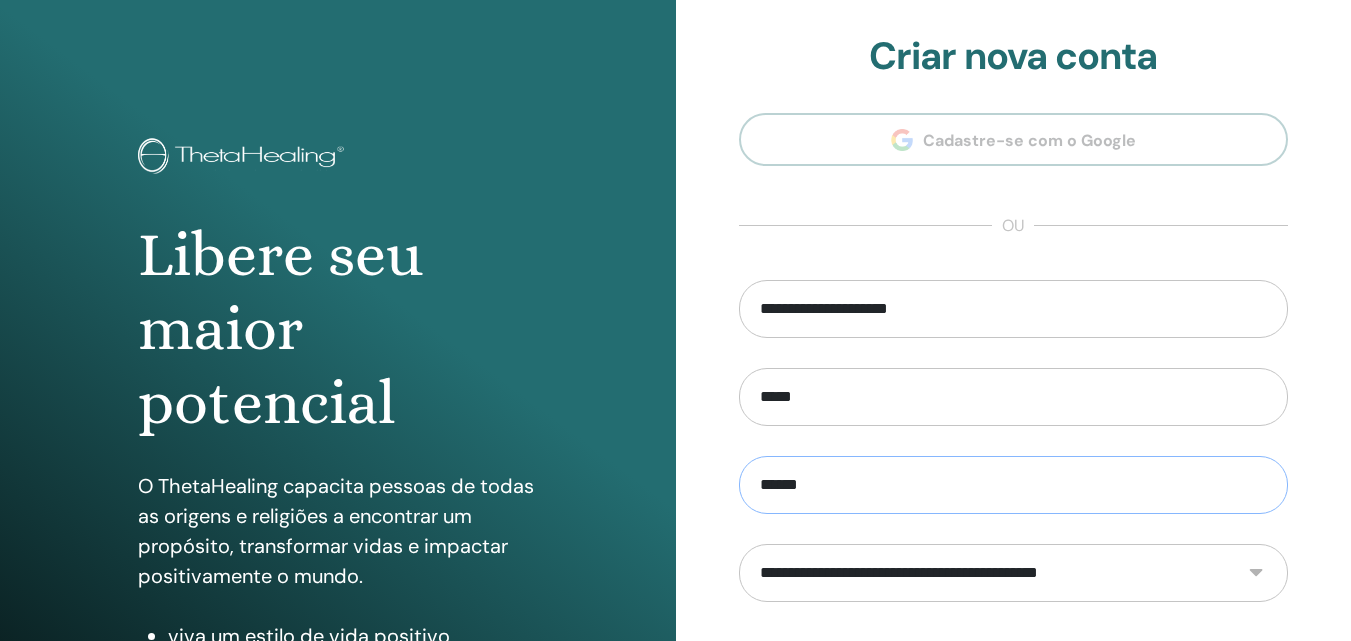 click on "******" at bounding box center (1014, 485) 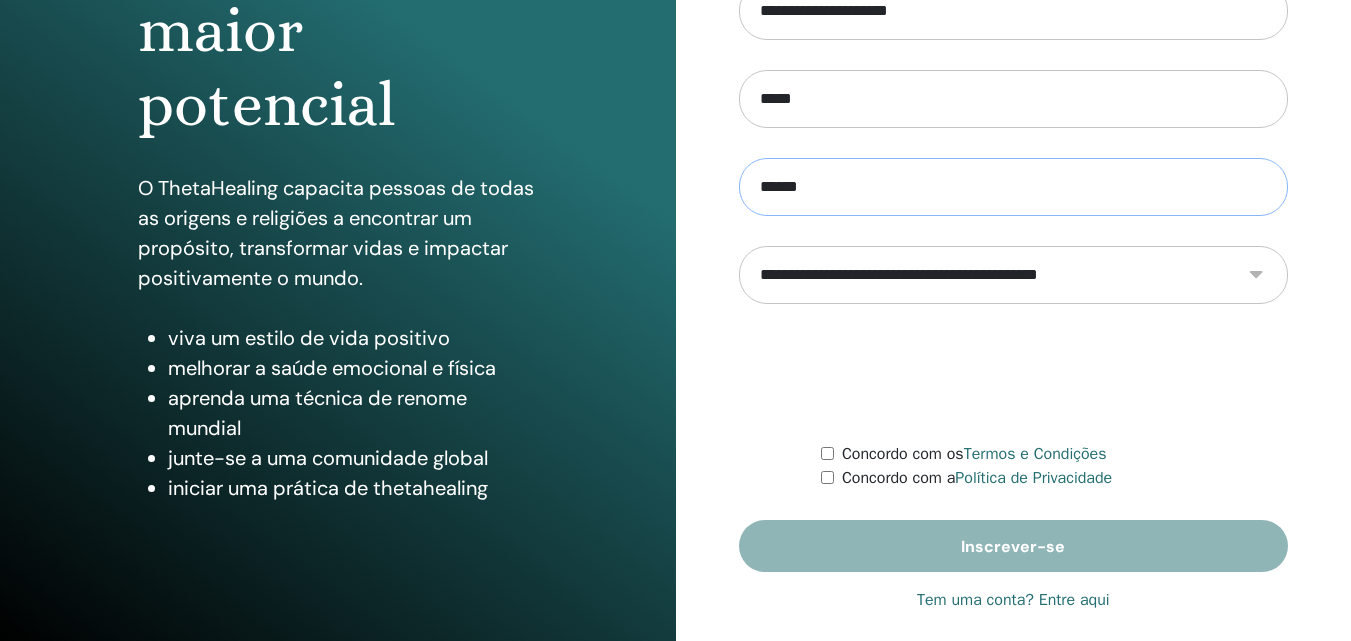 scroll, scrollTop: 319, scrollLeft: 0, axis: vertical 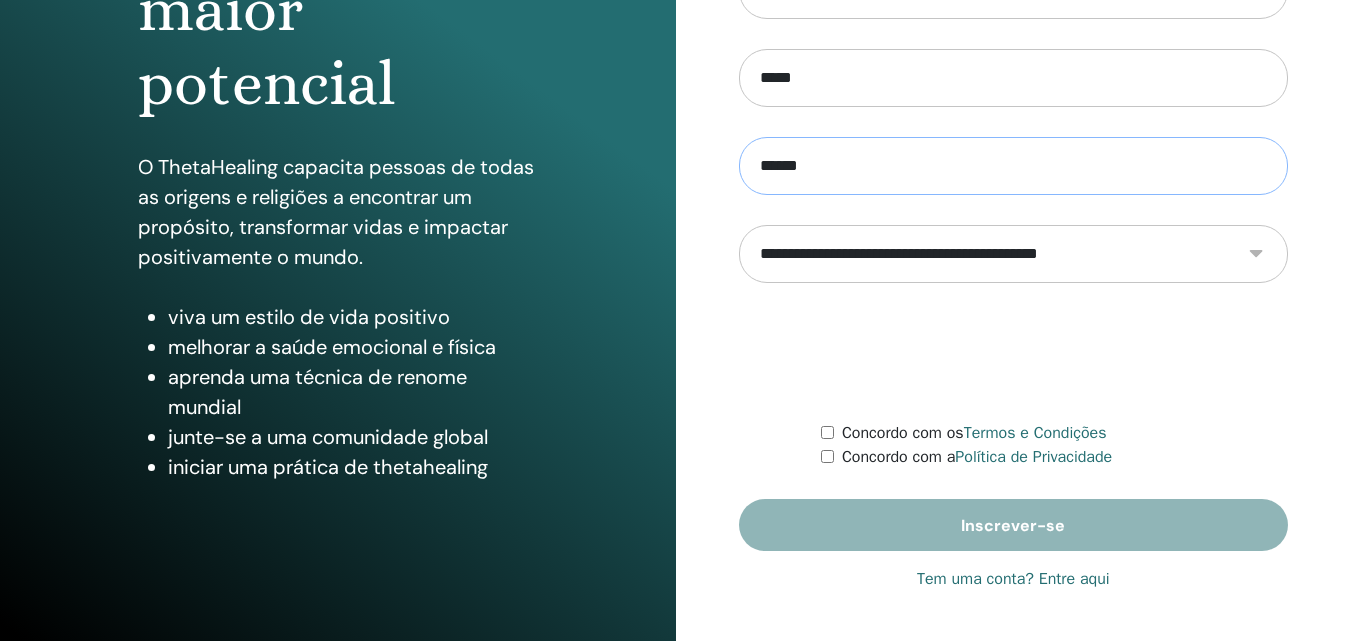 type on "******" 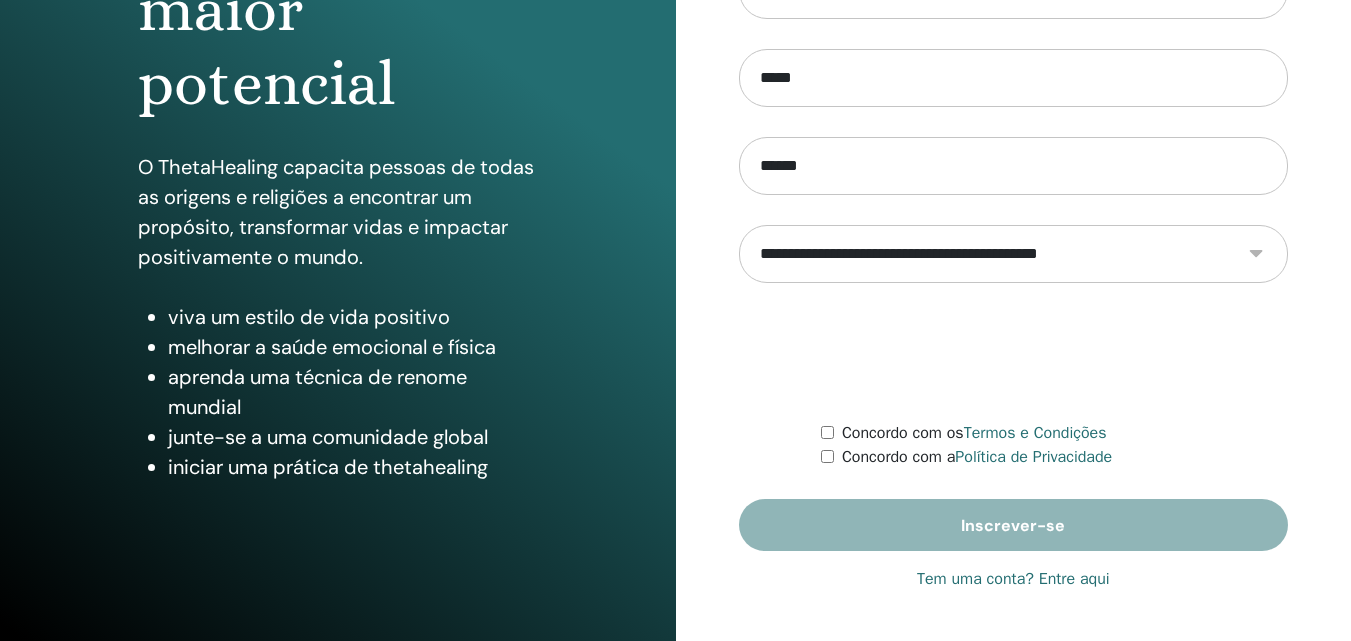 click on "**********" at bounding box center (1014, 254) 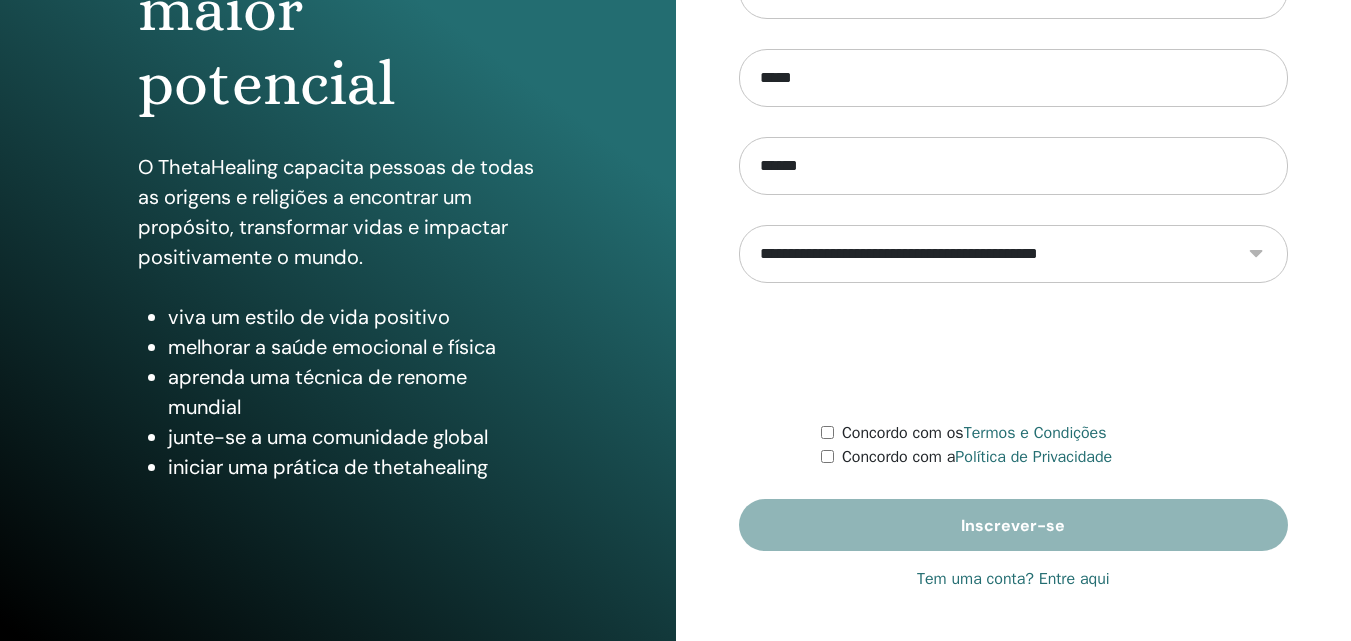 select on "***" 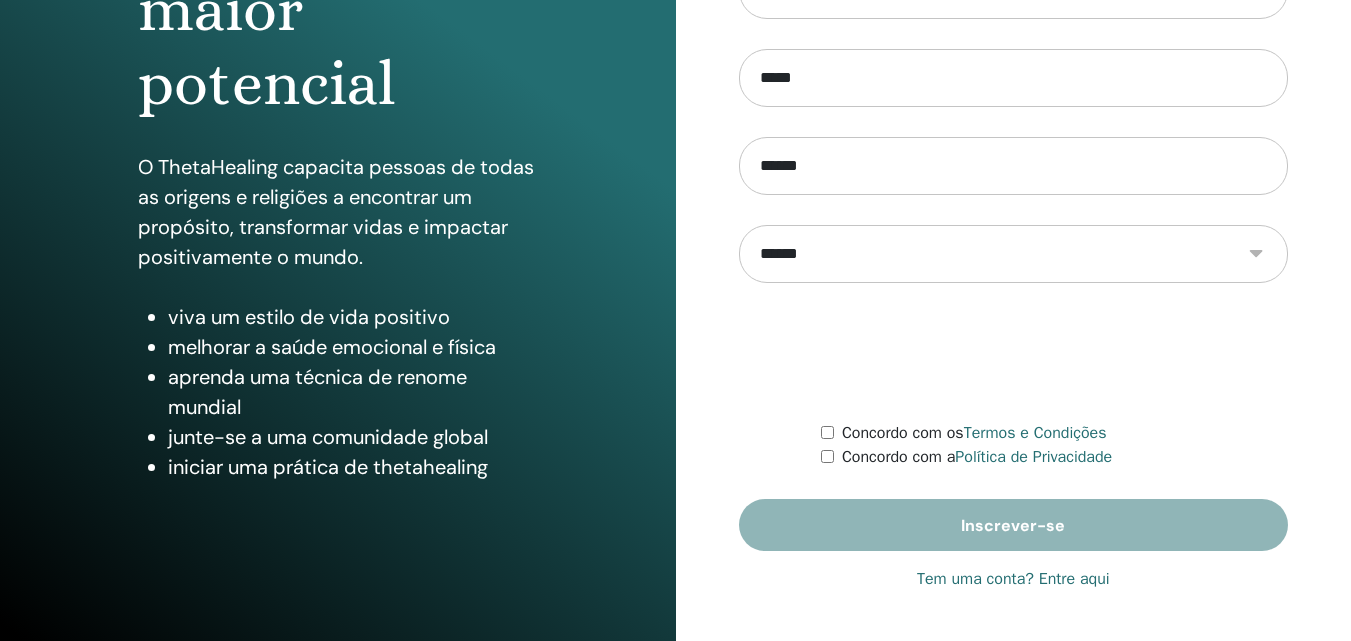 click on "**********" at bounding box center (1014, 254) 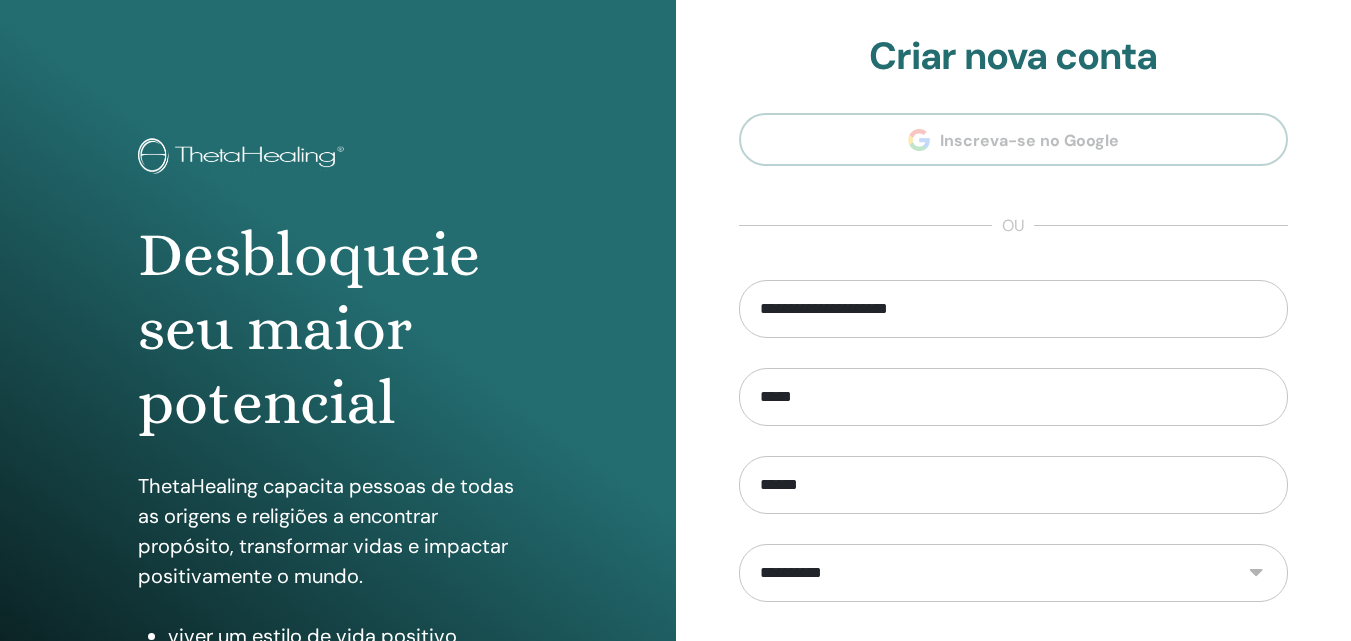 scroll, scrollTop: 0, scrollLeft: 0, axis: both 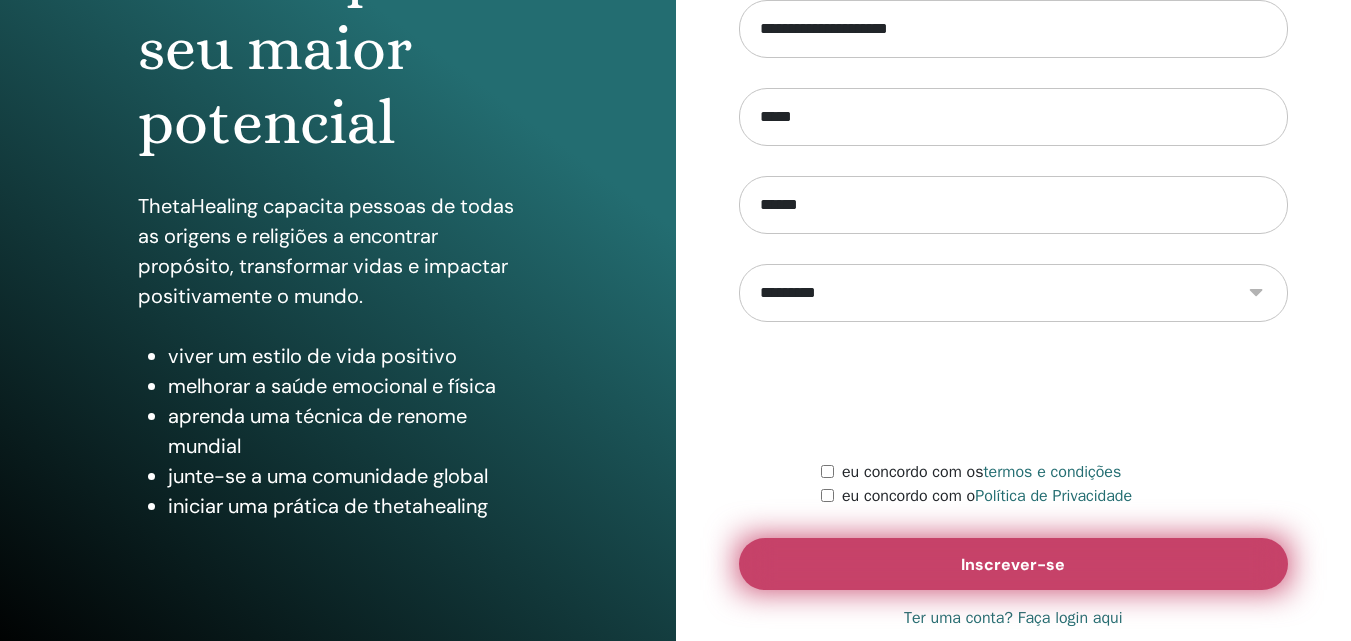 click on "Inscrever-se" at bounding box center (1014, 564) 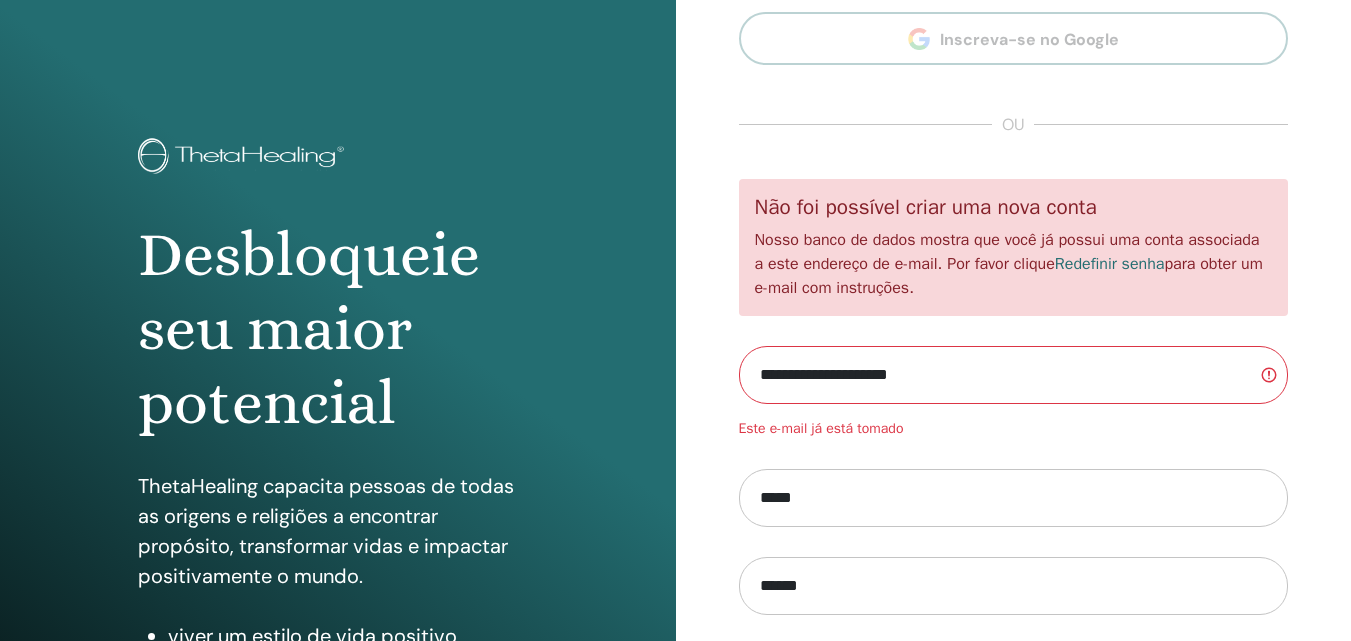 scroll, scrollTop: 0, scrollLeft: 0, axis: both 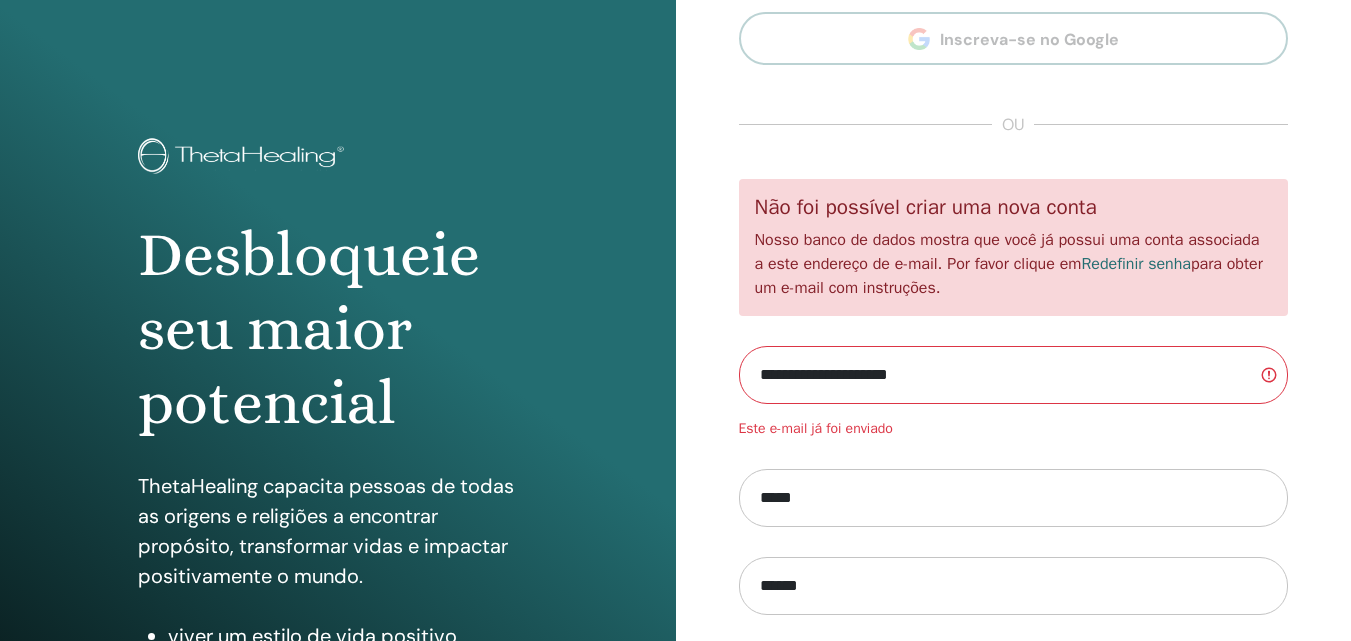 click on "Redefinir senha" at bounding box center (1136, 264) 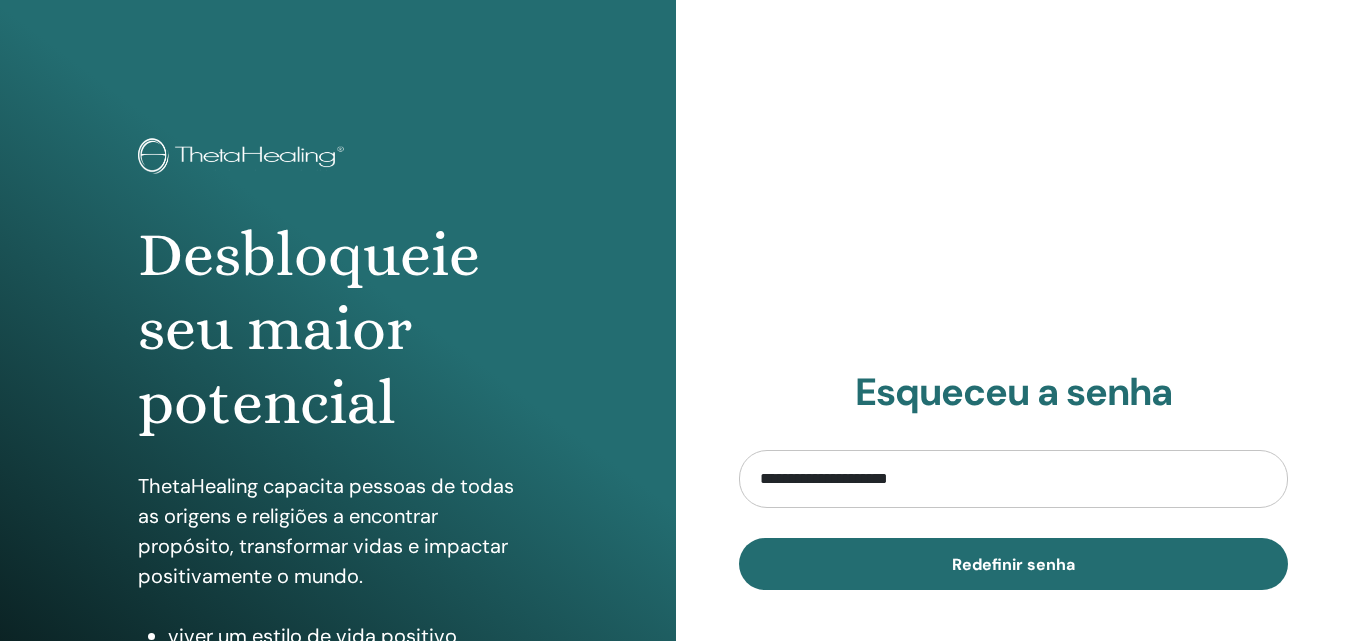 scroll, scrollTop: 0, scrollLeft: 0, axis: both 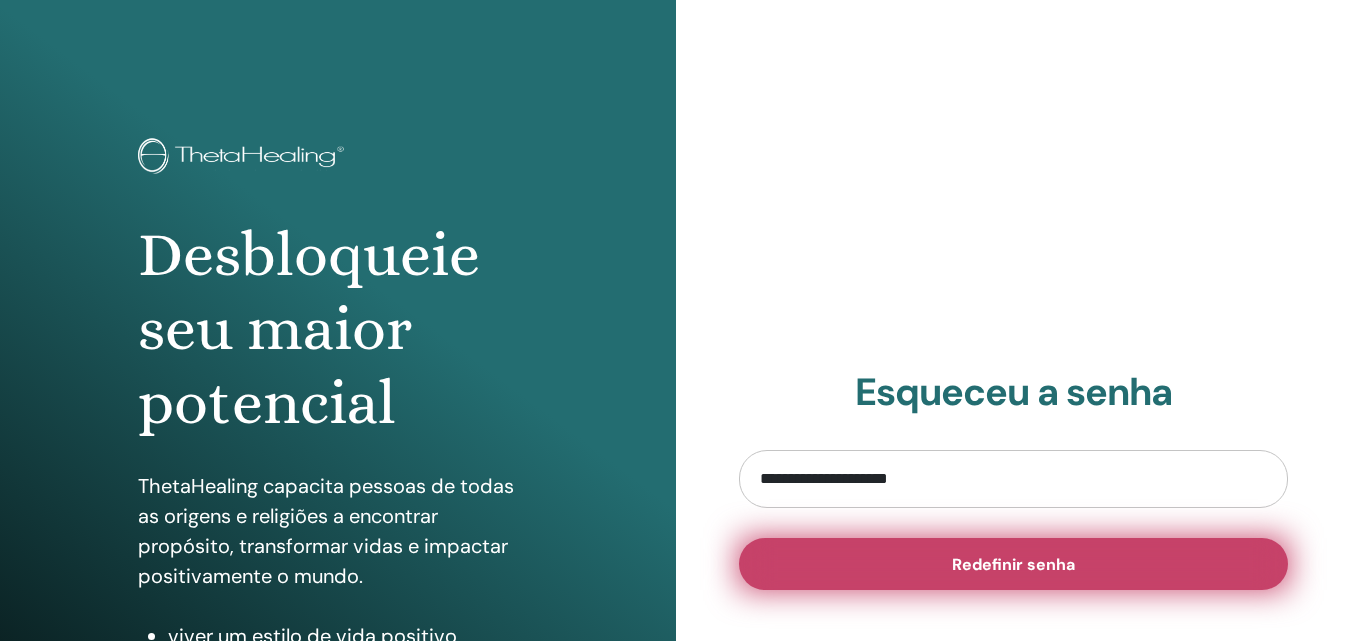 click on "Redefinir senha" at bounding box center (1013, 564) 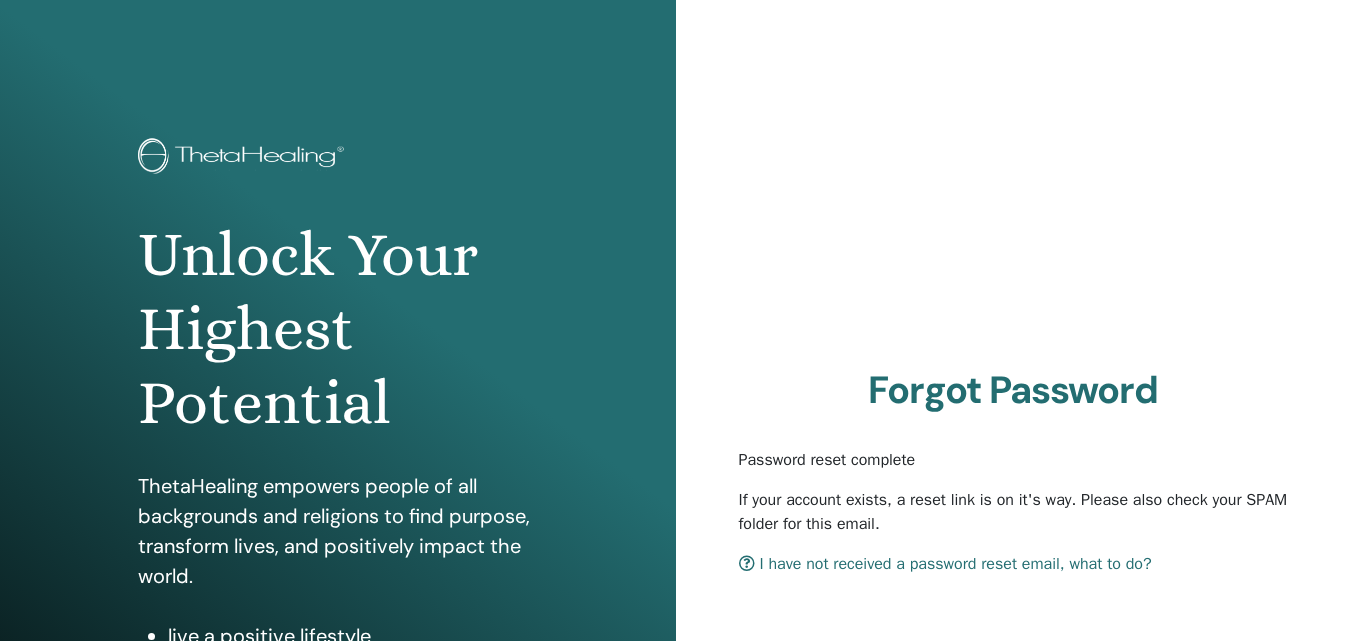 scroll, scrollTop: 0, scrollLeft: 0, axis: both 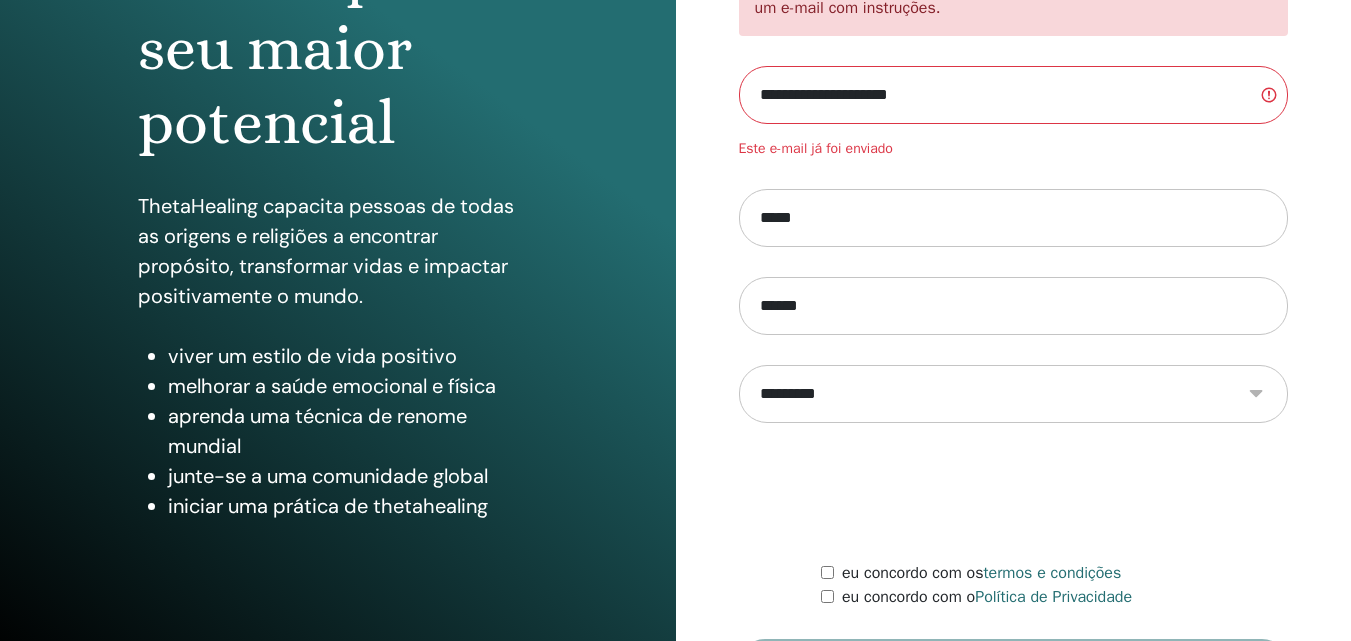 click on "**********" at bounding box center (1014, 95) 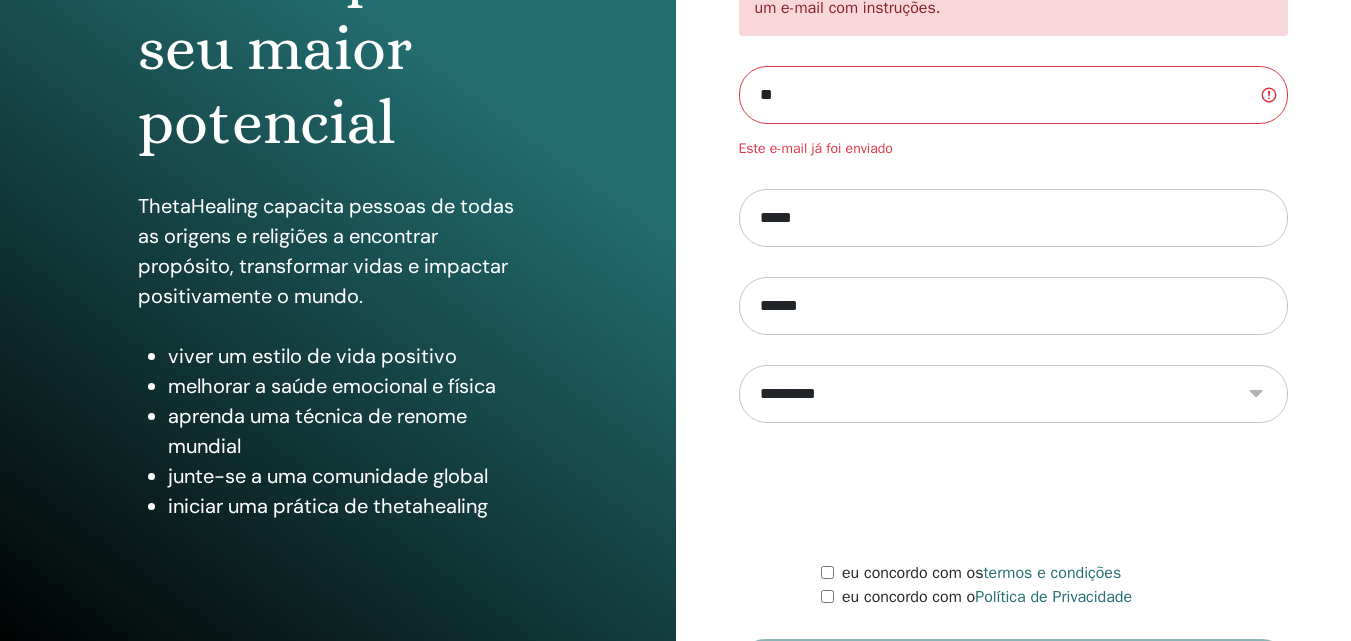 type on "*" 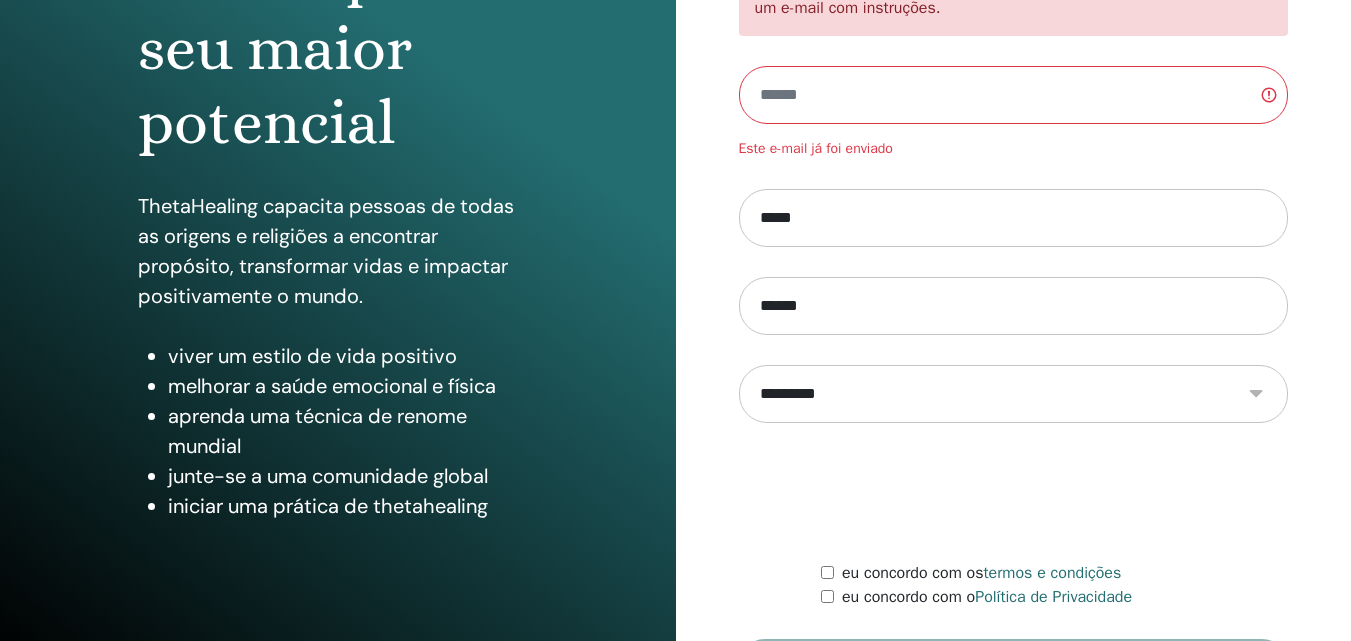 scroll, scrollTop: 16, scrollLeft: 0, axis: vertical 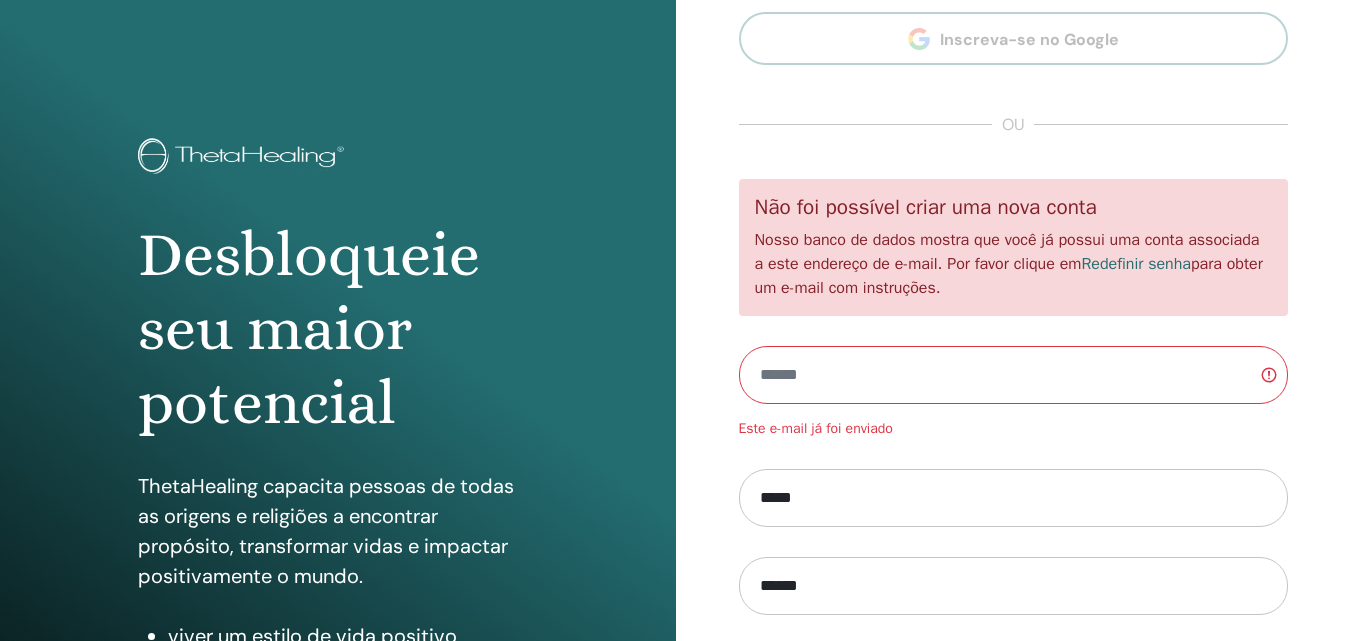 type 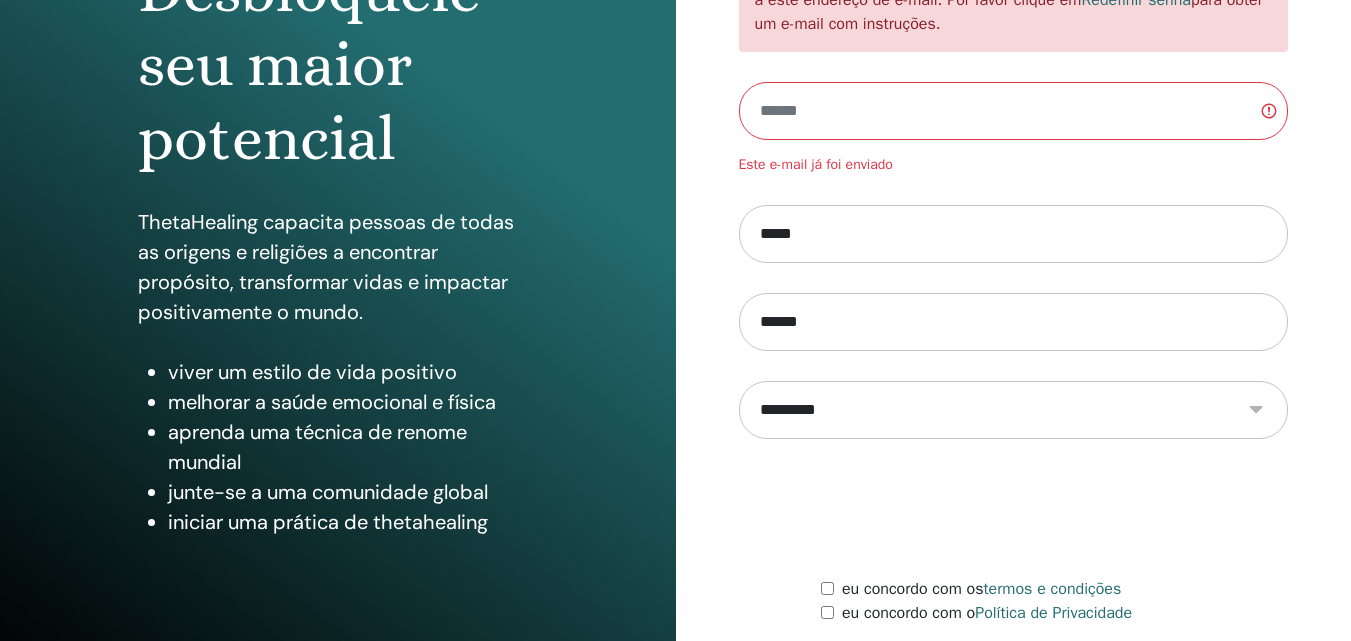 scroll, scrollTop: 279, scrollLeft: 0, axis: vertical 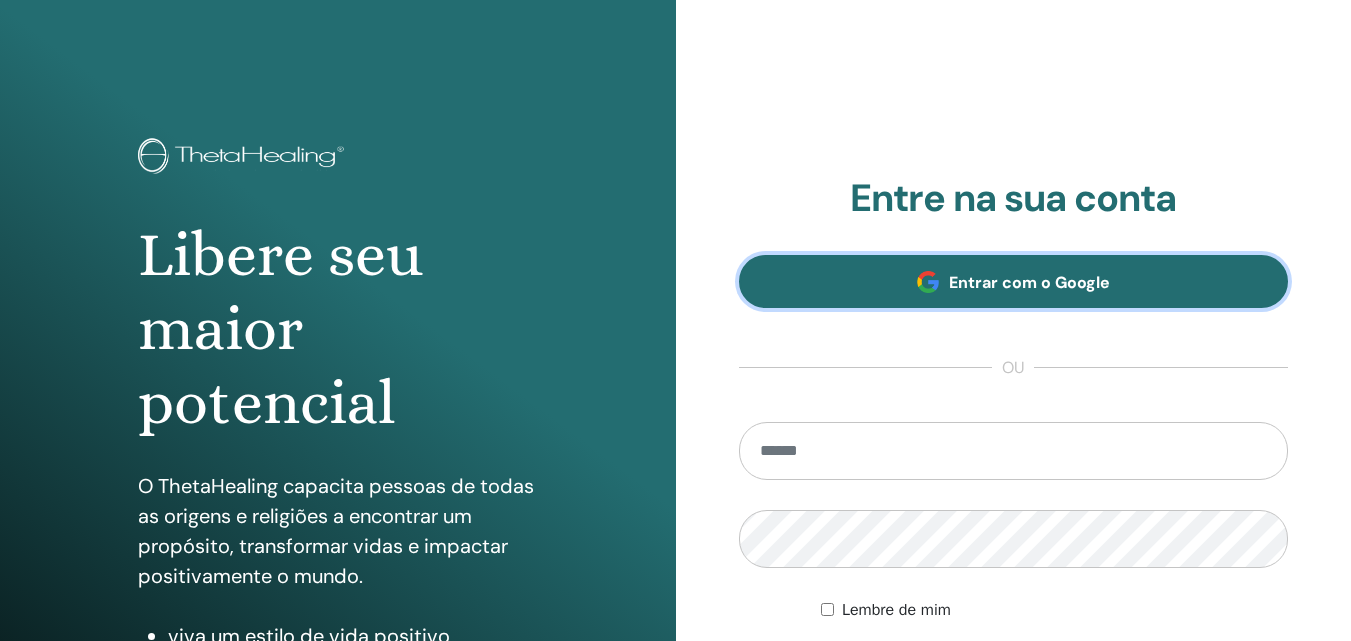 click on "Entrar com o Google" at bounding box center [1029, 282] 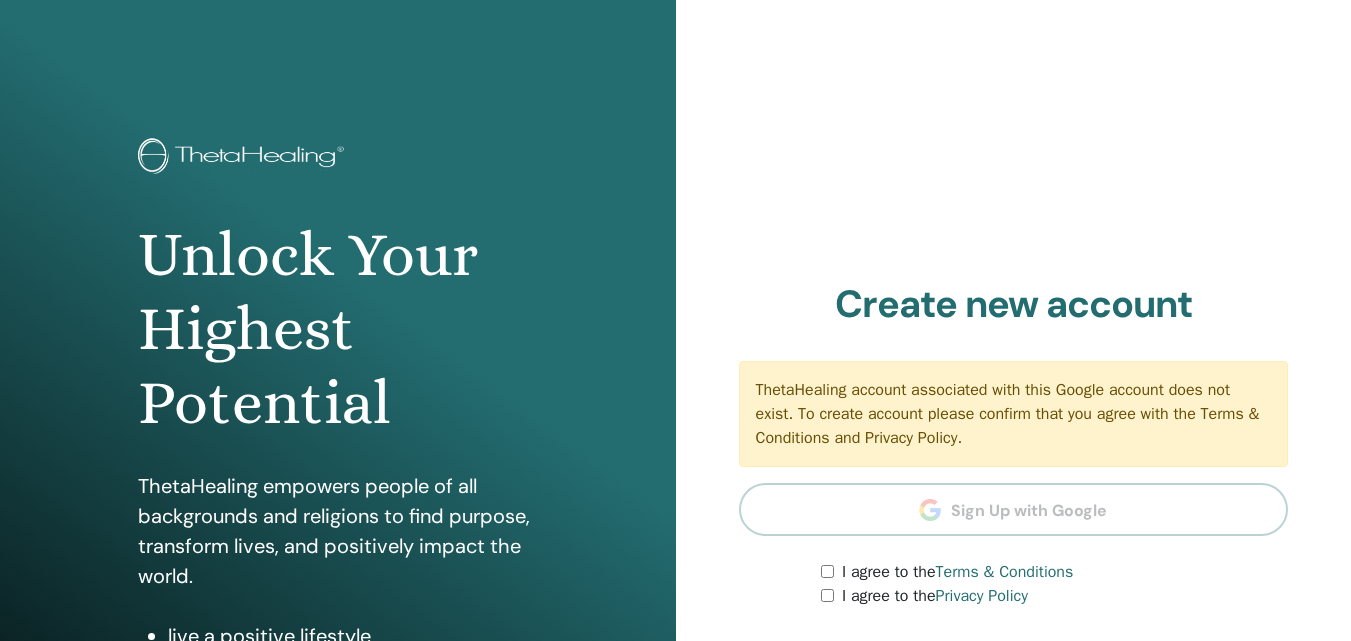 scroll, scrollTop: 0, scrollLeft: 0, axis: both 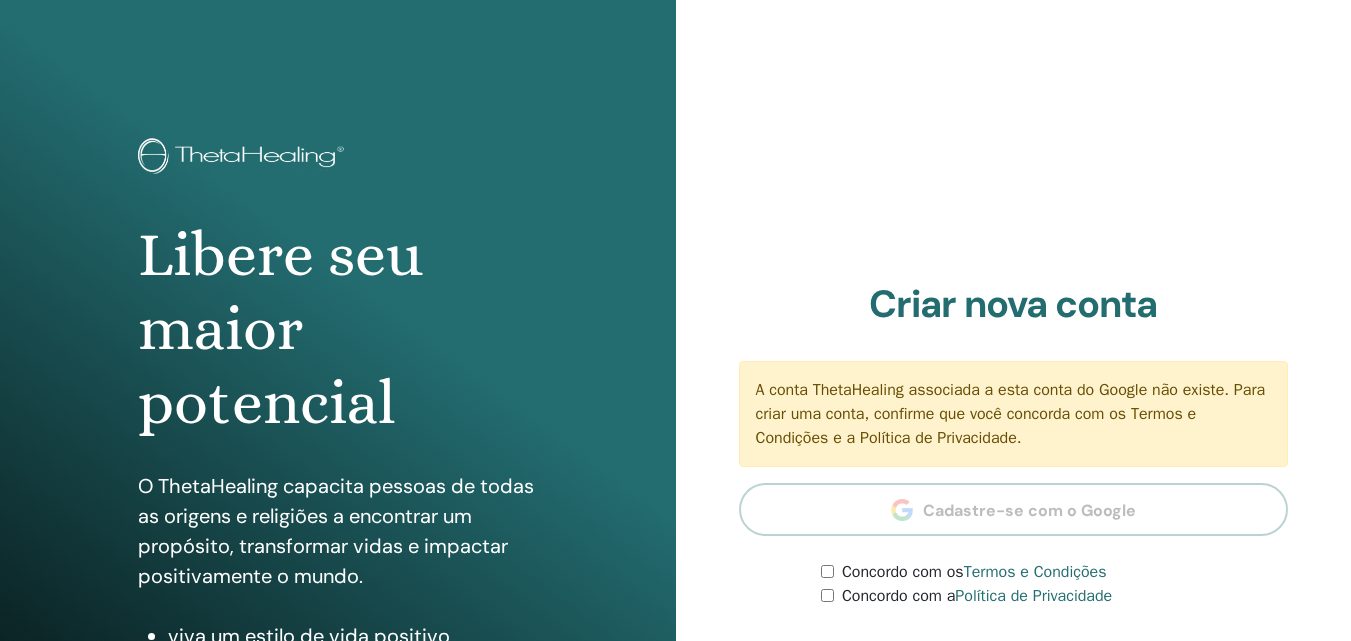 click on "Concordo com a  Política de Privacidade" at bounding box center [1054, 596] 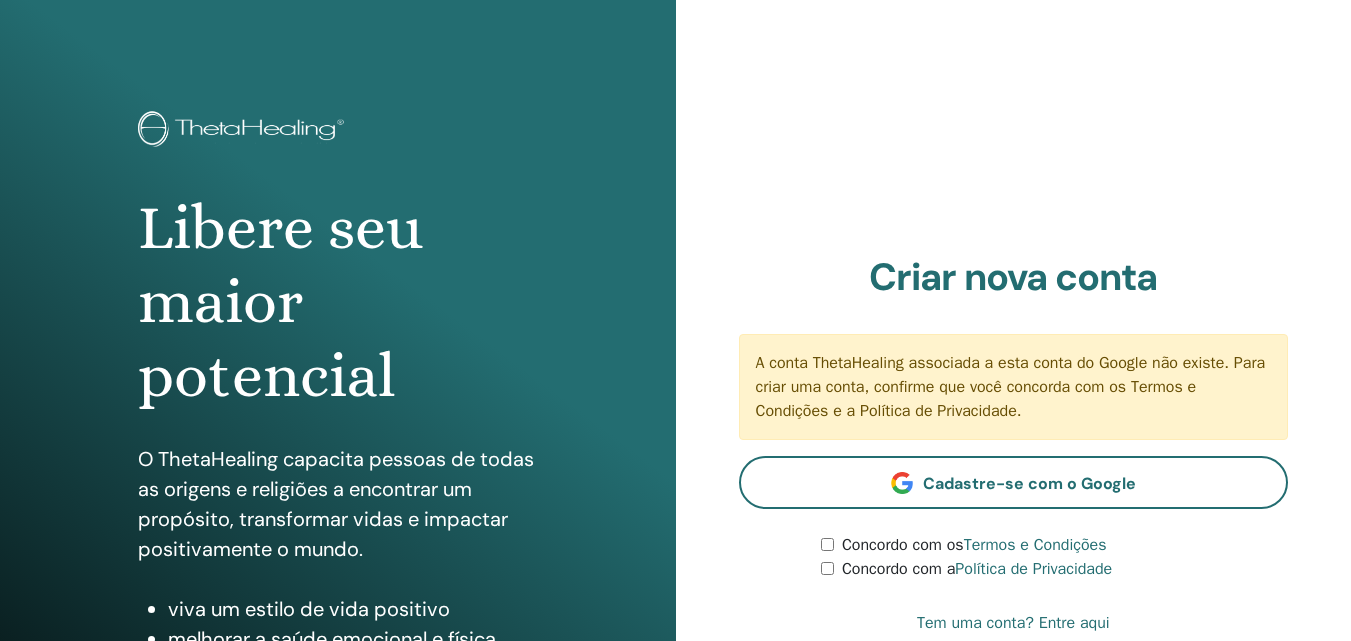 scroll, scrollTop: 40, scrollLeft: 0, axis: vertical 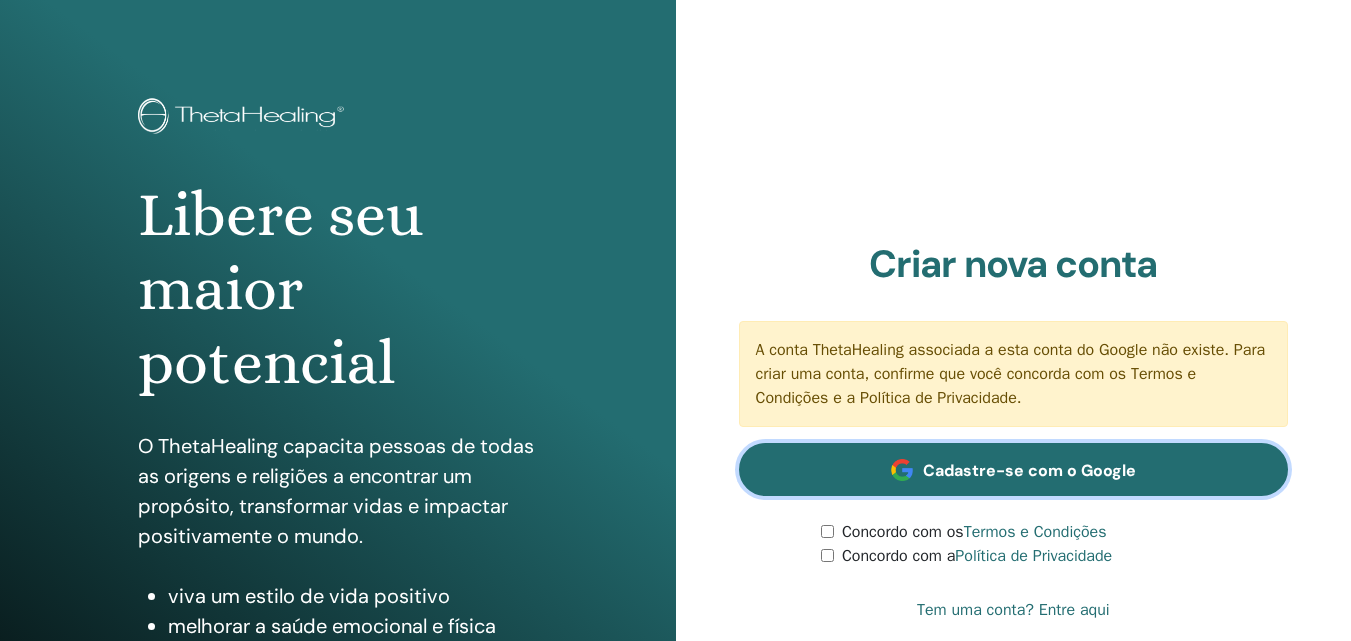 click on "Cadastre-se com o Google" at bounding box center (1014, 469) 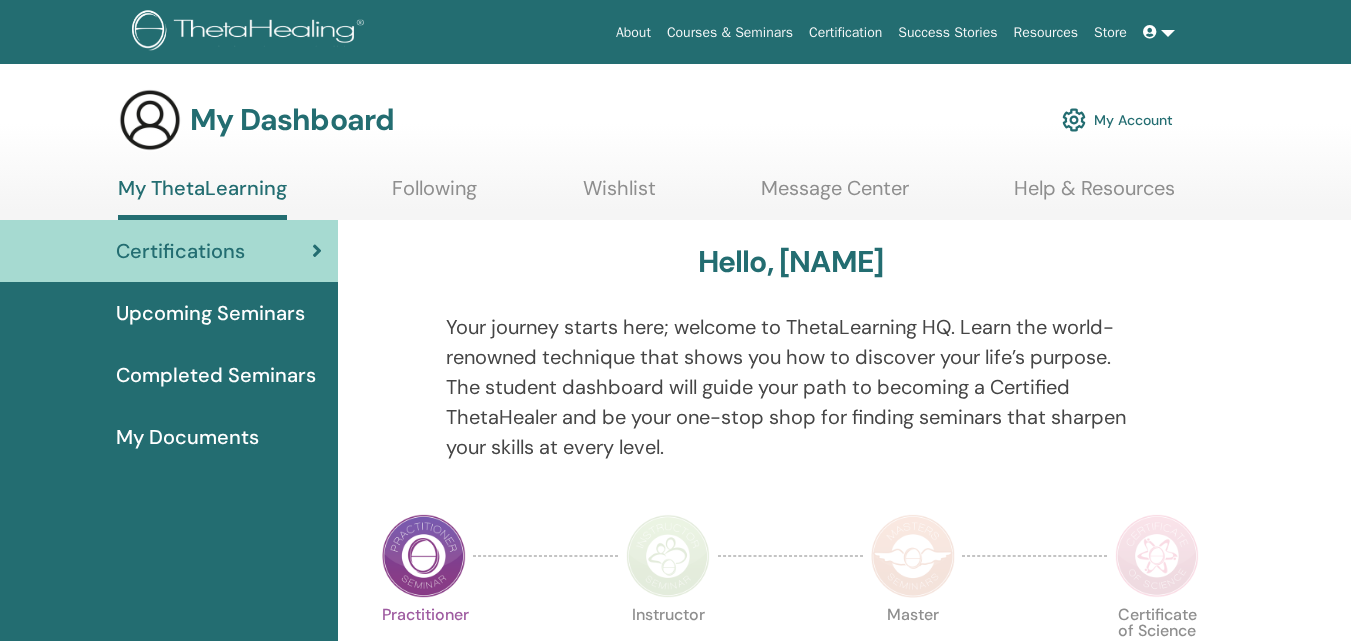 scroll, scrollTop: 0, scrollLeft: 0, axis: both 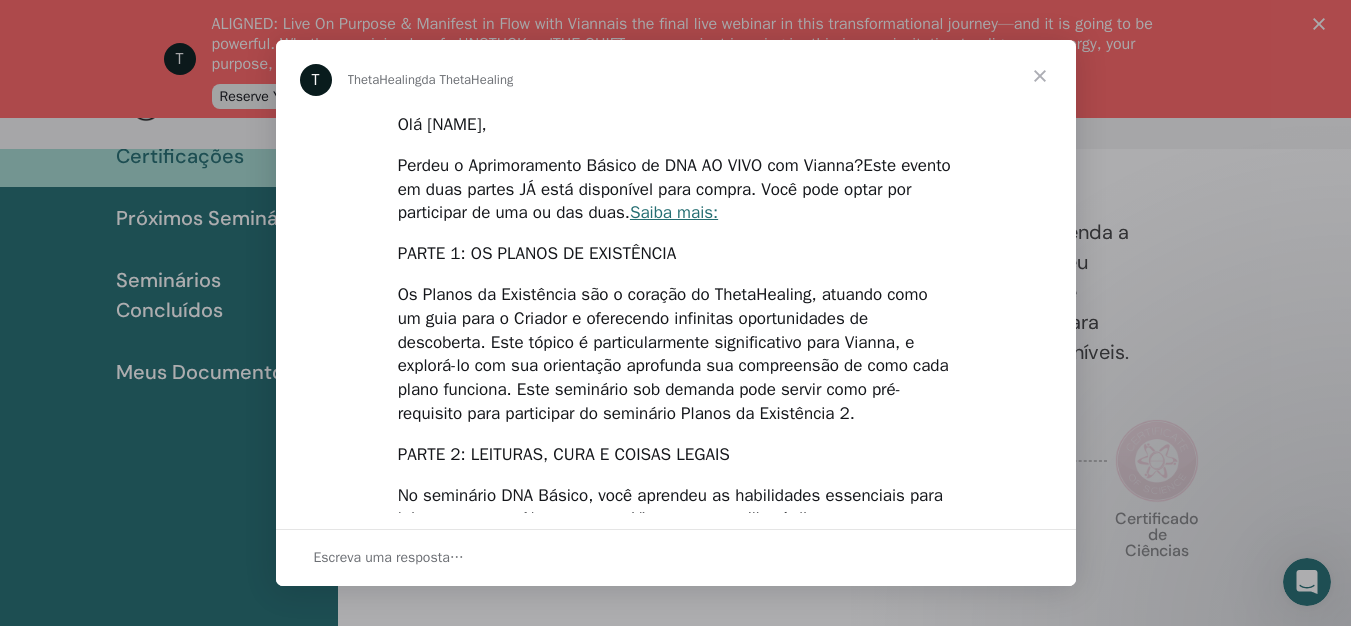 click at bounding box center (1040, 76) 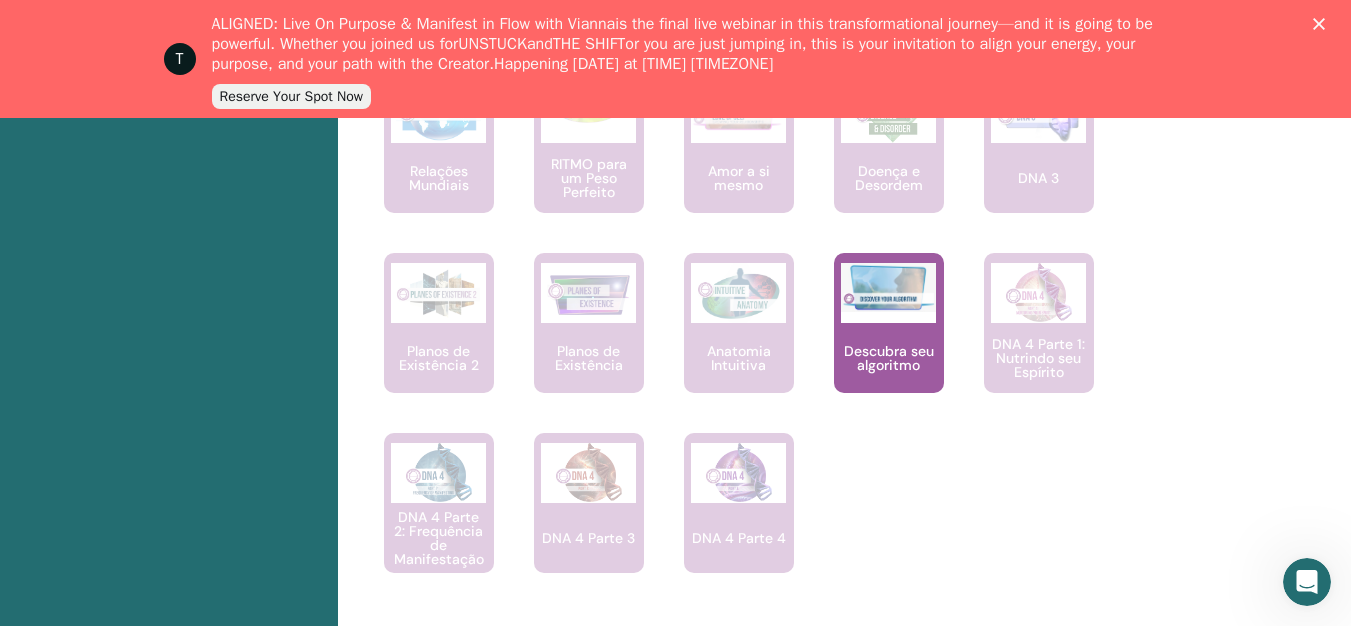 scroll, scrollTop: 1792, scrollLeft: 0, axis: vertical 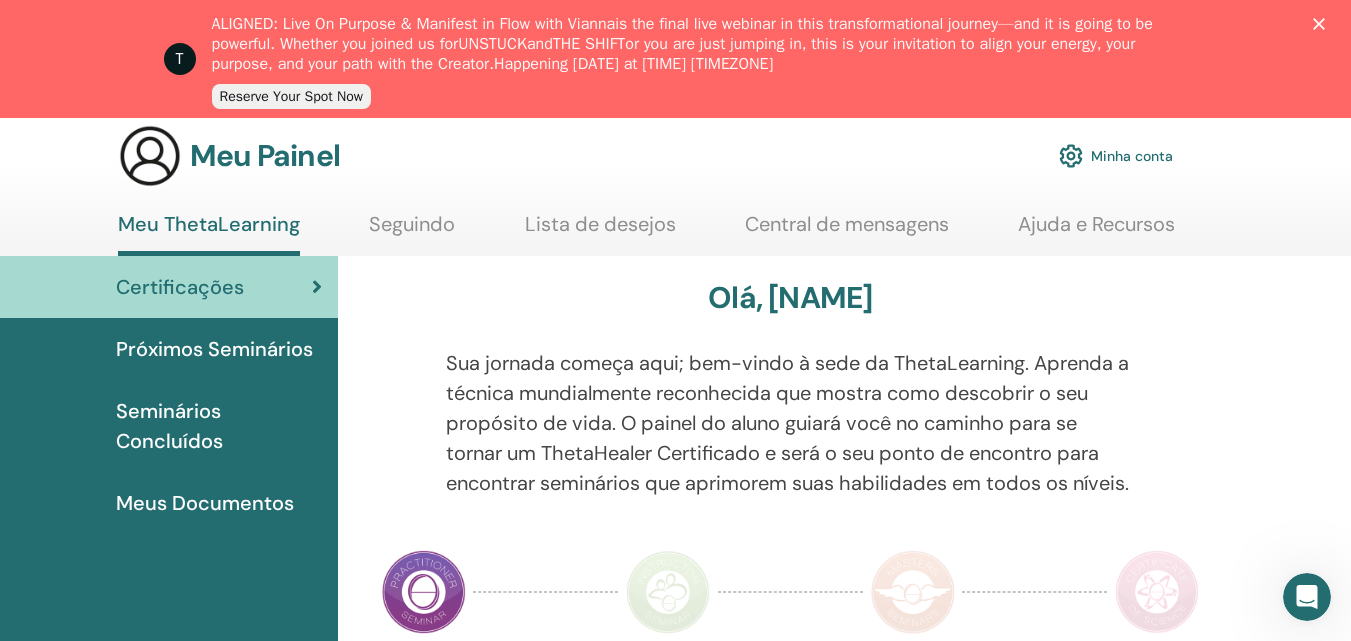 click on "Minha conta" at bounding box center (1132, 157) 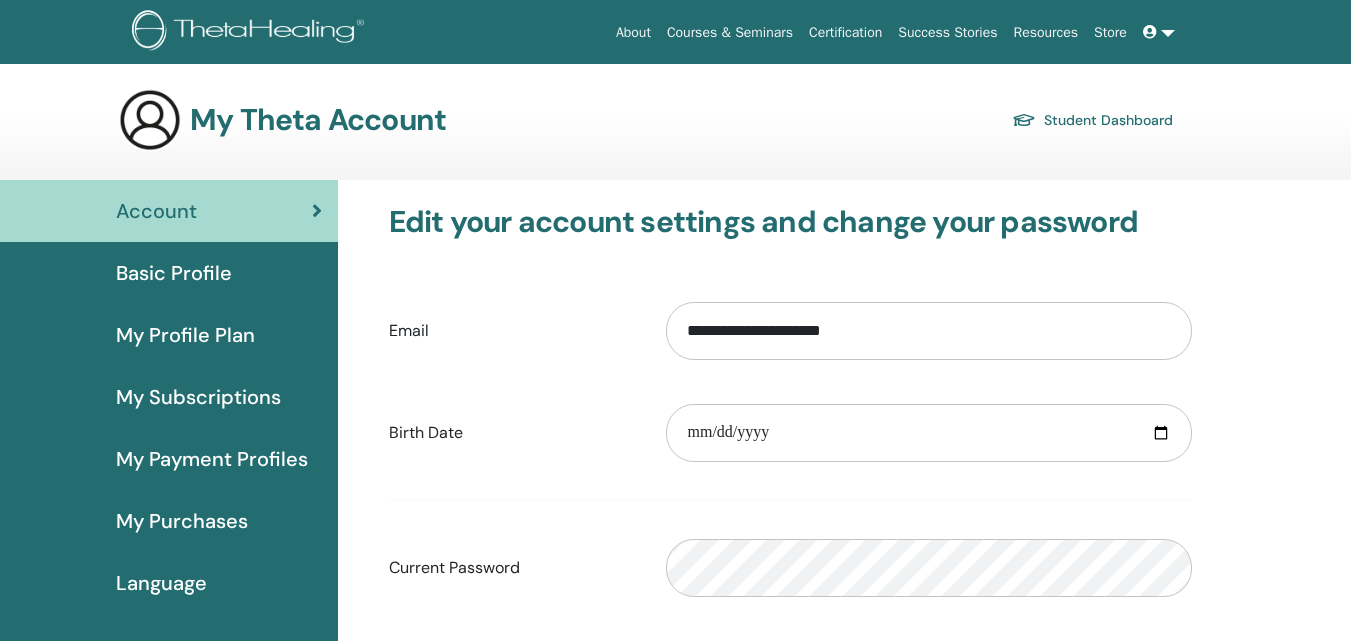 scroll, scrollTop: 0, scrollLeft: 0, axis: both 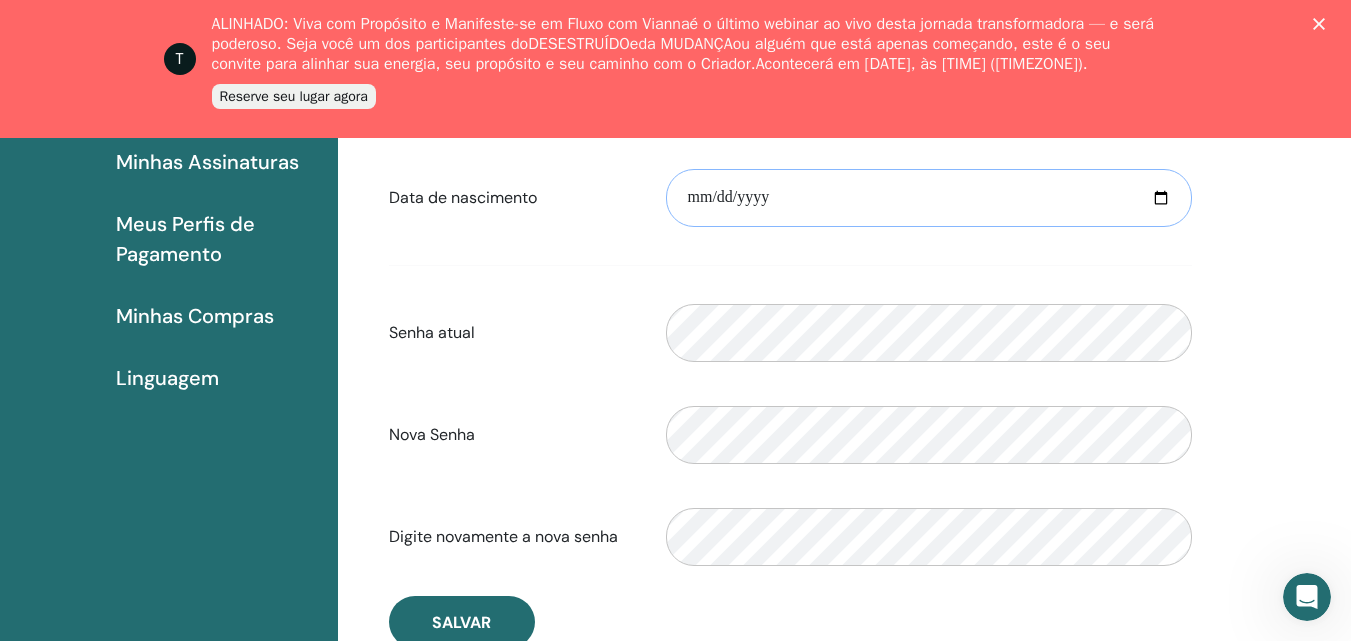 click at bounding box center [929, 198] 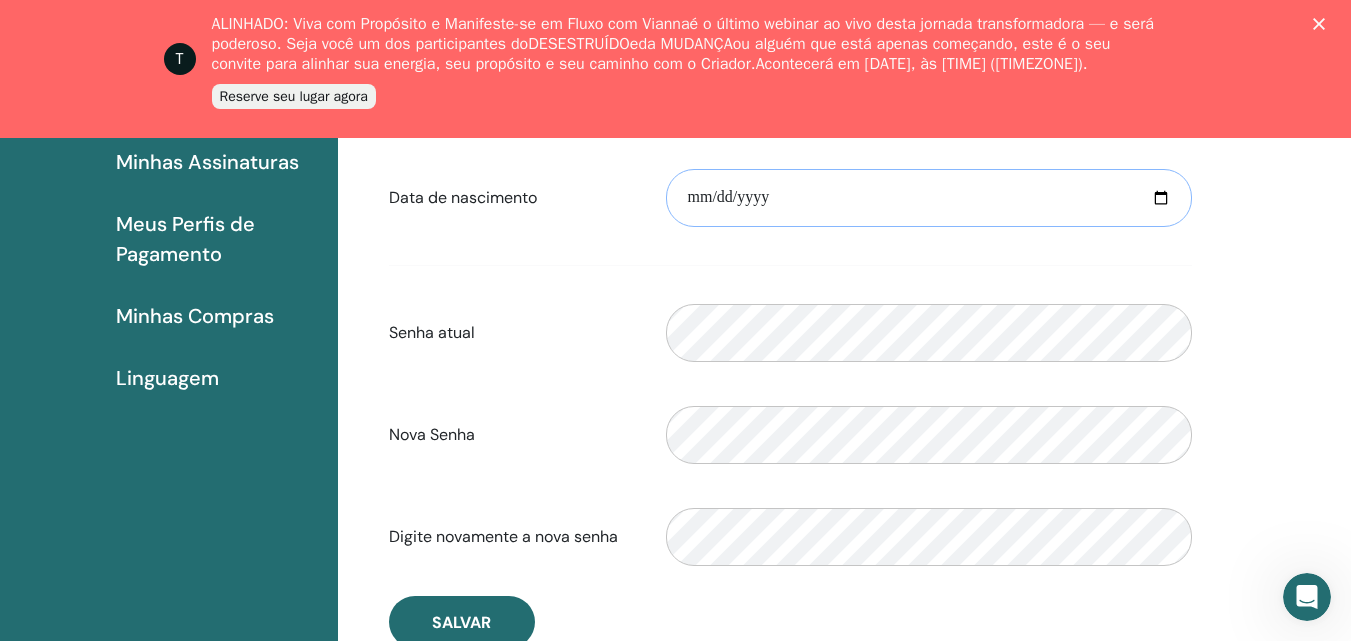 type on "**********" 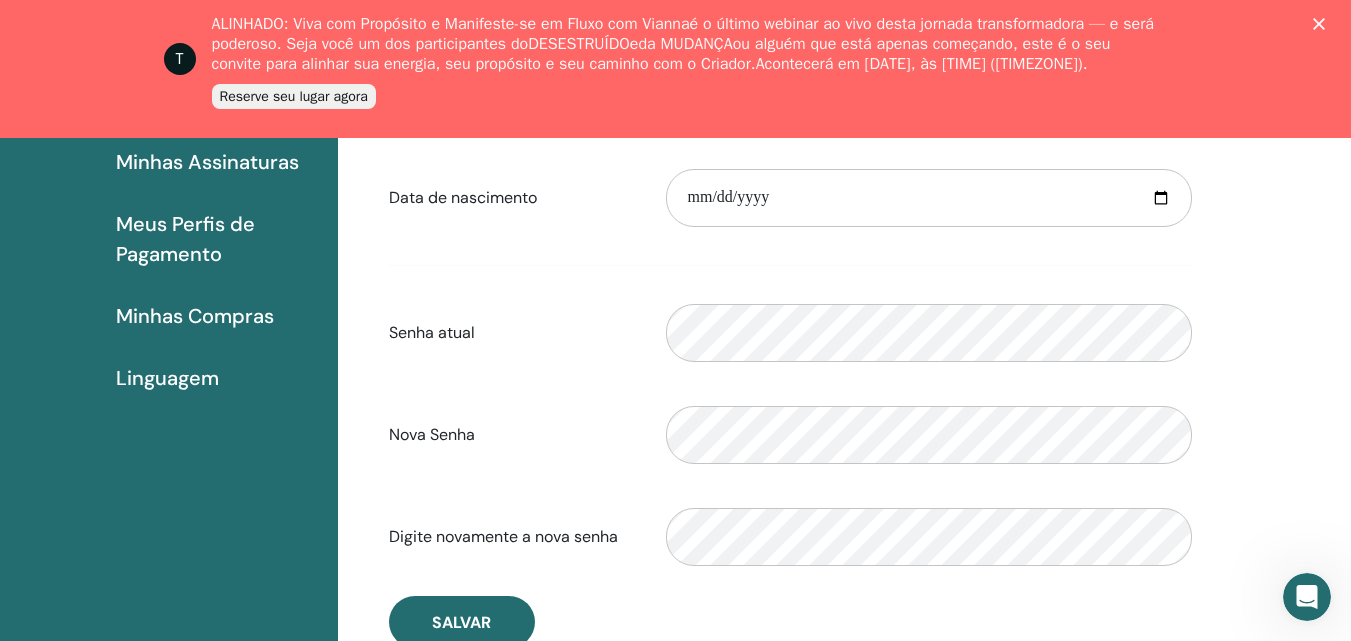 scroll, scrollTop: 412, scrollLeft: 0, axis: vertical 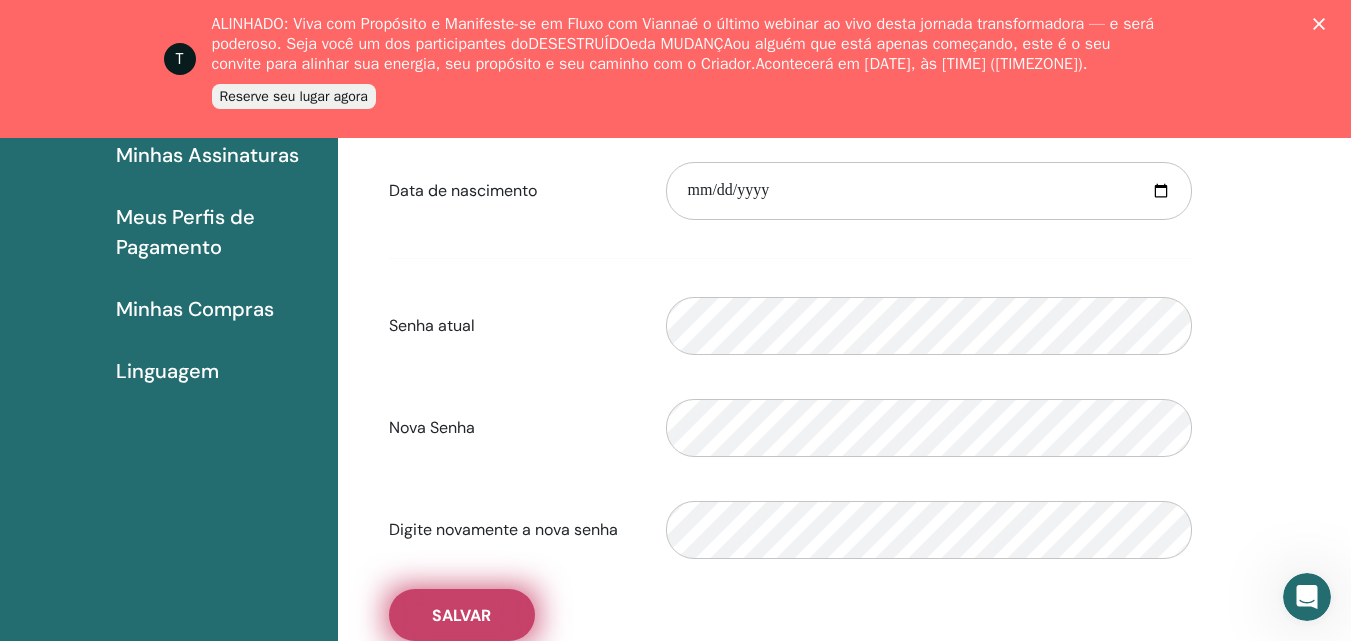 click on "Salvar" at bounding box center (461, 615) 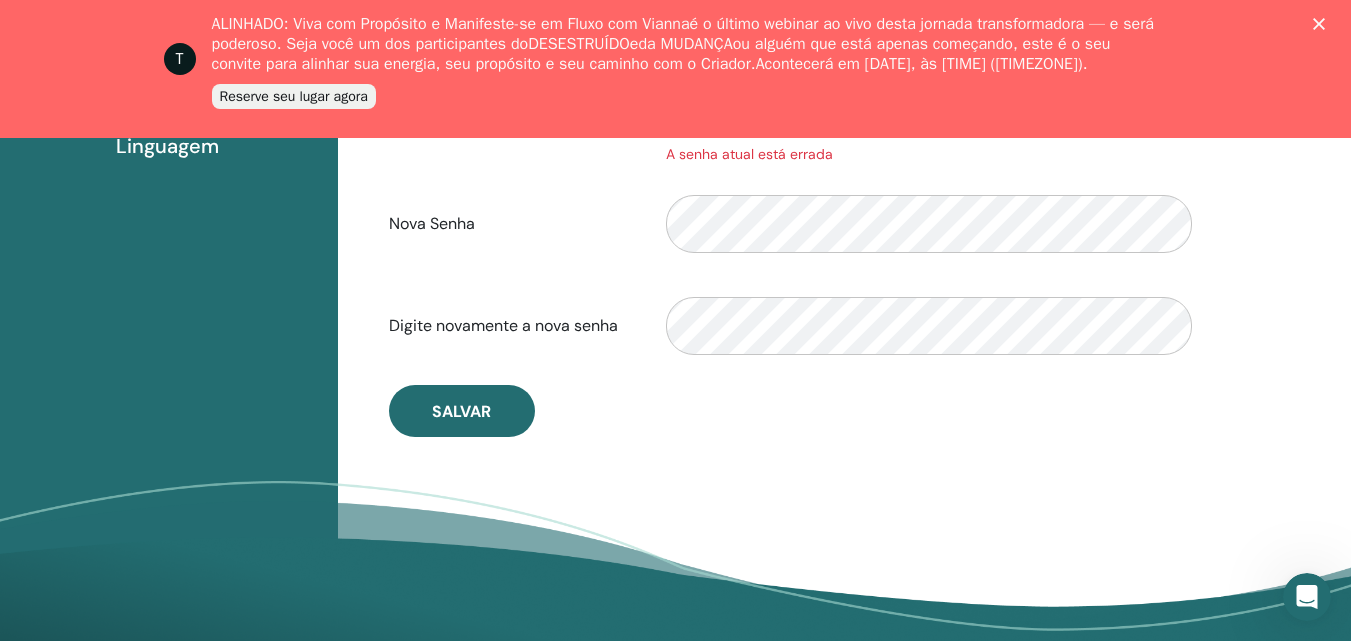 scroll, scrollTop: 665, scrollLeft: 0, axis: vertical 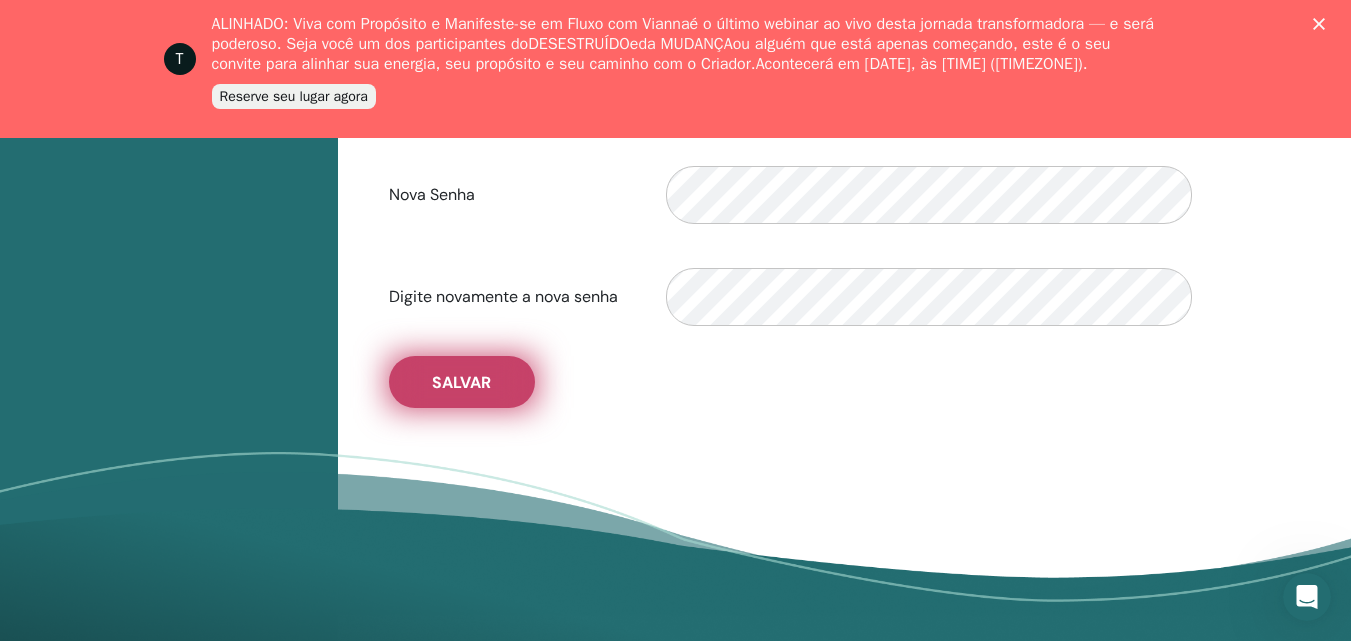 click on "Salvar" at bounding box center (462, 382) 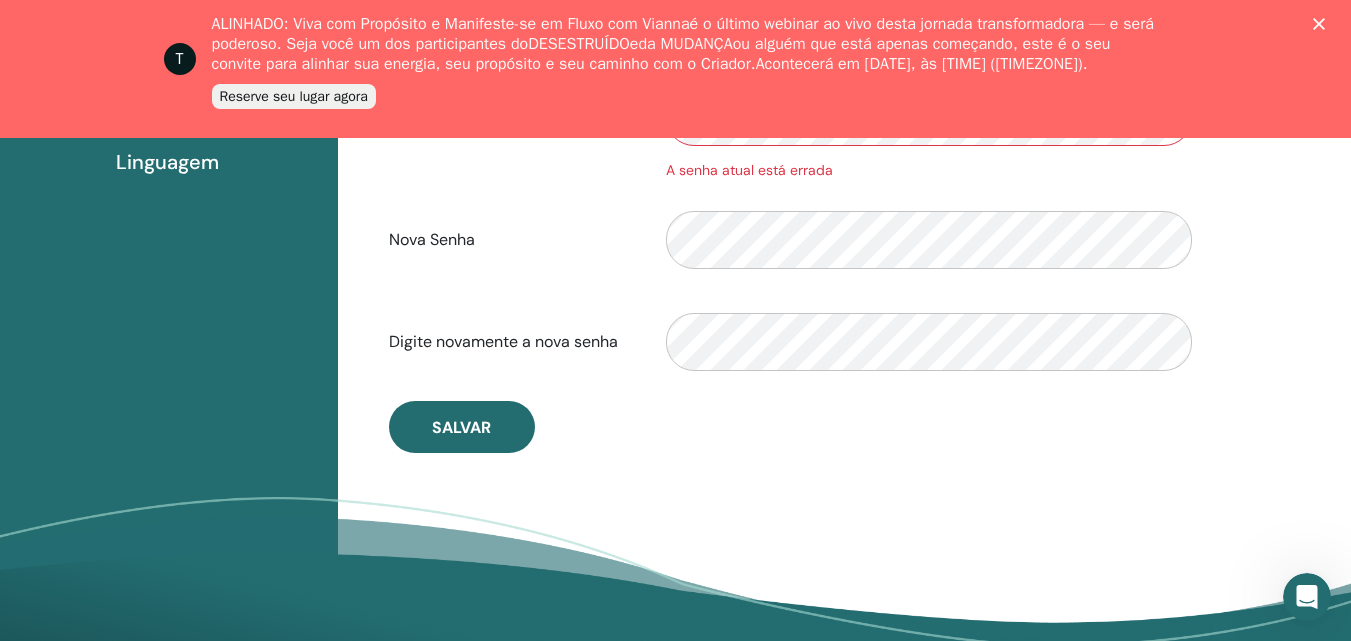 scroll, scrollTop: 659, scrollLeft: 0, axis: vertical 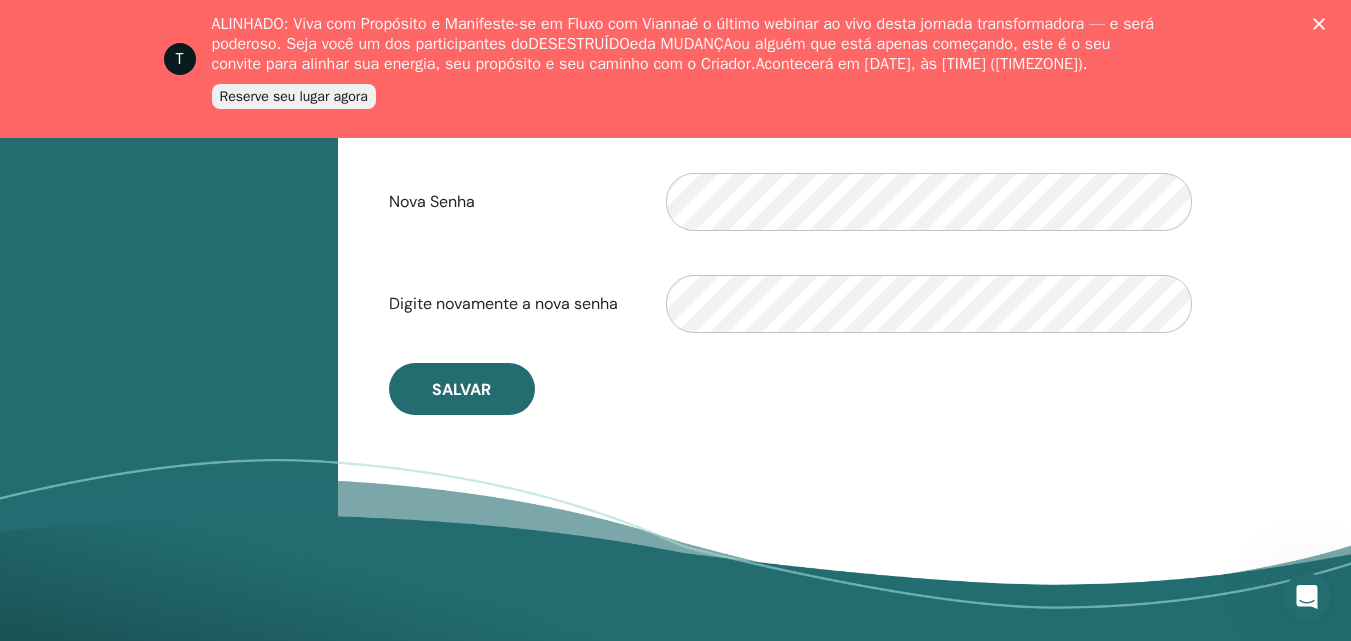 click 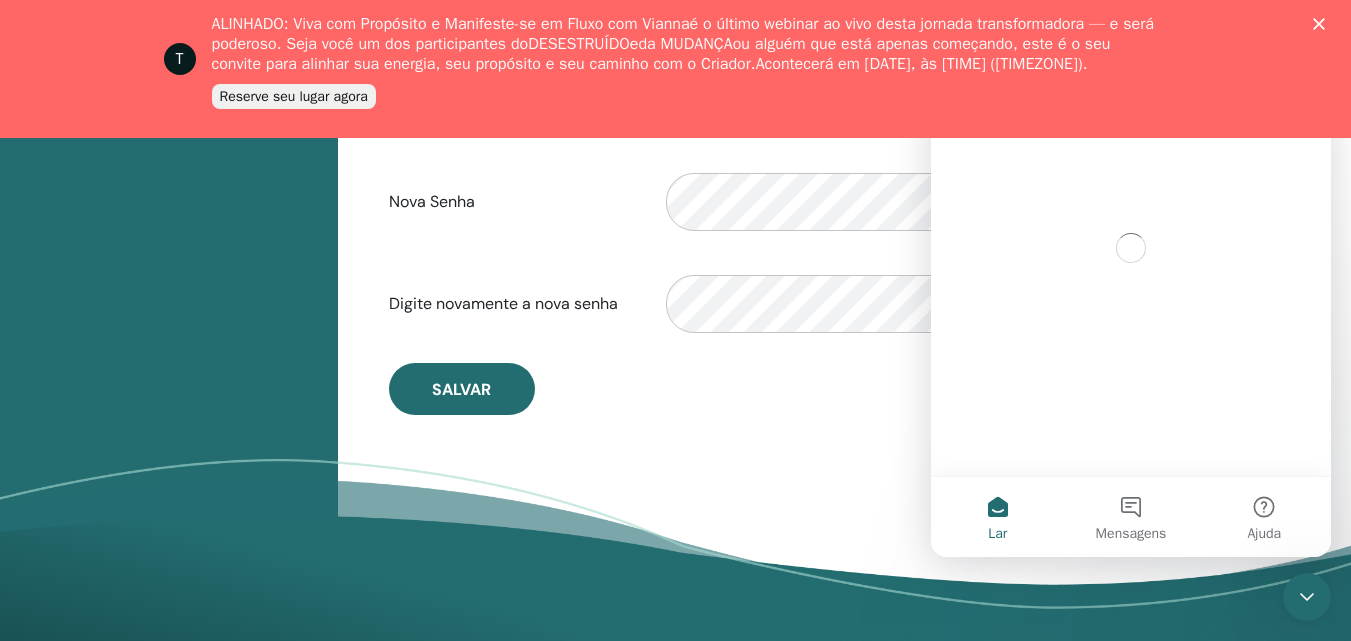 scroll, scrollTop: 0, scrollLeft: 0, axis: both 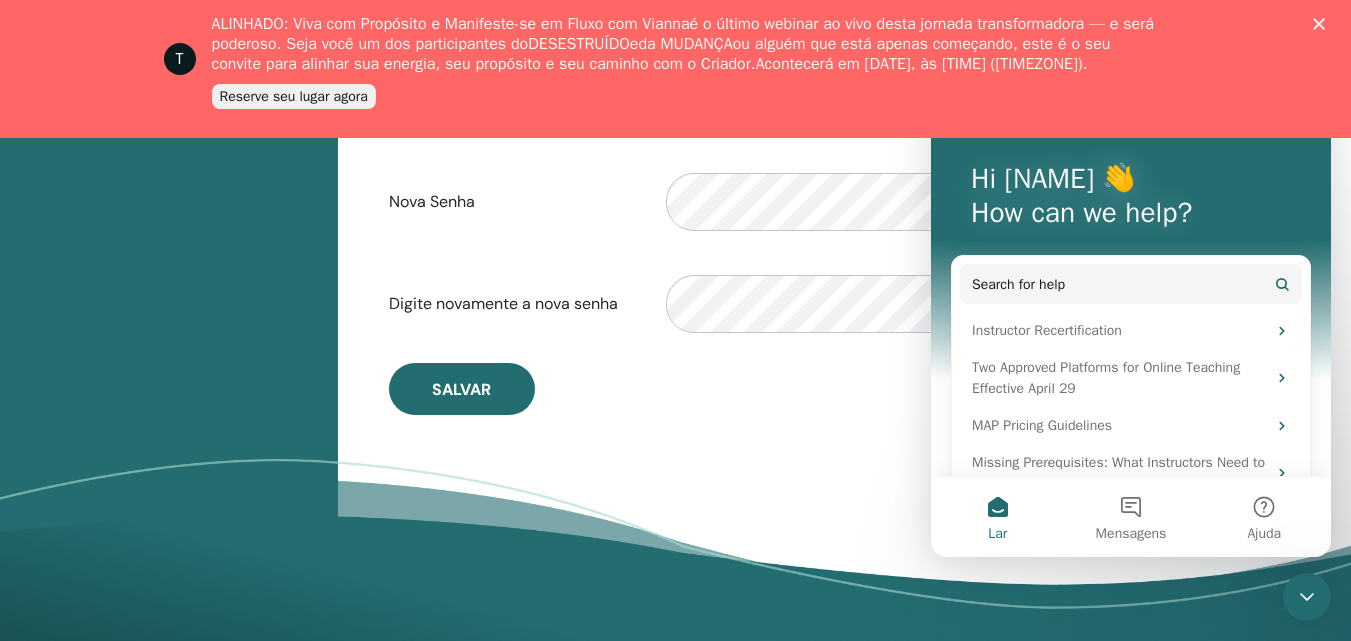 click on "Assine nossa newsletter
Receba atualizações regulares do ThetaHealing!
Cura Theta
O que é ThetaHealing" at bounding box center [675, 802] 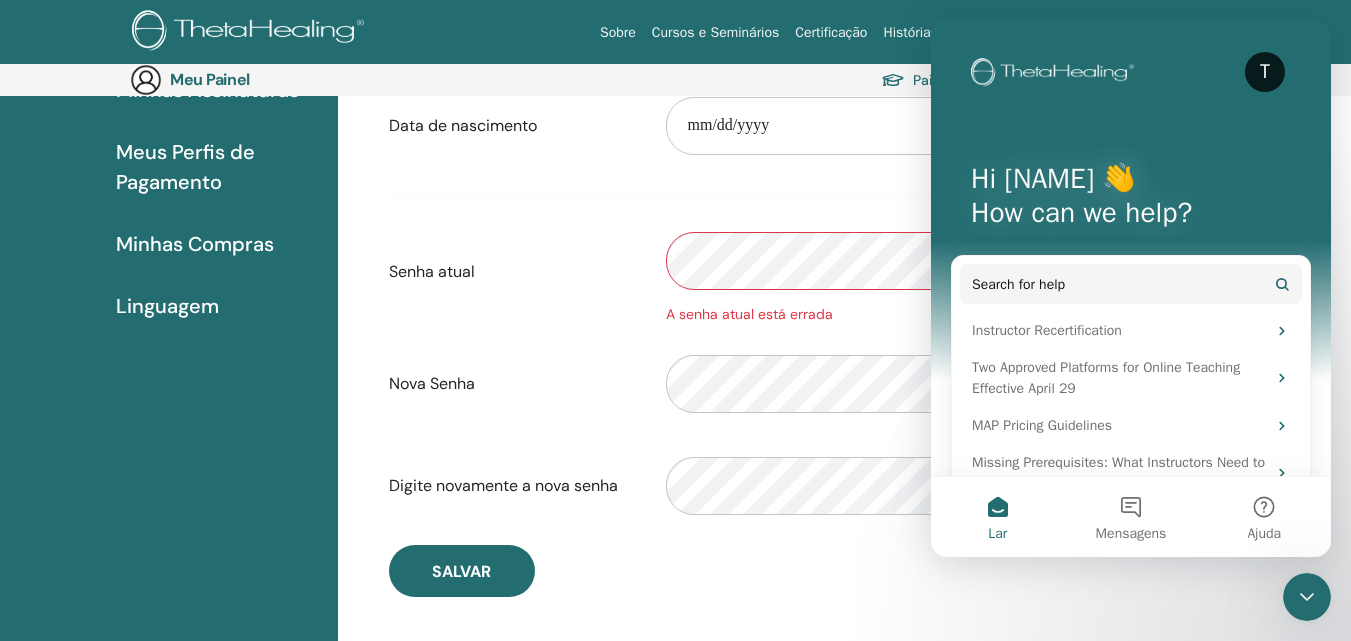 scroll, scrollTop: 285, scrollLeft: 0, axis: vertical 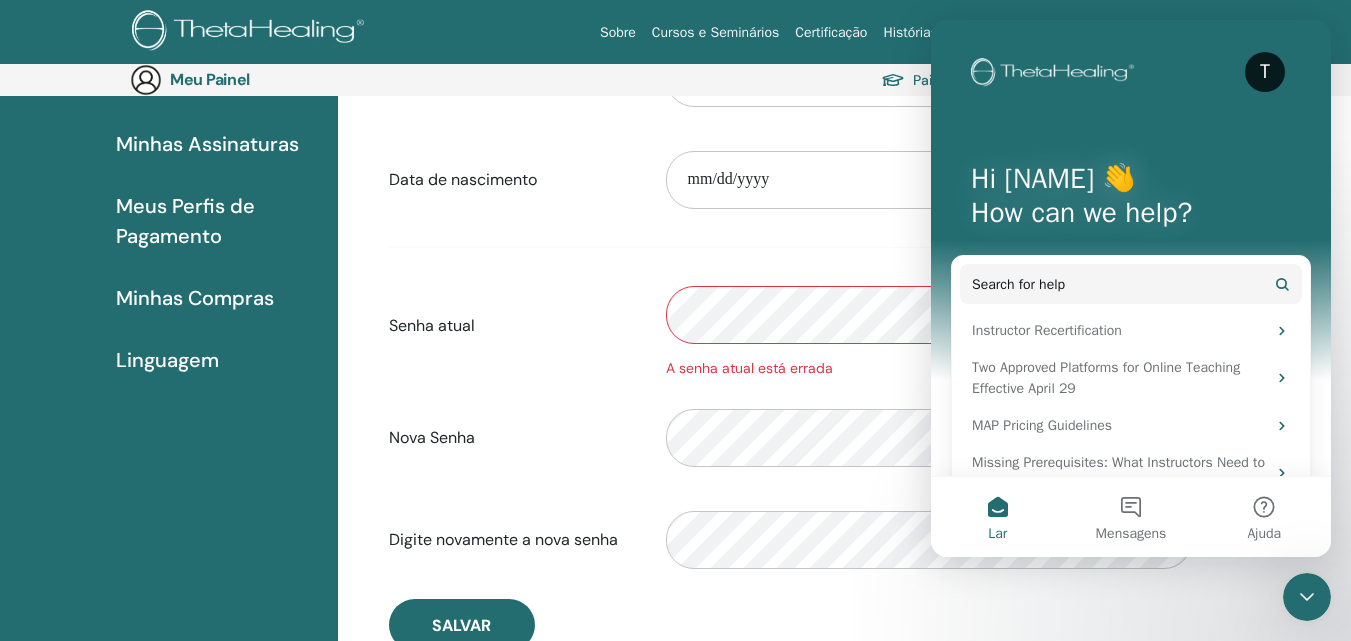 click on "**********" at bounding box center [790, 309] 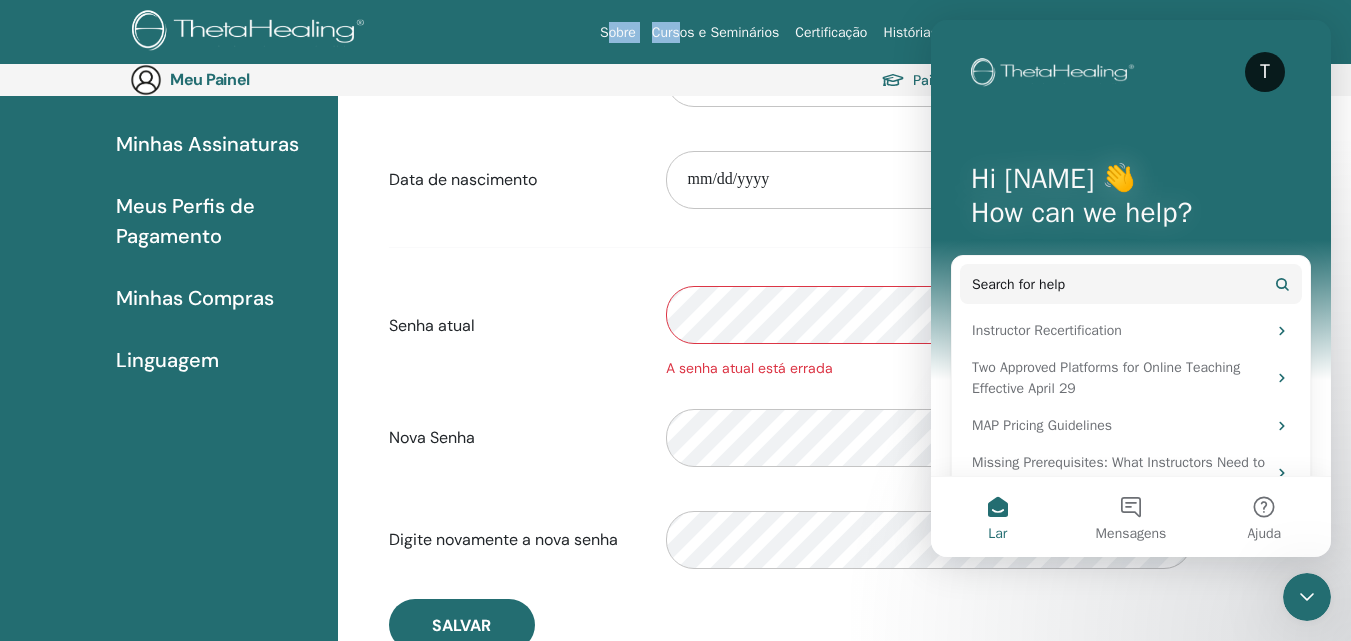 scroll, scrollTop: 248, scrollLeft: 0, axis: vertical 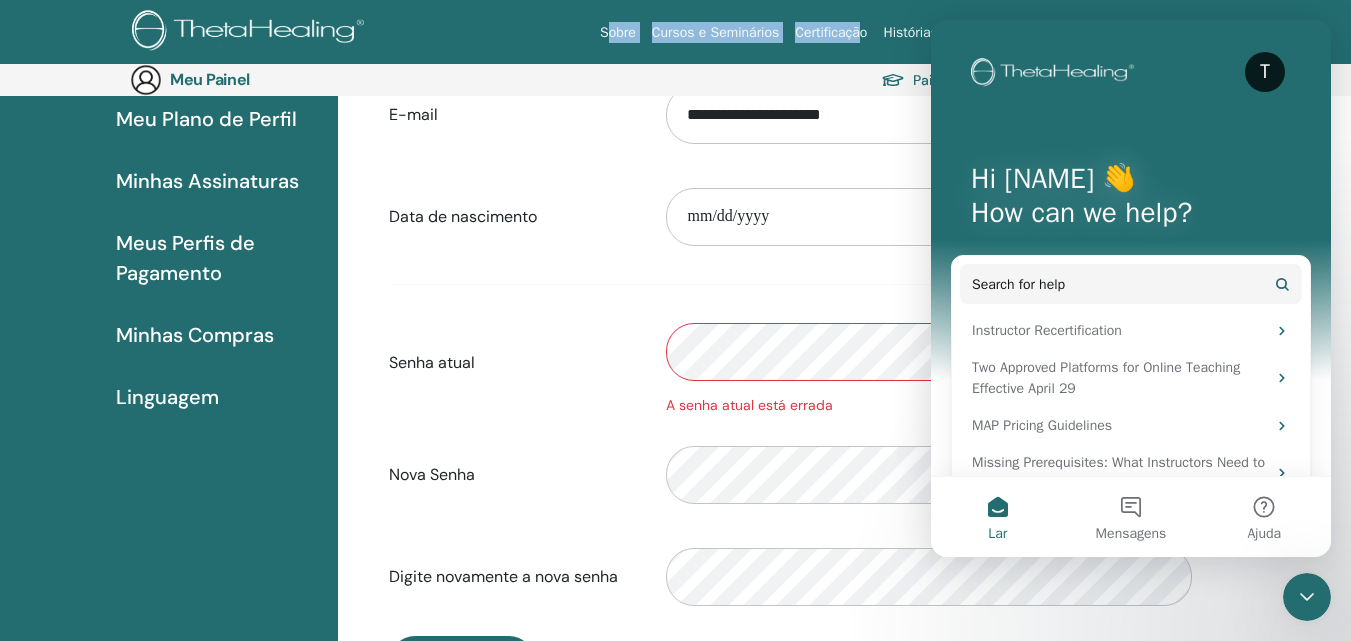 drag, startPoint x: 1551, startPoint y: 73, endPoint x: 932, endPoint y: 34, distance: 620.22736 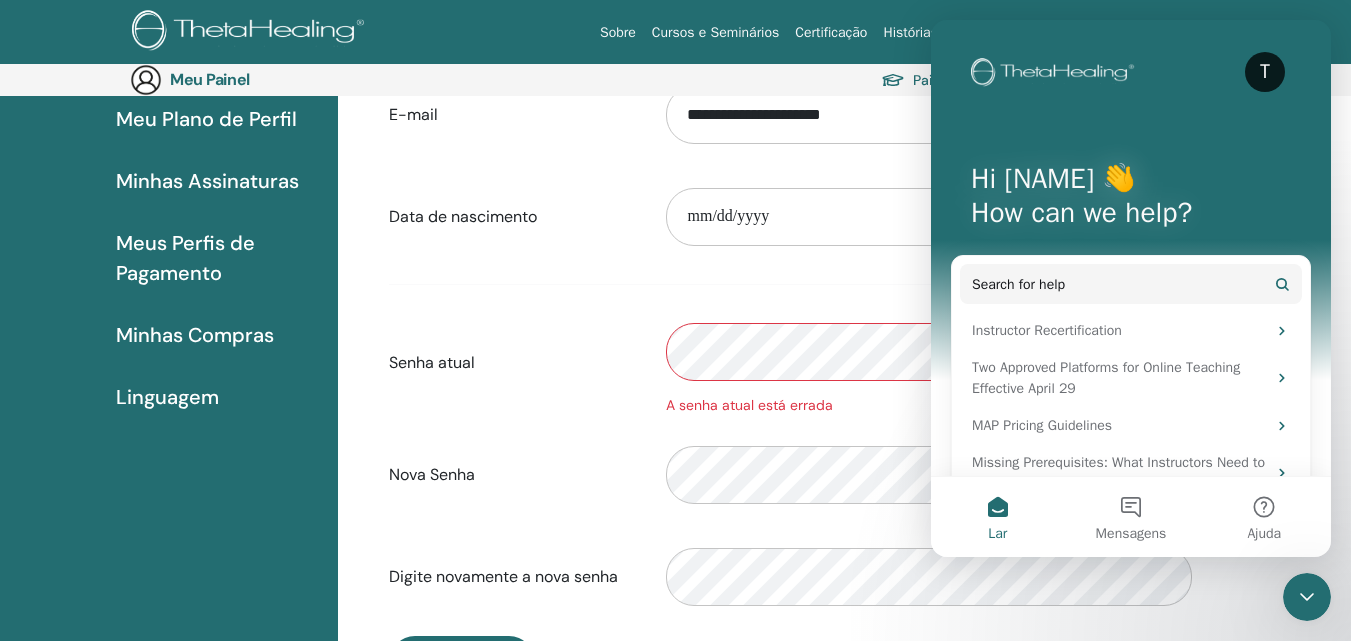 click on "Sobre
Cursos e Seminários
Certificação
Histórias de sucesso
Recursos
Loja
JJ Janecursos Janecursos My ThetaLearning My ThetaHealers My Seminars Wishlist Become a Practitioner Notifications Messages My Theta Account Support Logout" at bounding box center (675, 32) 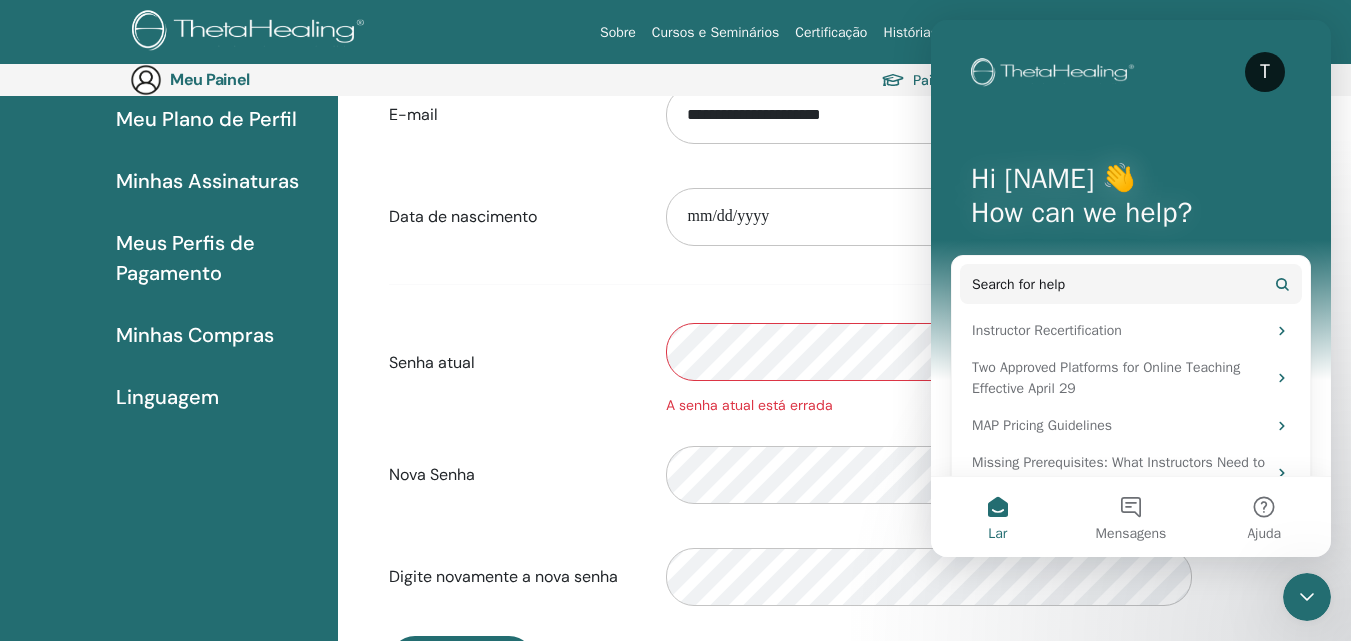 click on "T" at bounding box center [1265, 72] 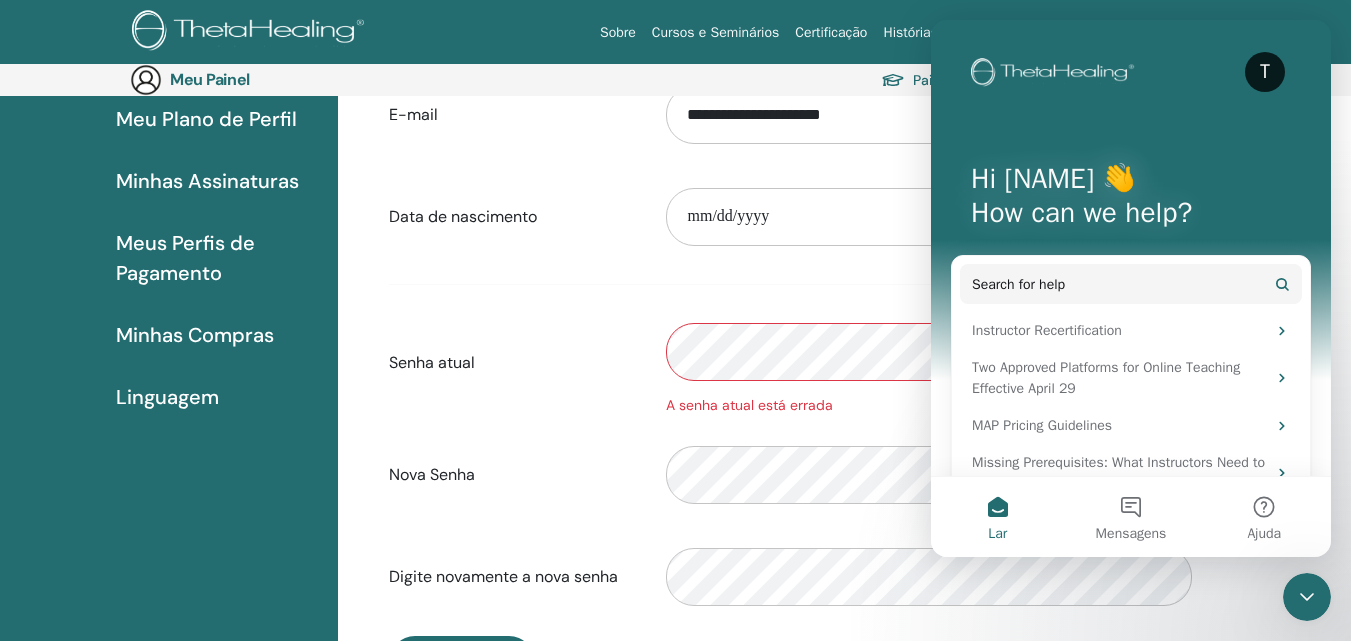 click on "**********" at bounding box center [844, 448] 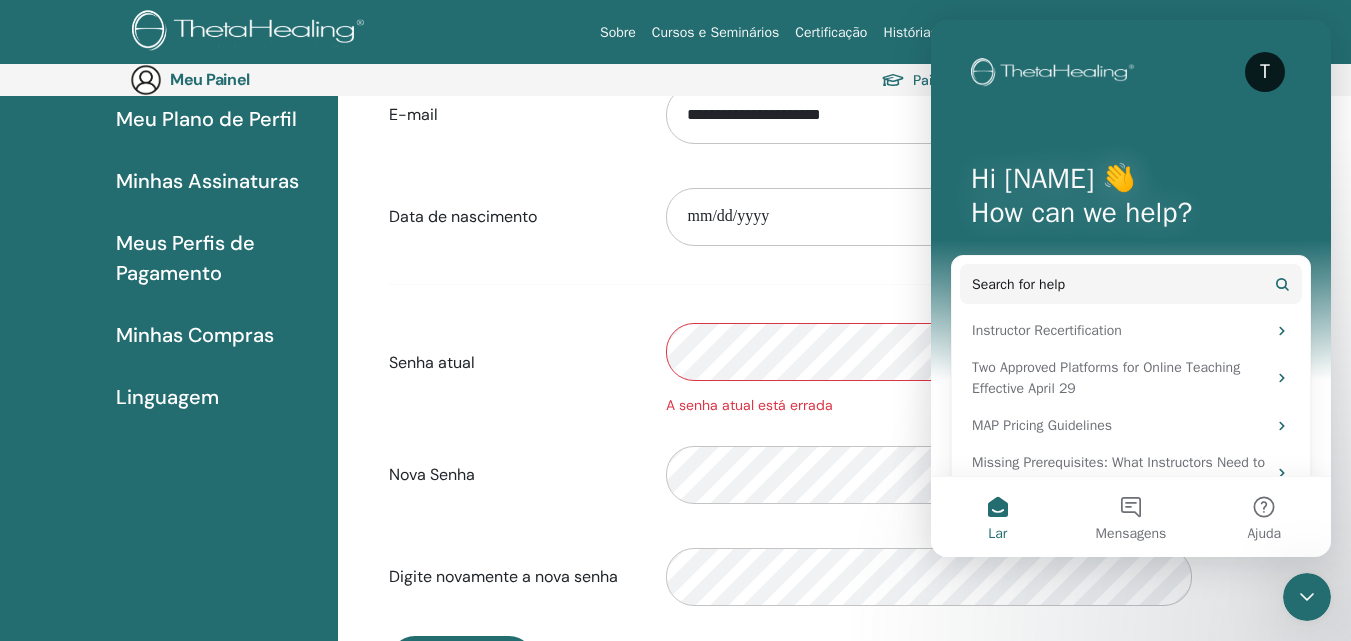 click on "Lar" at bounding box center (997, 517) 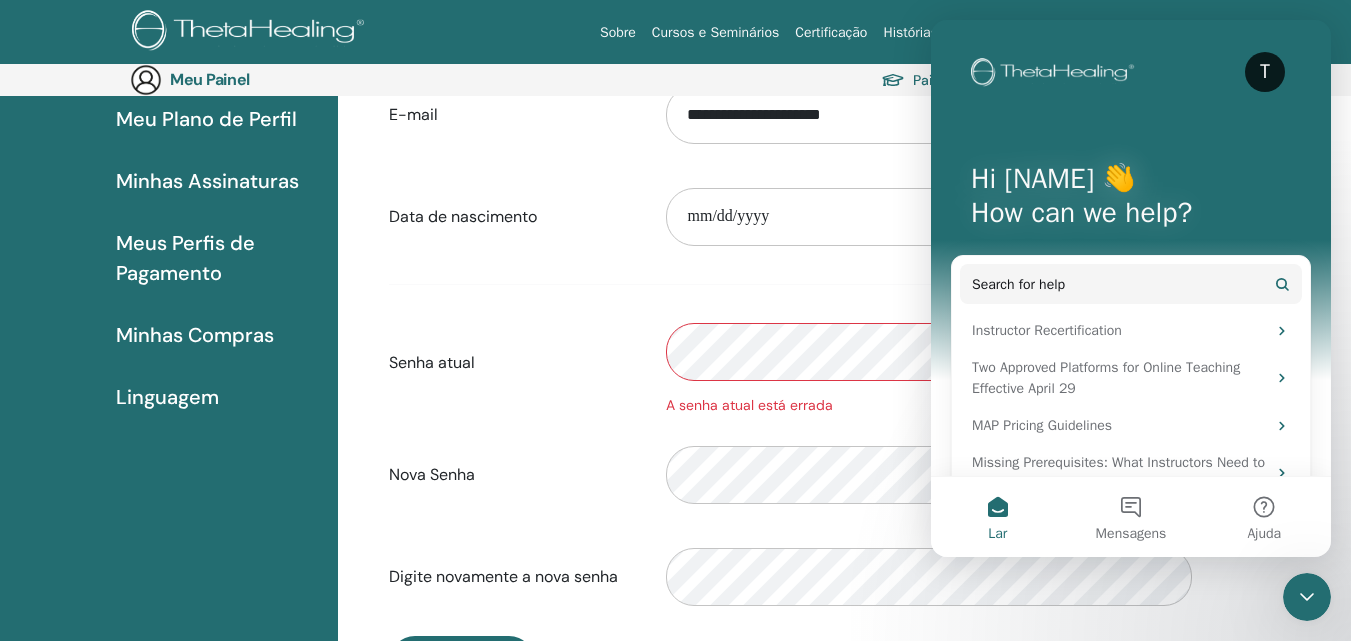 click on "Lar" at bounding box center [997, 517] 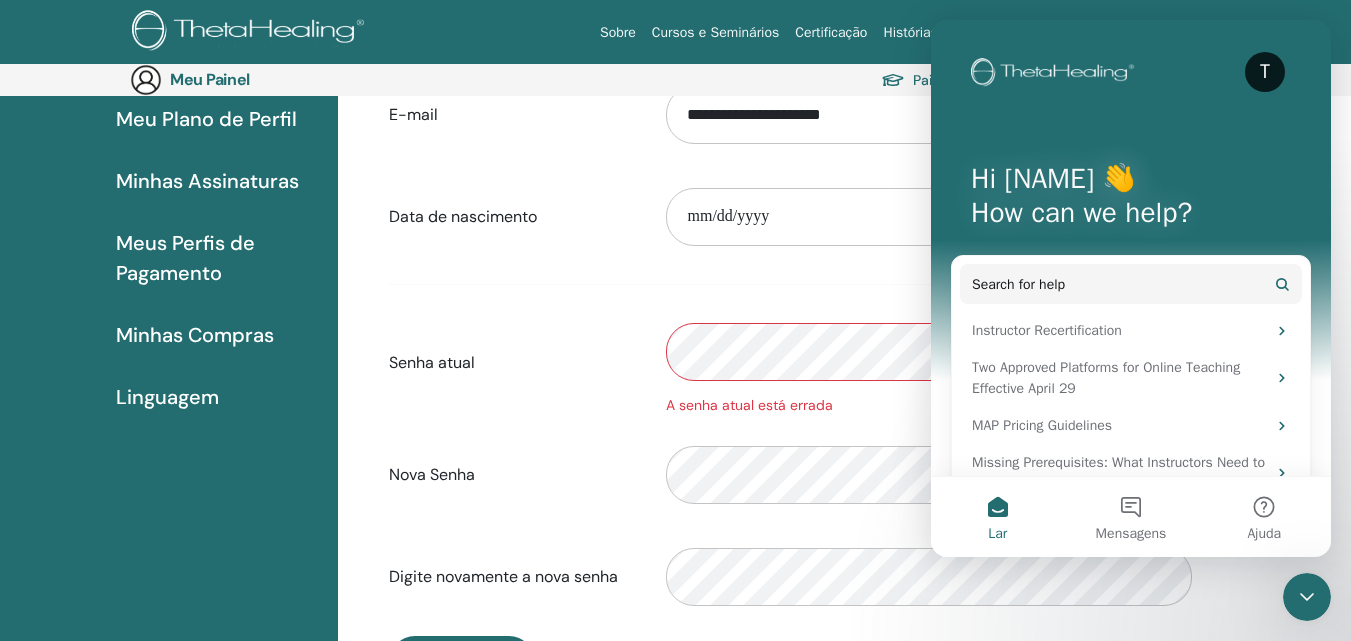 click on "T Hi Janecursos 👋 How can we help?" at bounding box center (1131, 200) 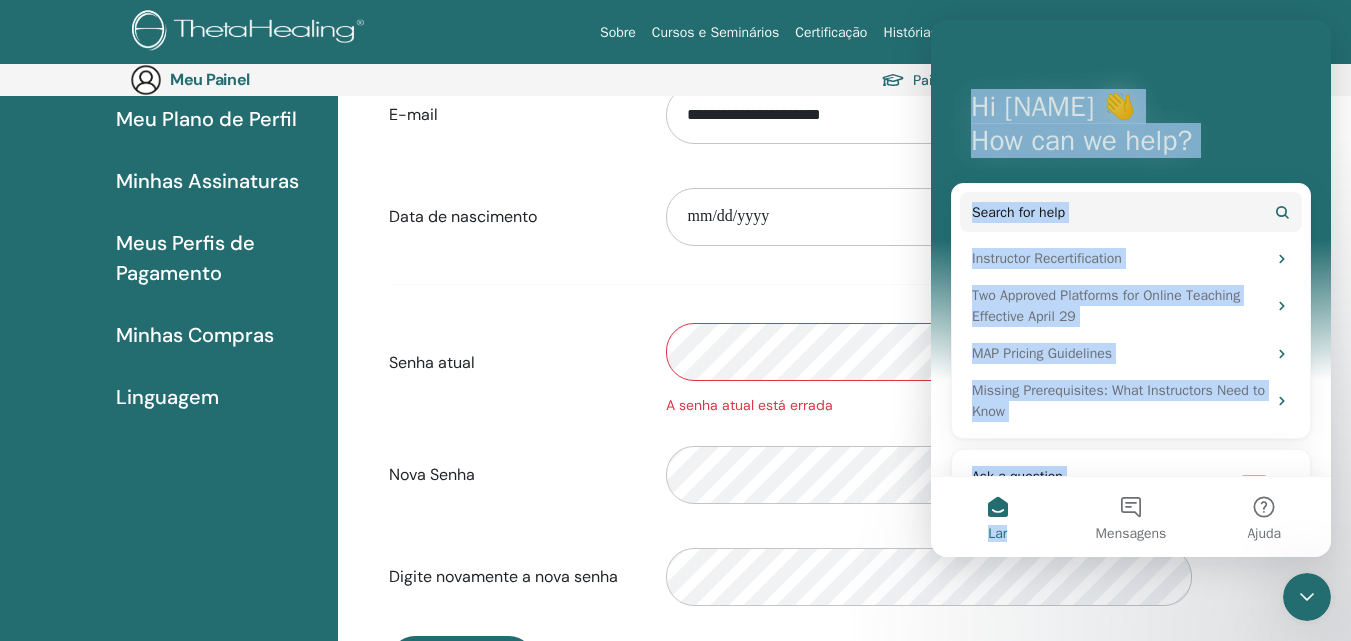 scroll, scrollTop: 131, scrollLeft: 0, axis: vertical 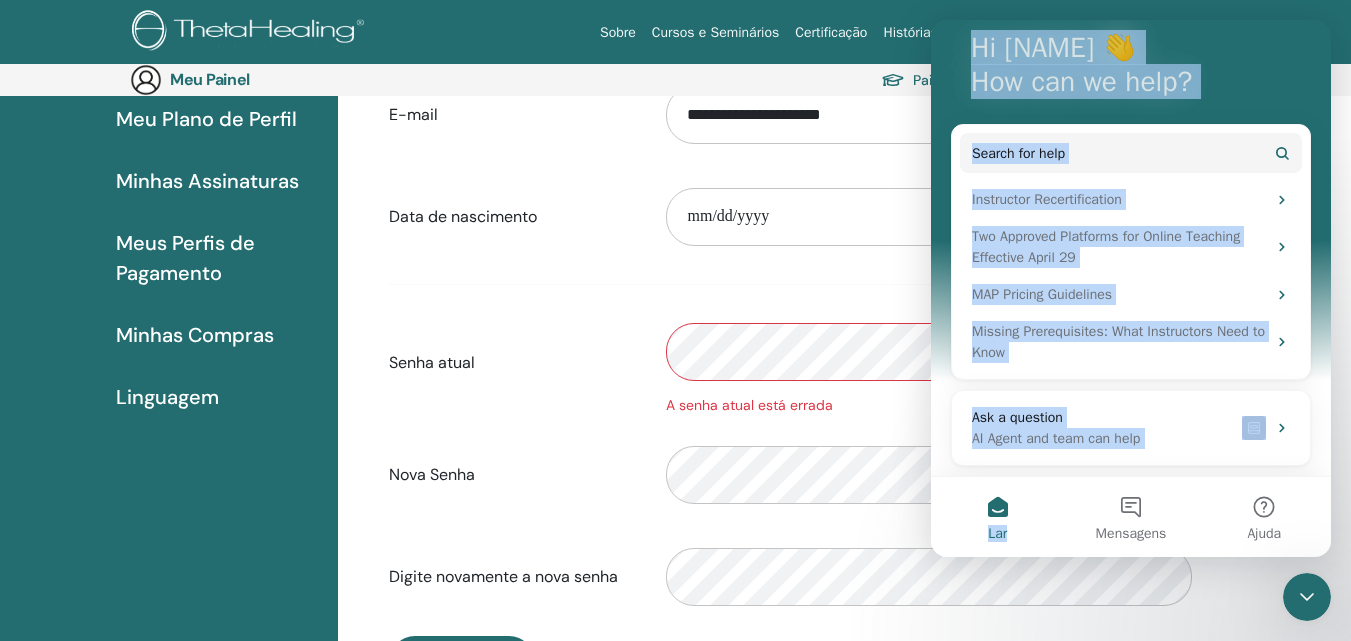 drag, startPoint x: 1319, startPoint y: 32, endPoint x: 1327, endPoint y: 467, distance: 435.07355 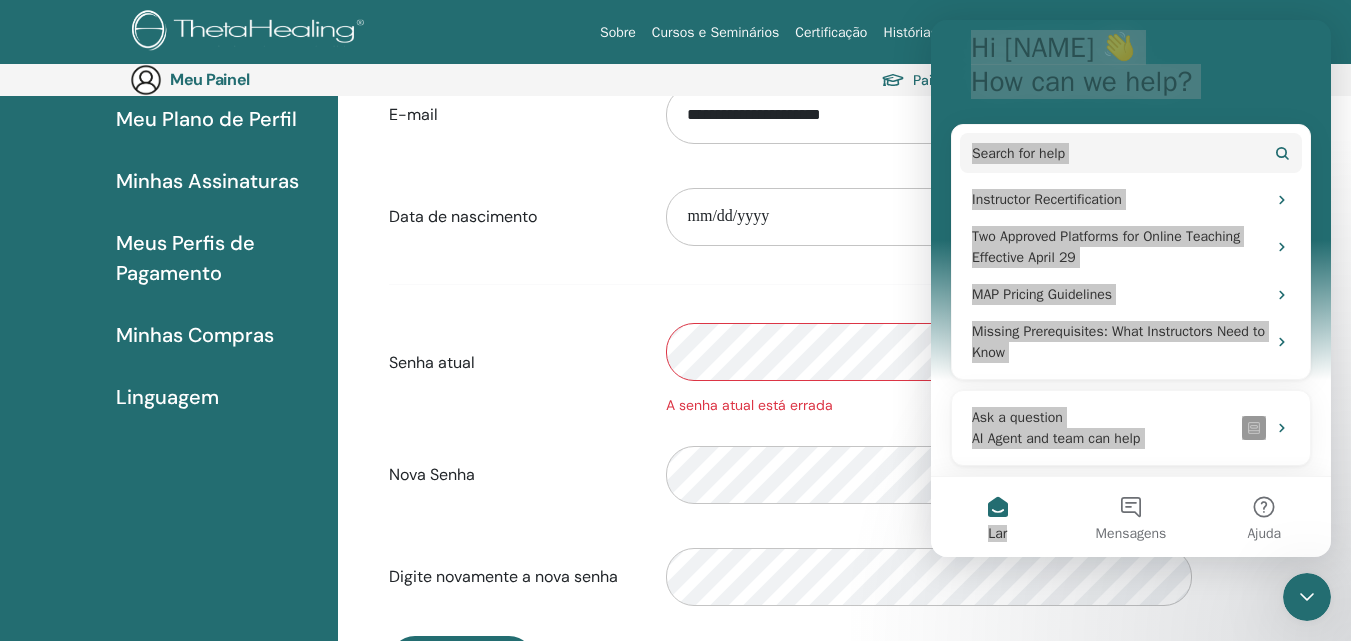 click on "**********" at bounding box center [844, 448] 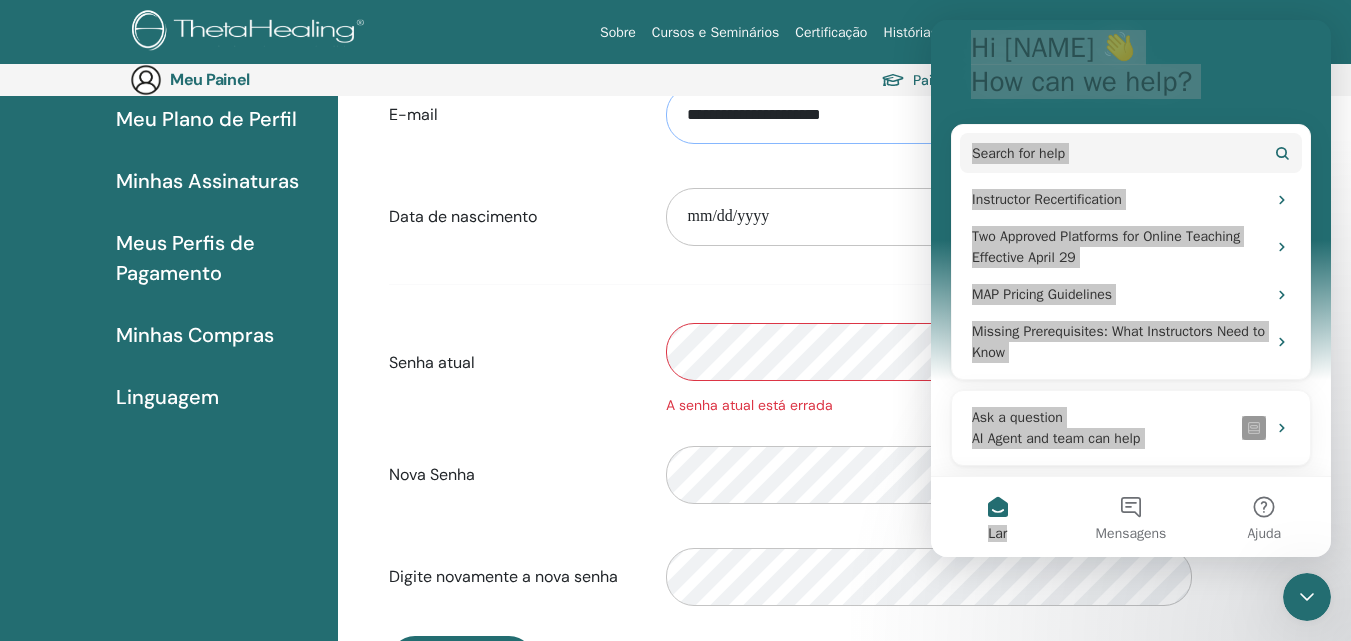 click on "**********" at bounding box center (929, 115) 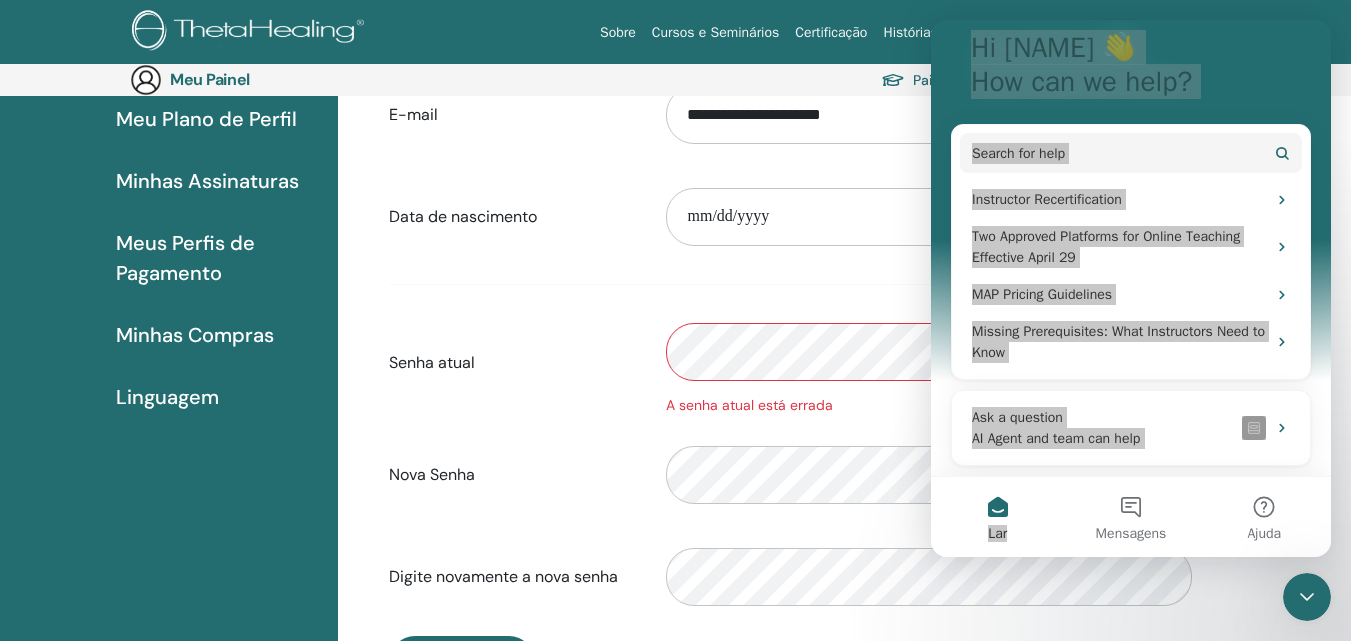 click on "**********" at bounding box center [929, 217] 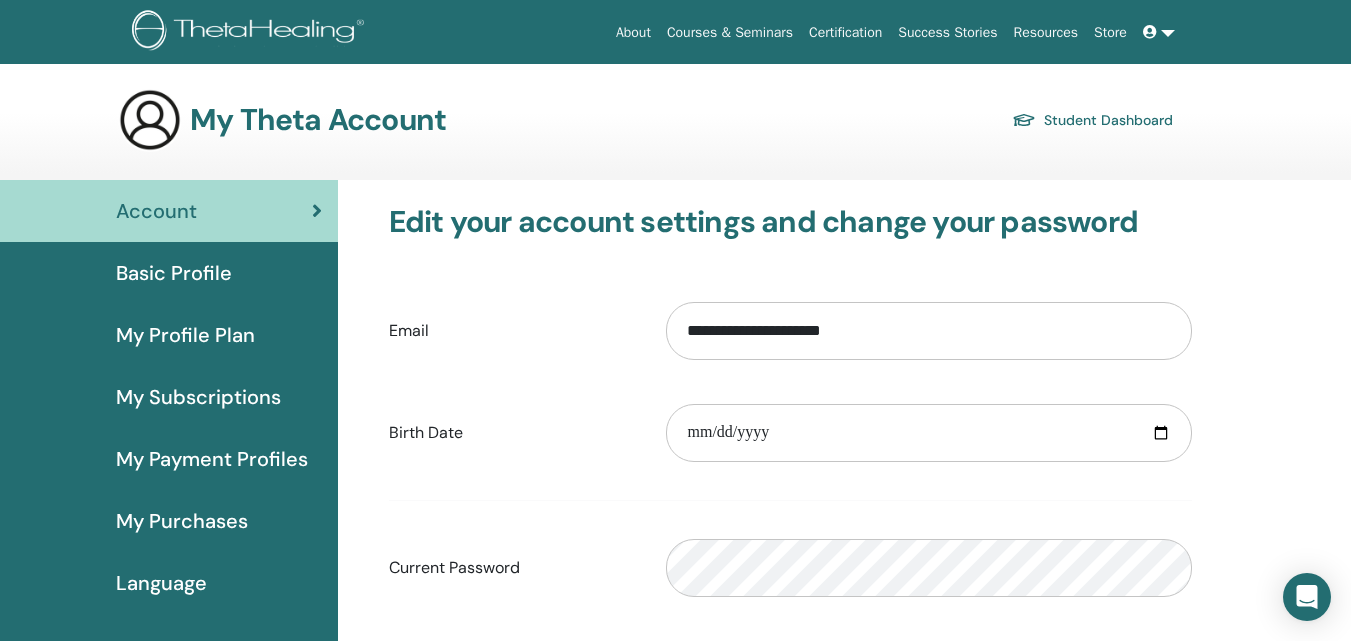 scroll, scrollTop: 0, scrollLeft: 0, axis: both 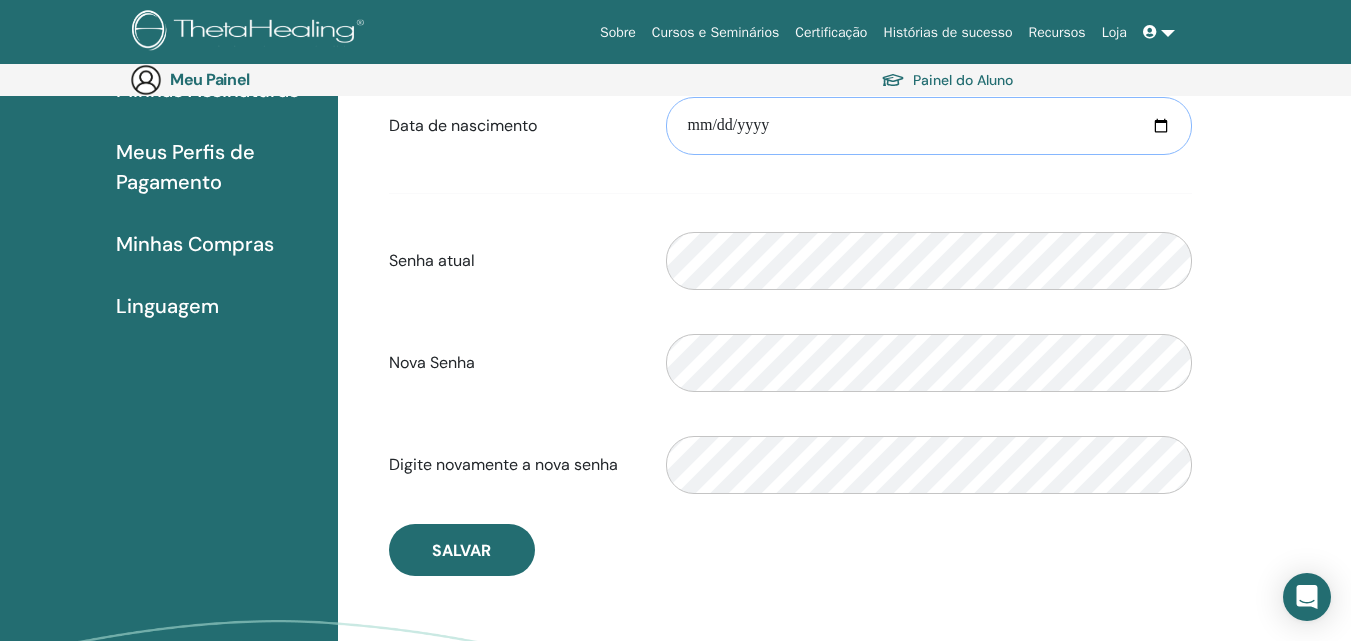 click at bounding box center [929, 126] 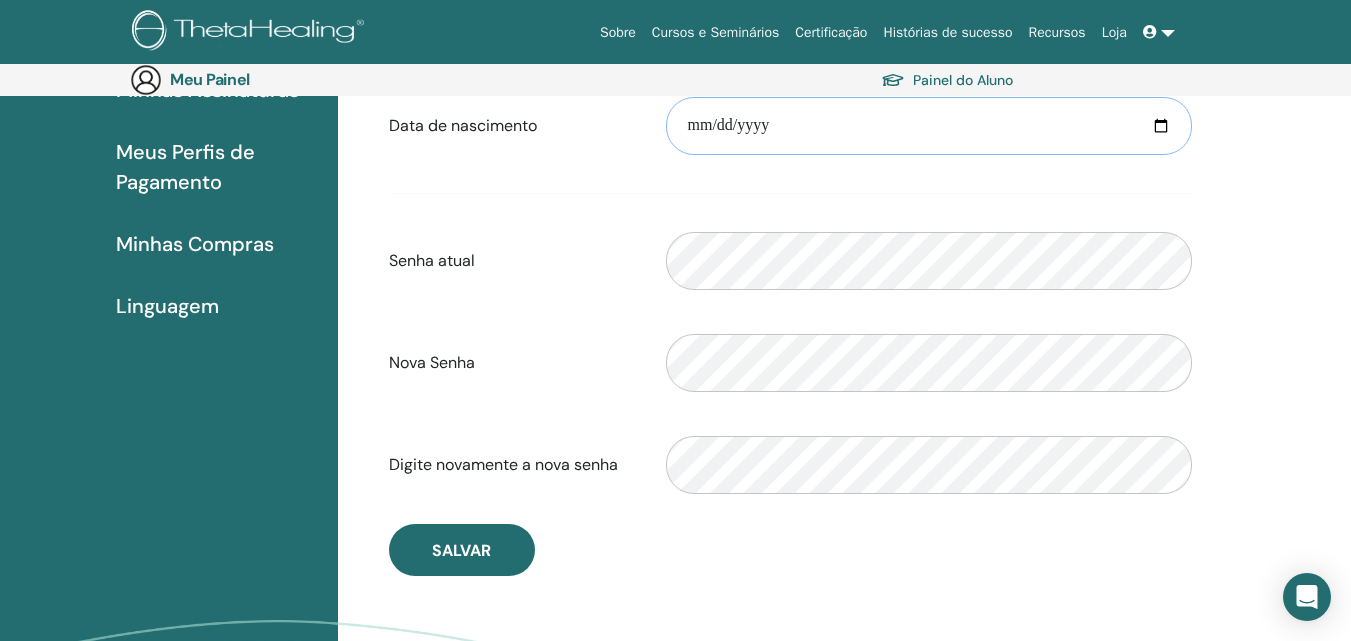 type on "**********" 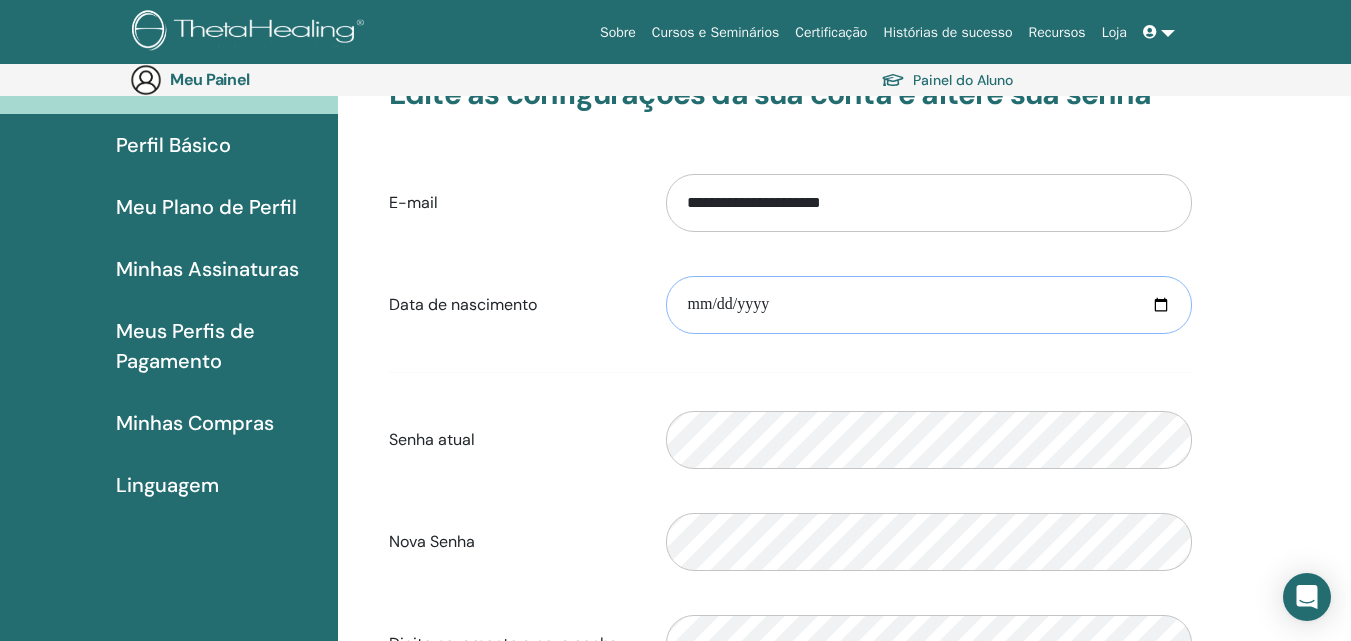 scroll, scrollTop: 152, scrollLeft: 0, axis: vertical 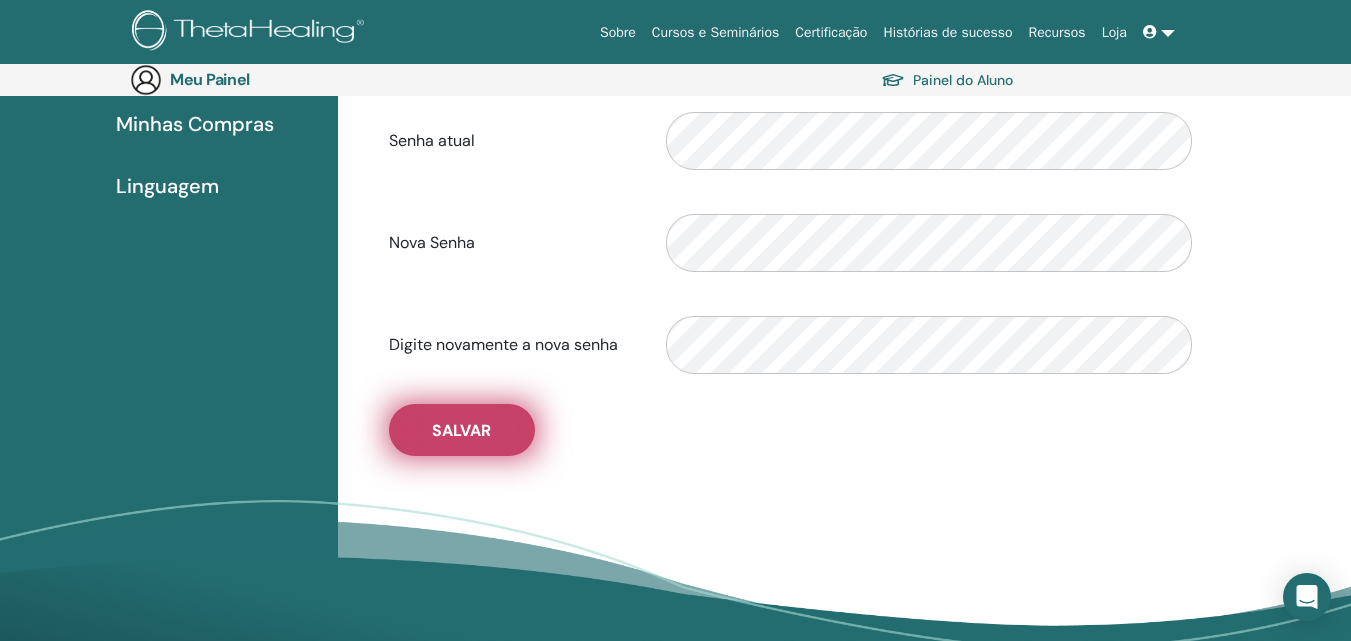 click on "Salvar" at bounding box center (462, 430) 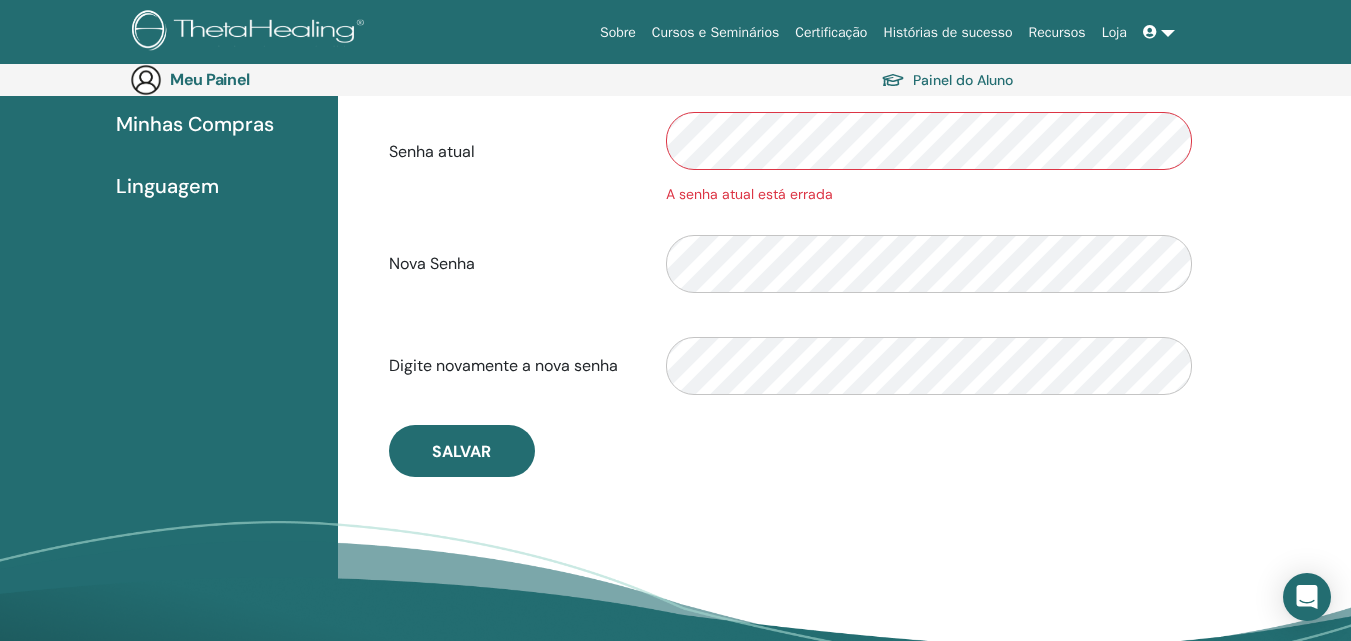 click at bounding box center (1152, 32) 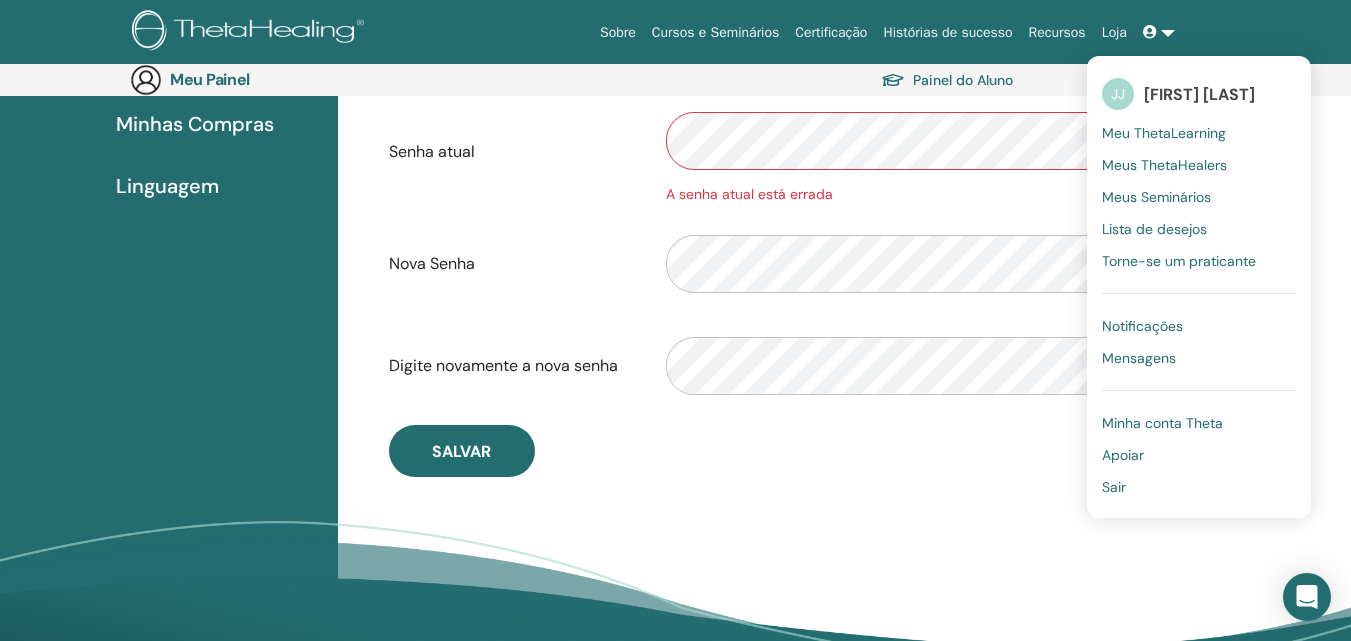 click on "Minha conta Theta" at bounding box center [1162, 423] 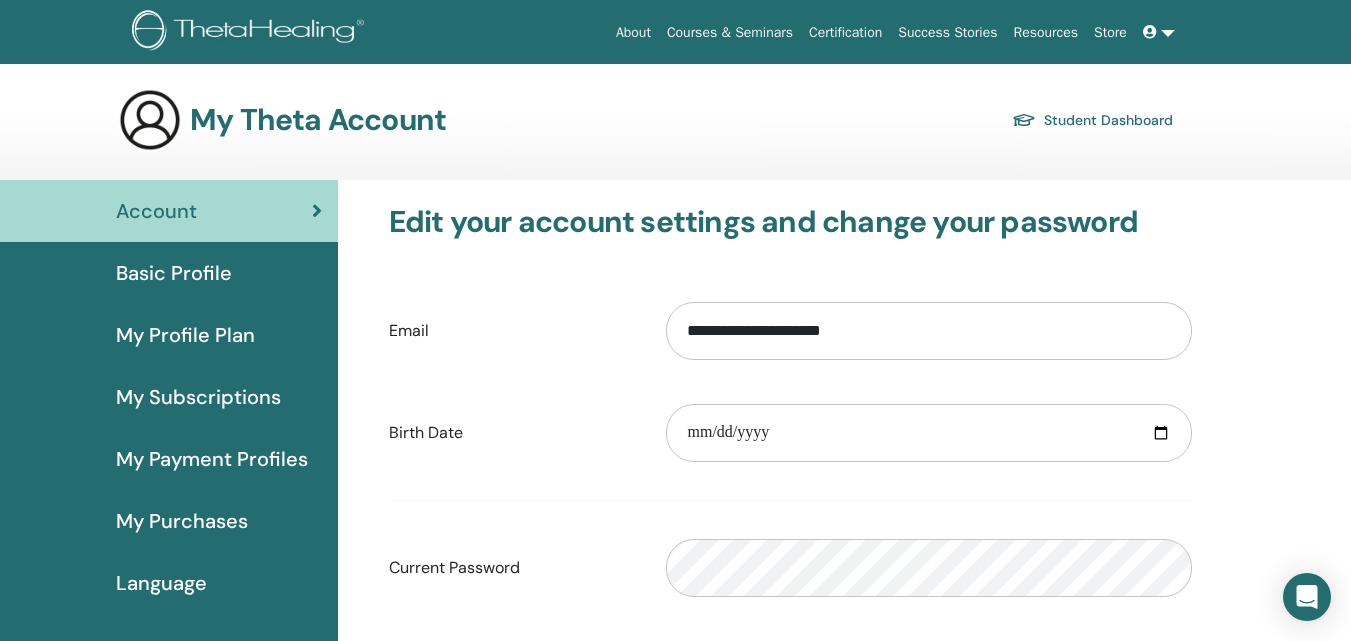 scroll, scrollTop: 0, scrollLeft: 0, axis: both 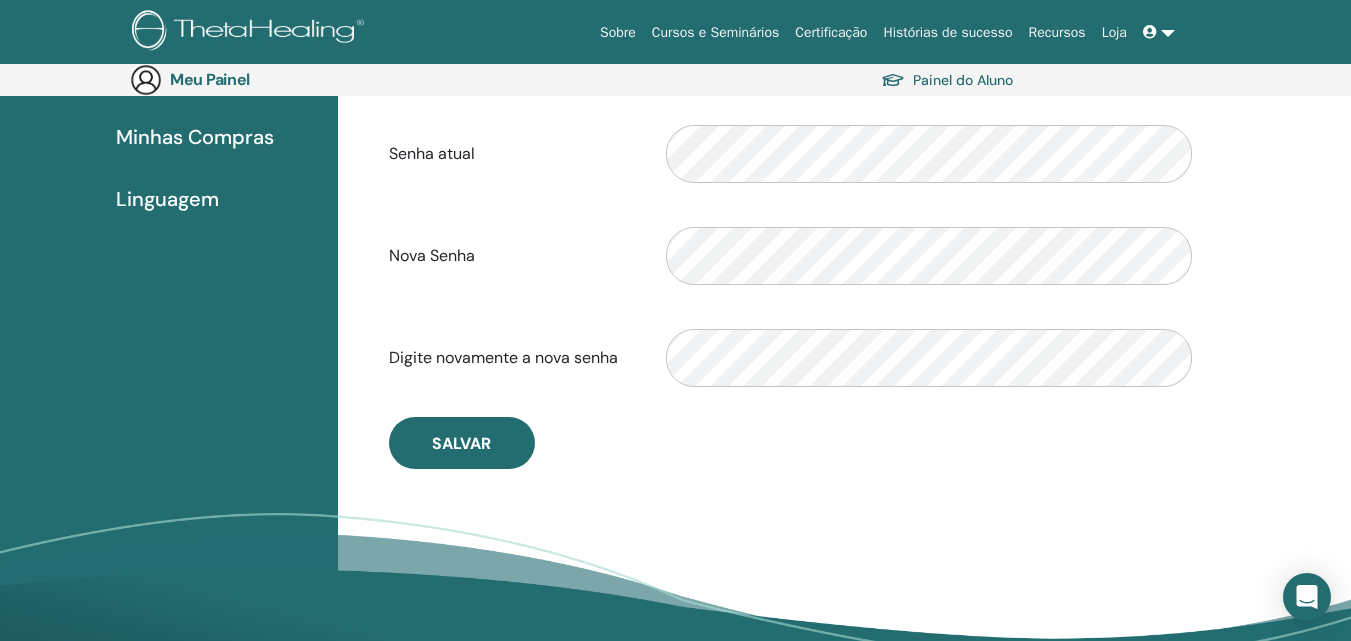 type 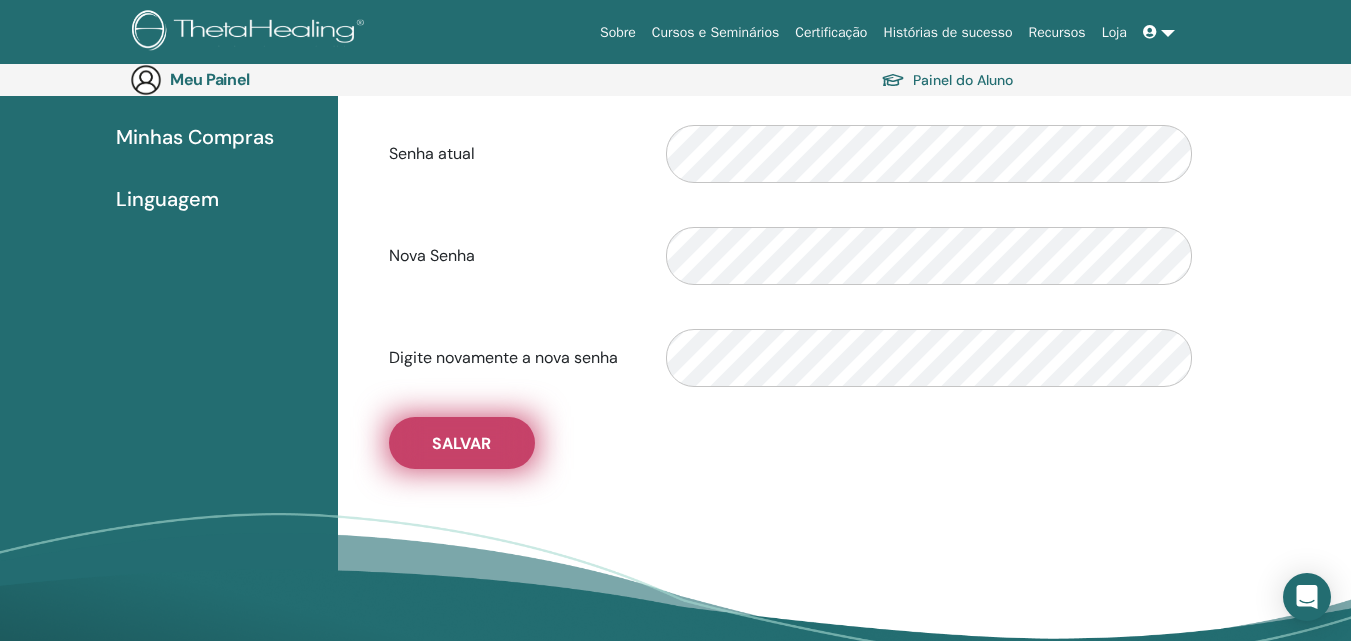 click on "Salvar" at bounding box center [462, 443] 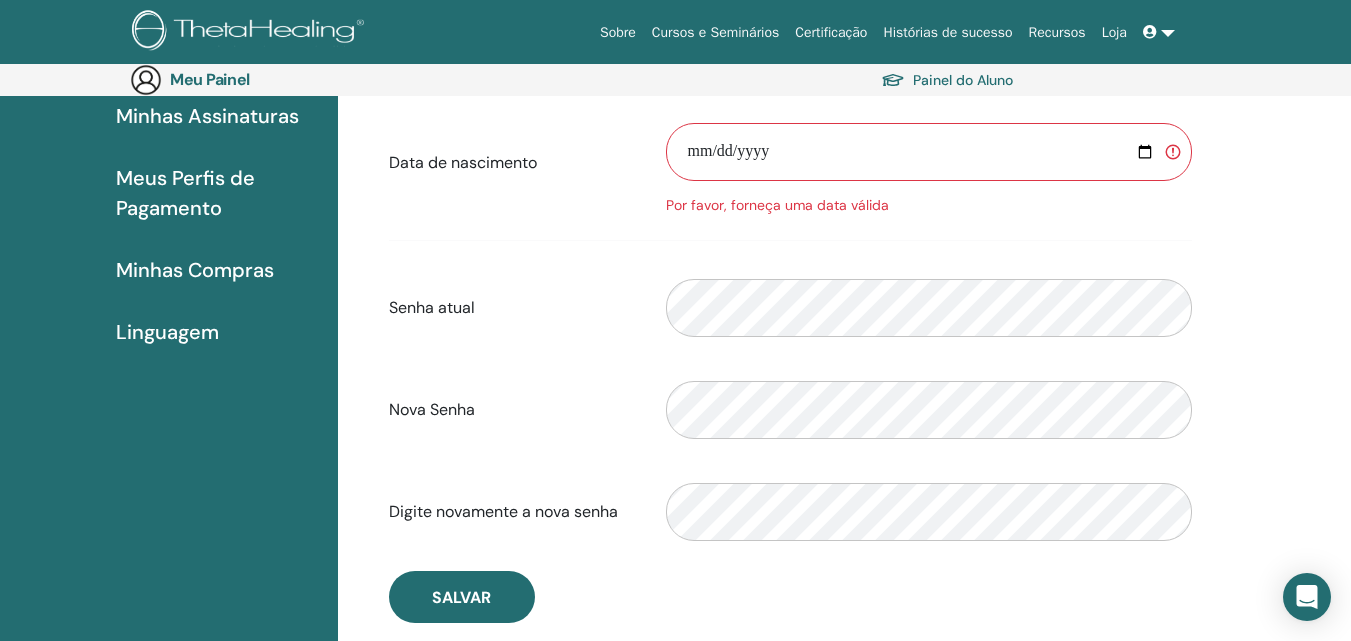 scroll, scrollTop: 286, scrollLeft: 0, axis: vertical 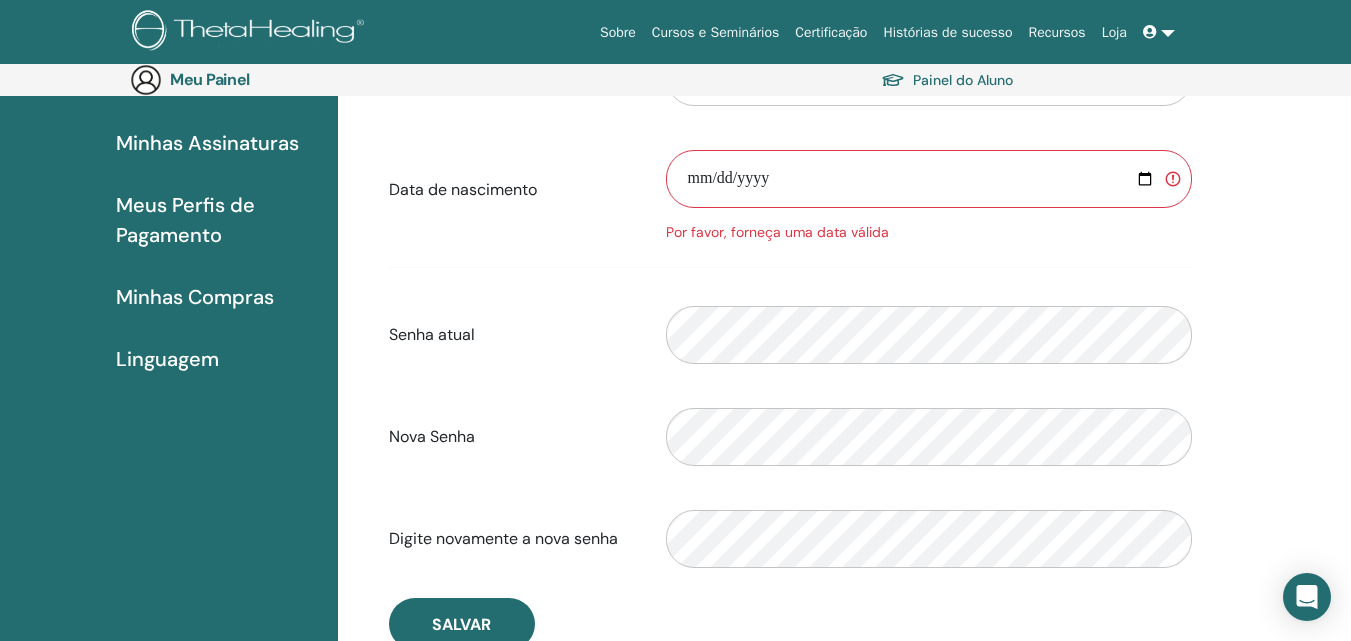click at bounding box center (929, 179) 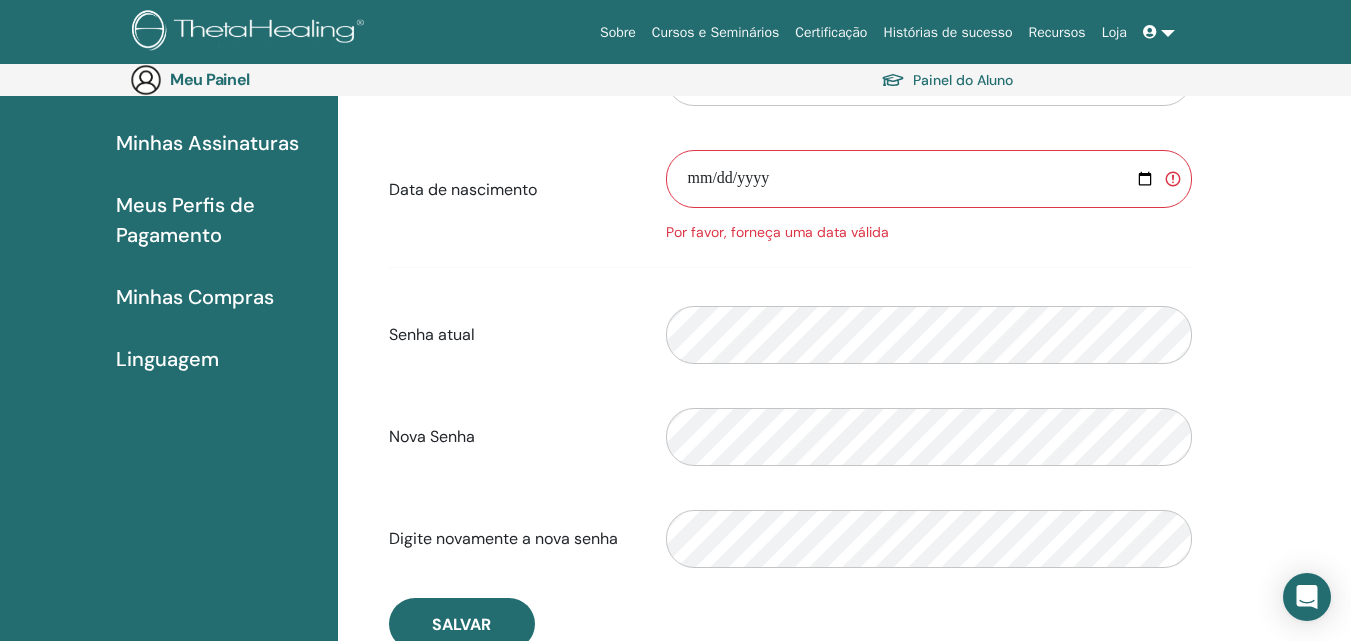 scroll, scrollTop: 1025, scrollLeft: 0, axis: vertical 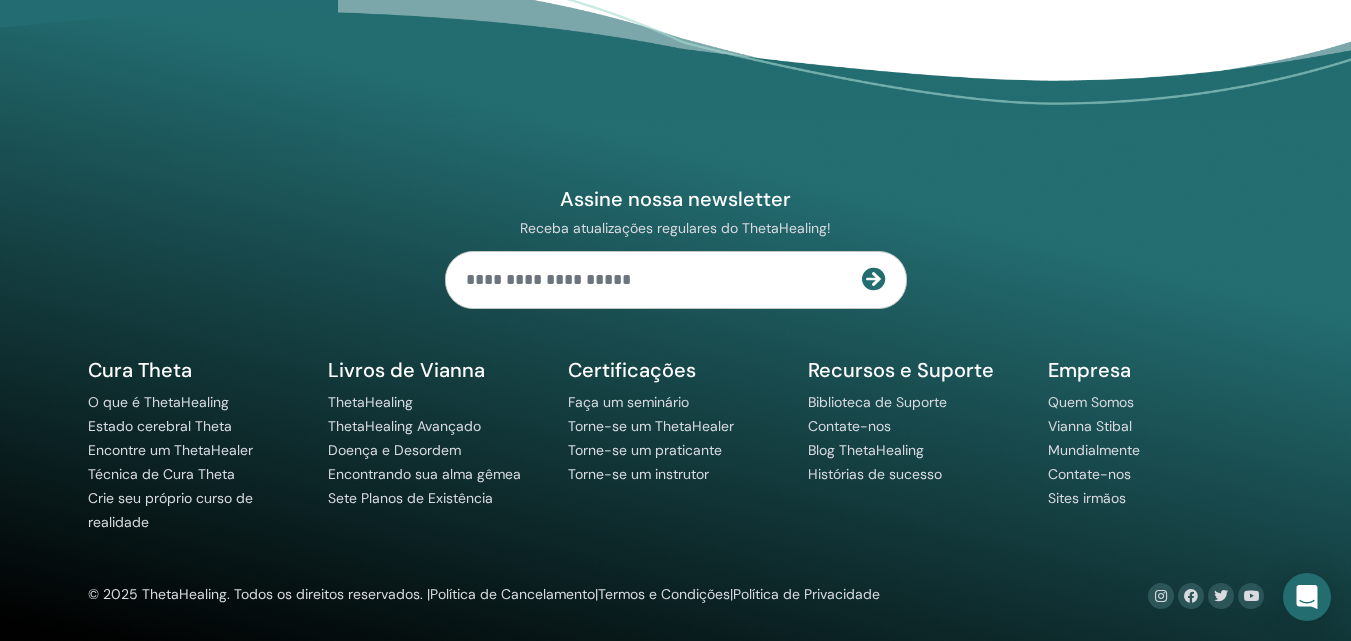 click on "Assine nossa newsletter
Receba atualizações regulares do ThetaHealing!
Cura Theta
O que é ThetaHealing" at bounding box center (675, 298) 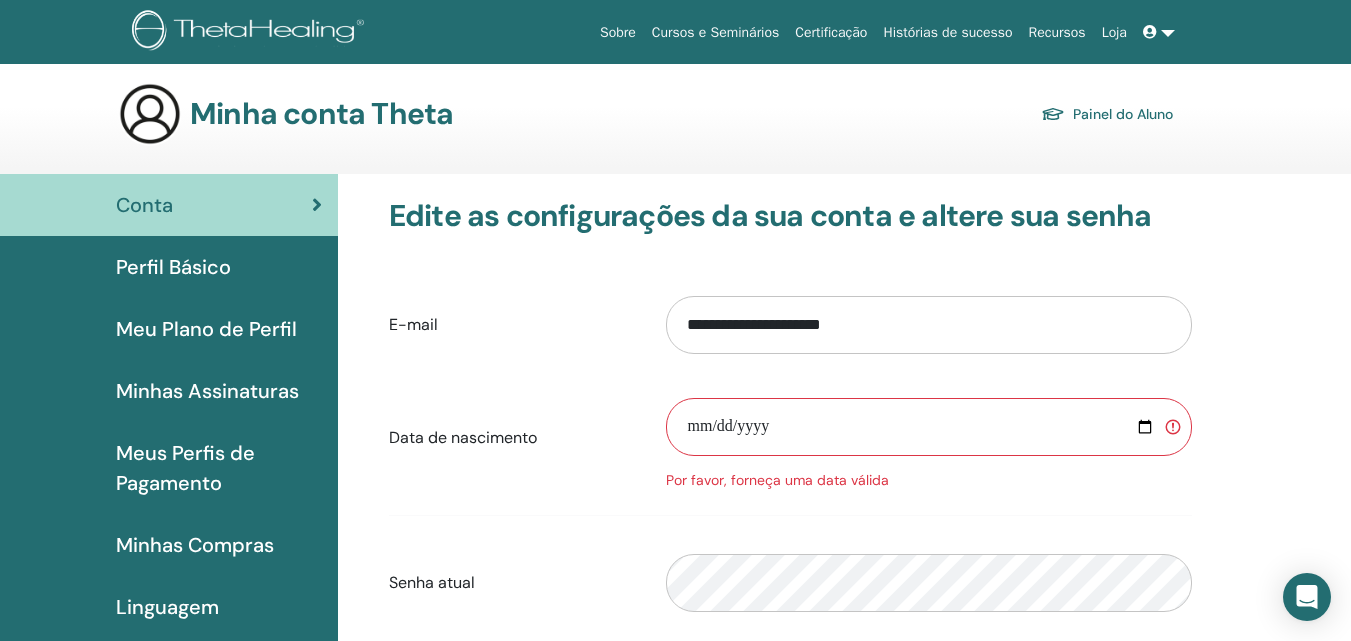 scroll, scrollTop: 0, scrollLeft: 0, axis: both 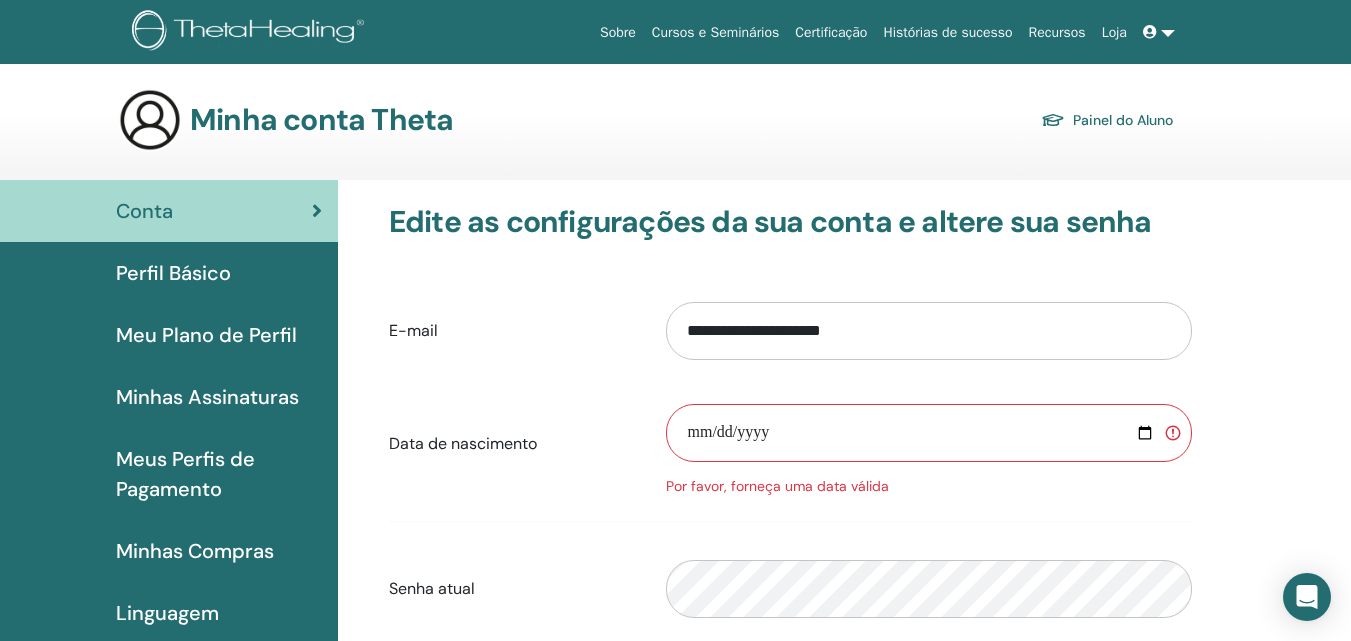 click on "**********" at bounding box center (929, 433) 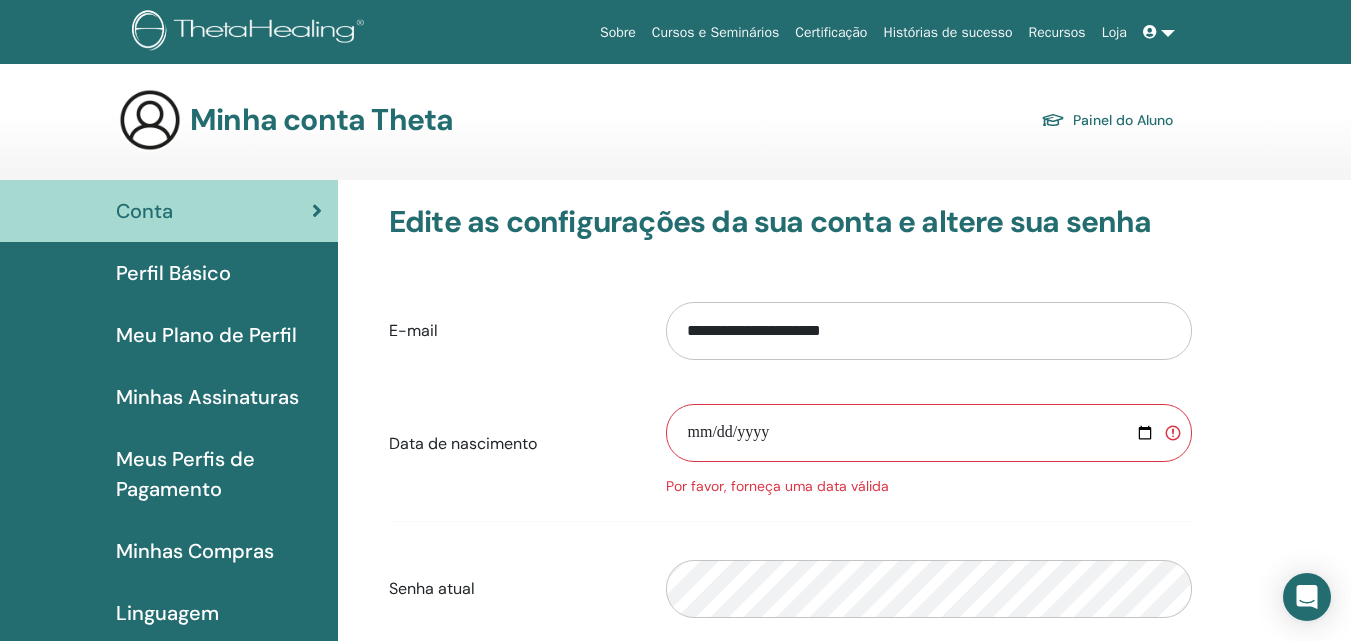 click on "**********" at bounding box center [929, 433] 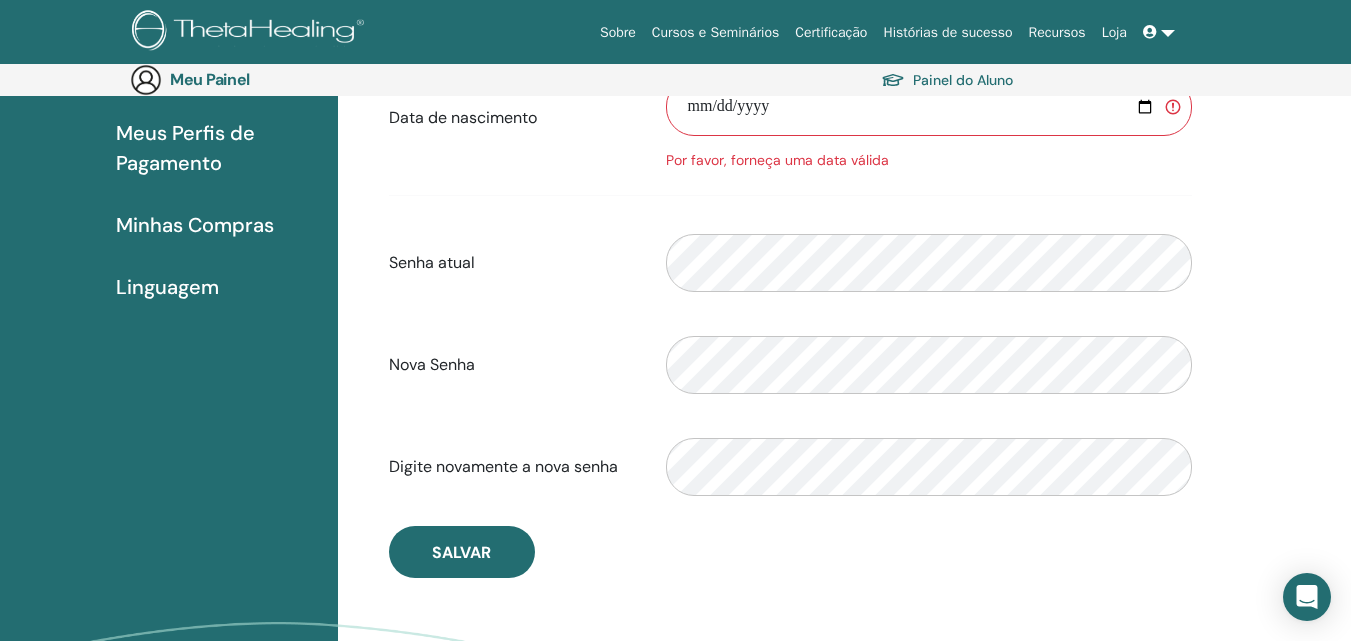 scroll, scrollTop: 292, scrollLeft: 0, axis: vertical 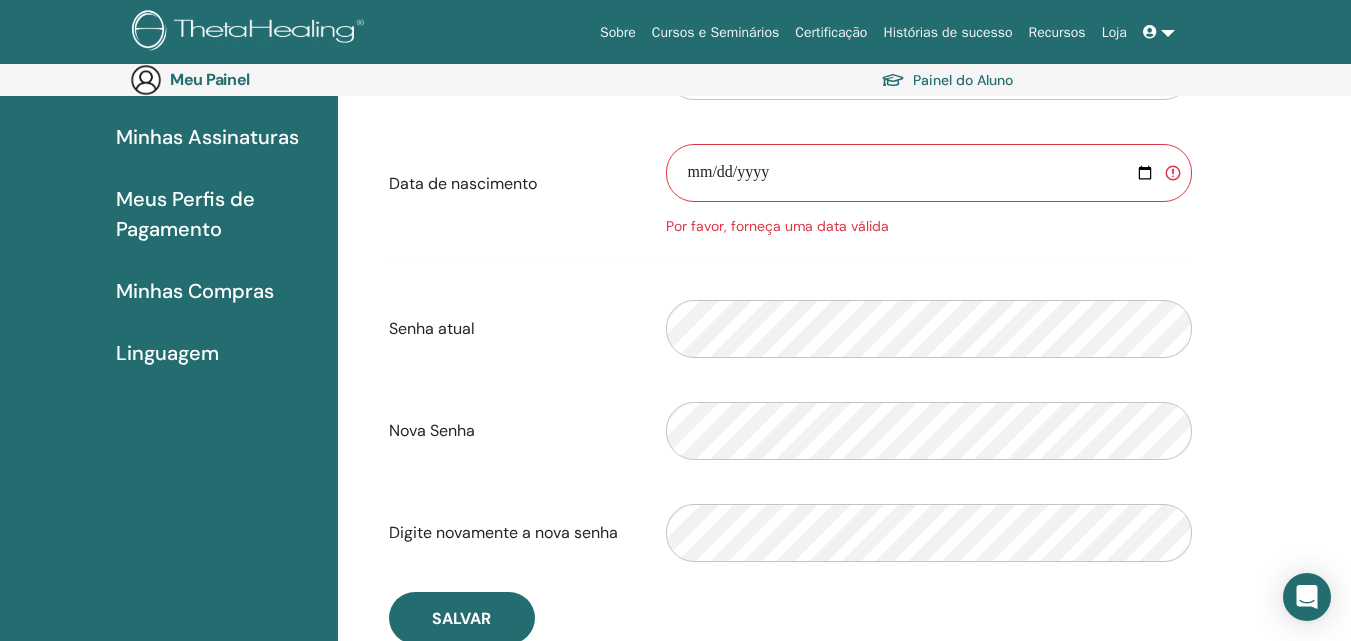 click on "**********" at bounding box center [929, 173] 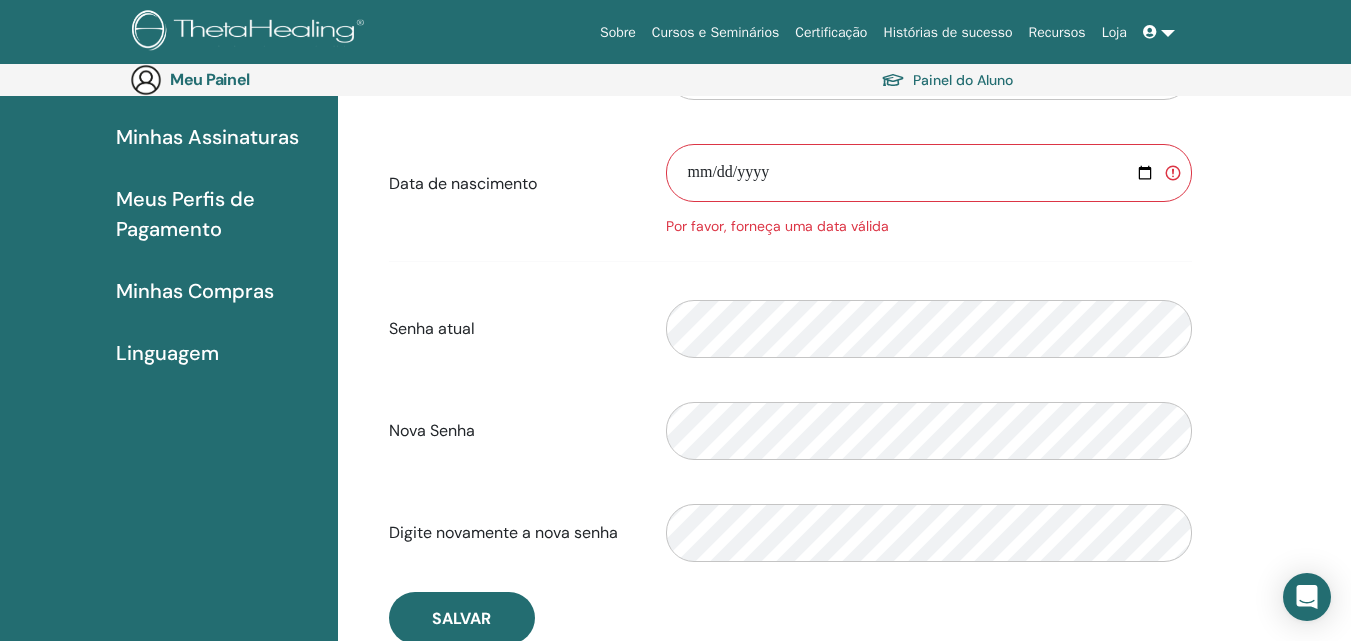 drag, startPoint x: 977, startPoint y: 170, endPoint x: 811, endPoint y: 208, distance: 170.29387 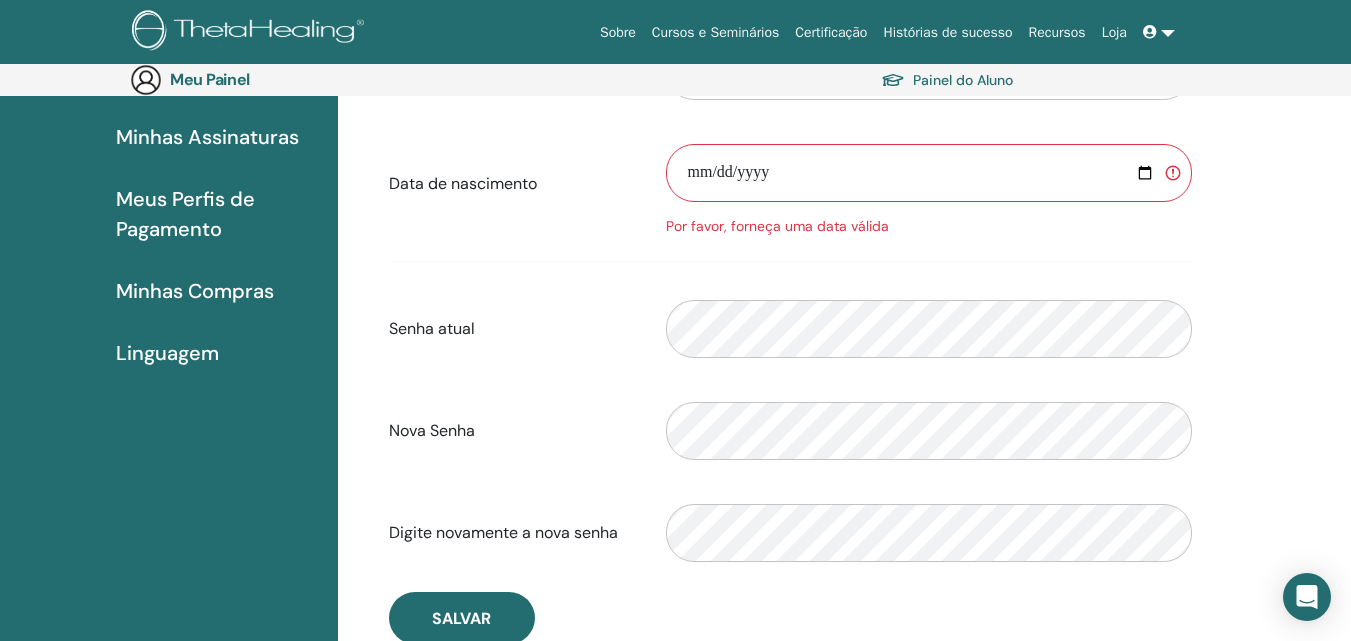 drag, startPoint x: 773, startPoint y: 168, endPoint x: 1148, endPoint y: 165, distance: 375.012 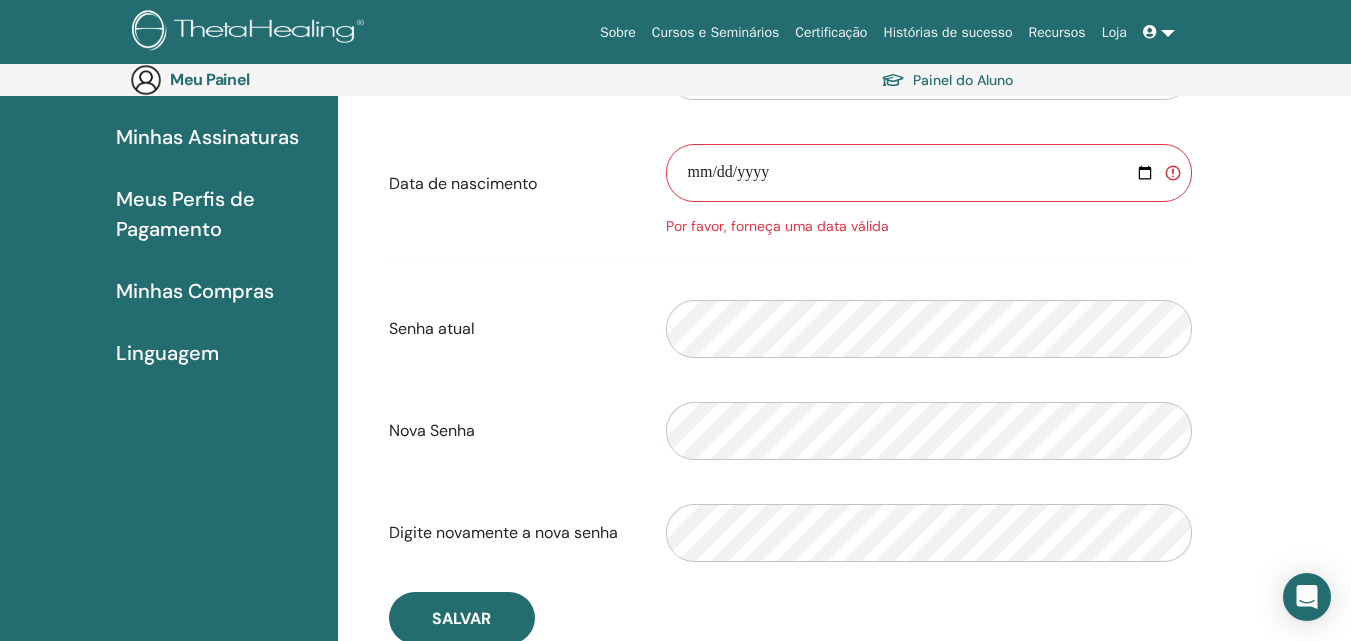 click on "**********" at bounding box center (929, 173) 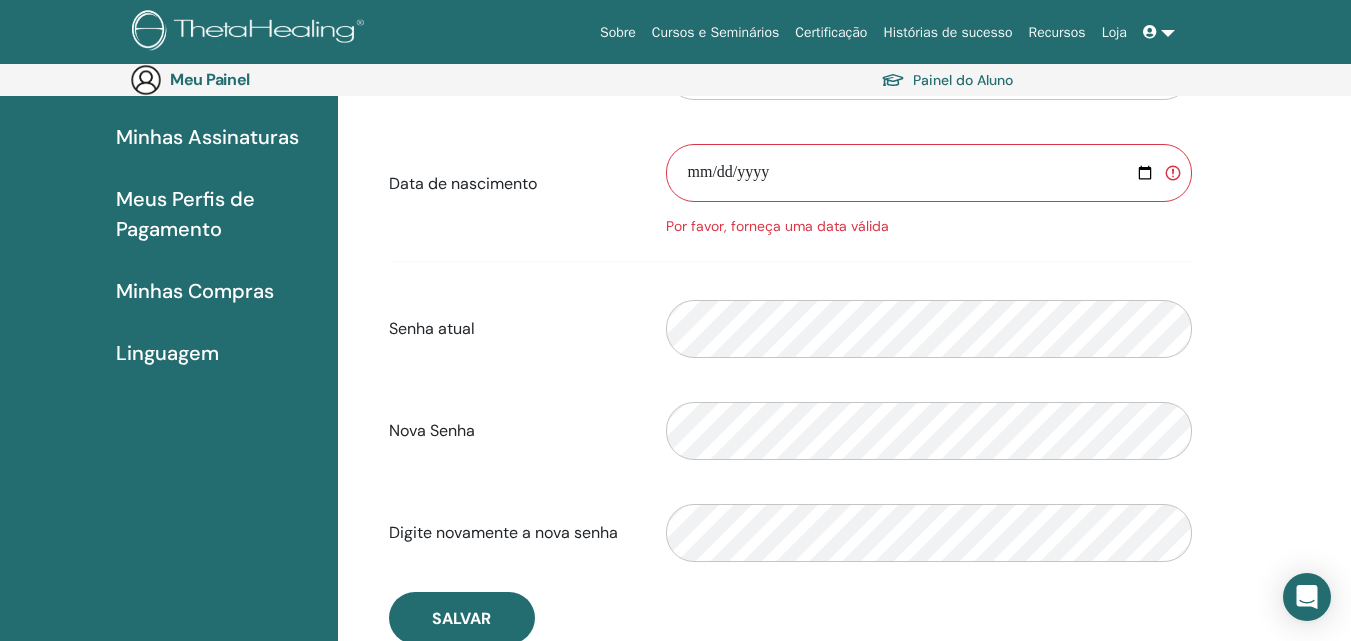 click on "**********" at bounding box center (929, 173) 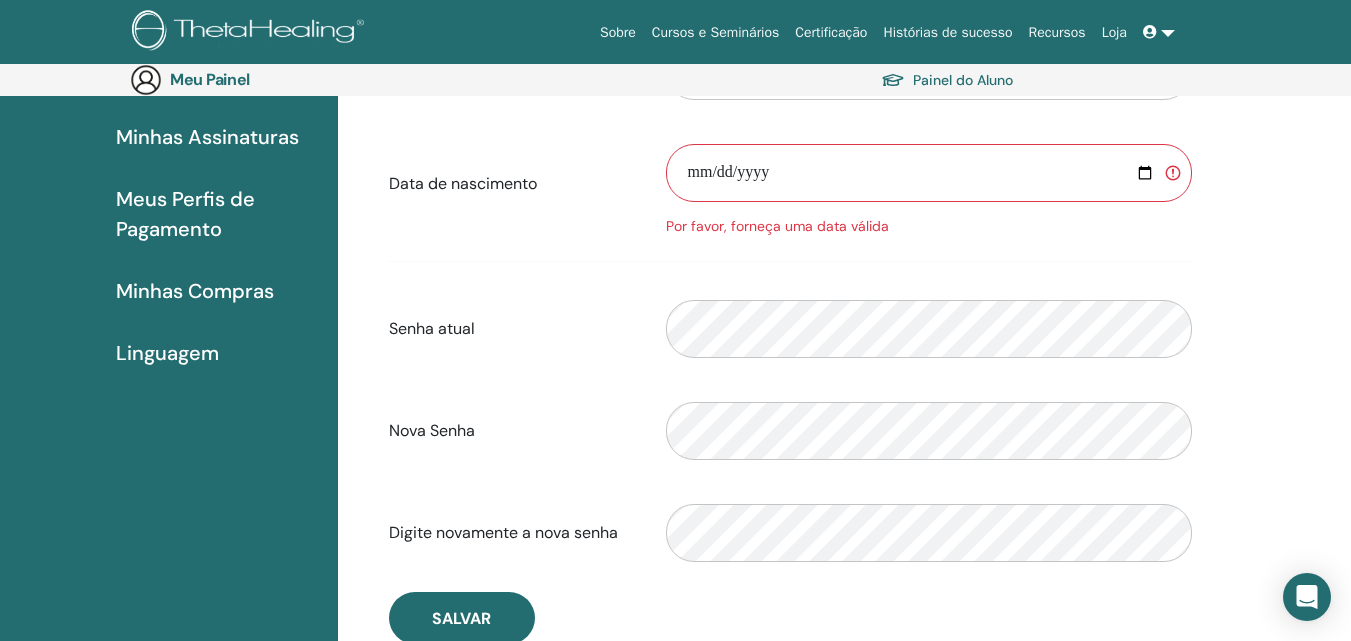 click on "**********" at bounding box center [929, 173] 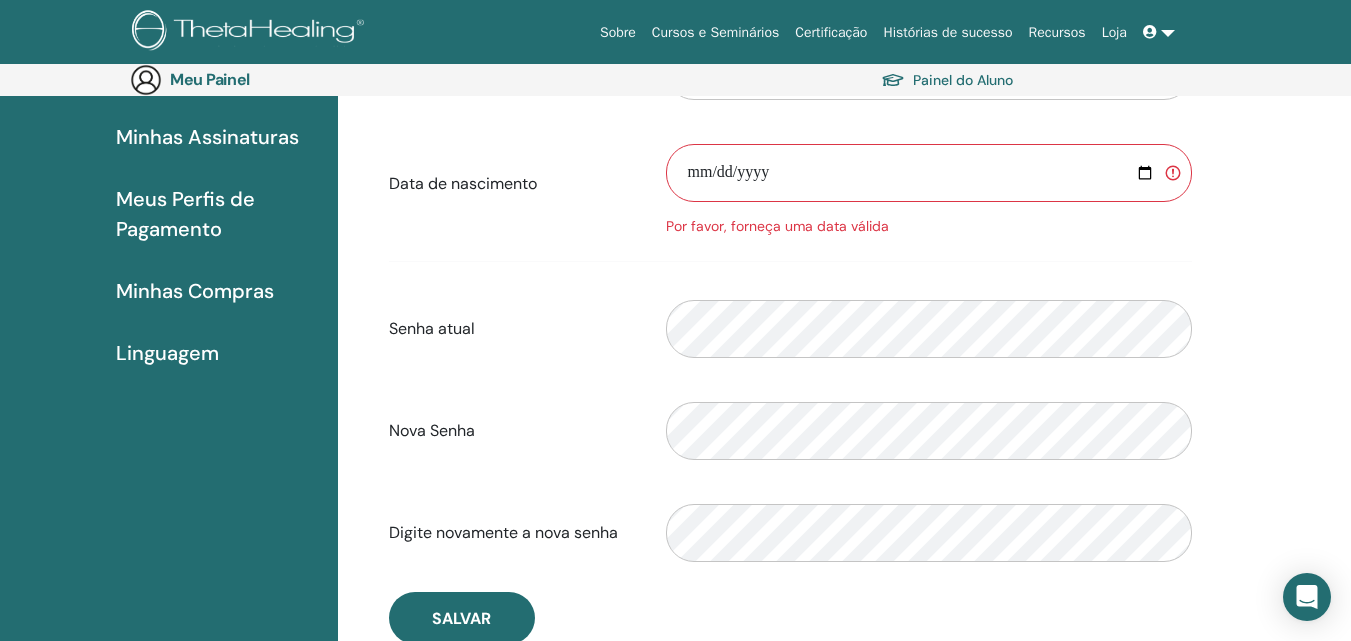 click on "**********" at bounding box center [929, 173] 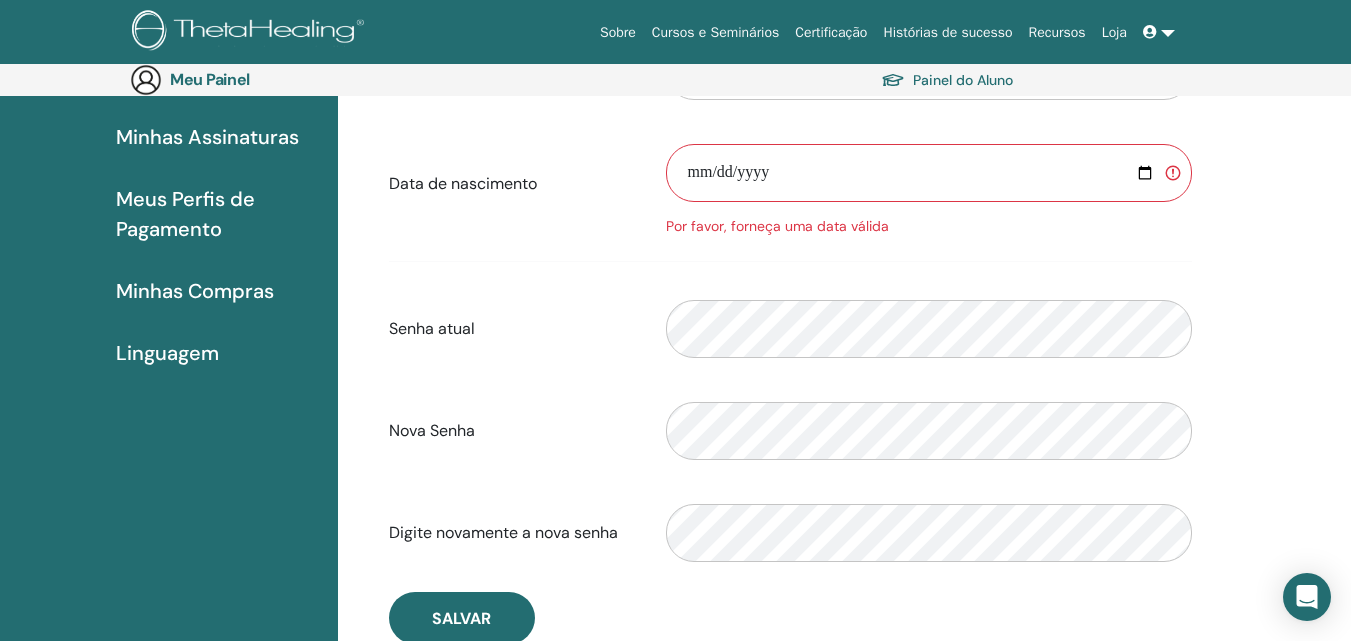 click on "**********" at bounding box center [929, 173] 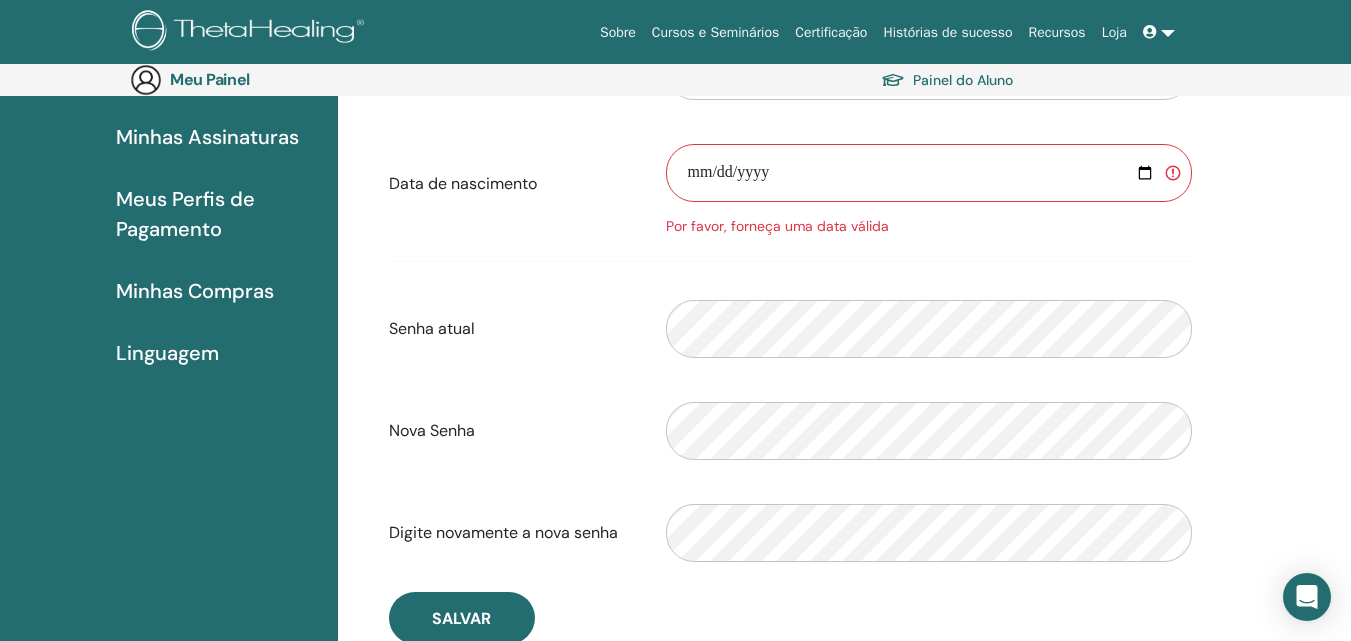 click on "**********" at bounding box center [929, 173] 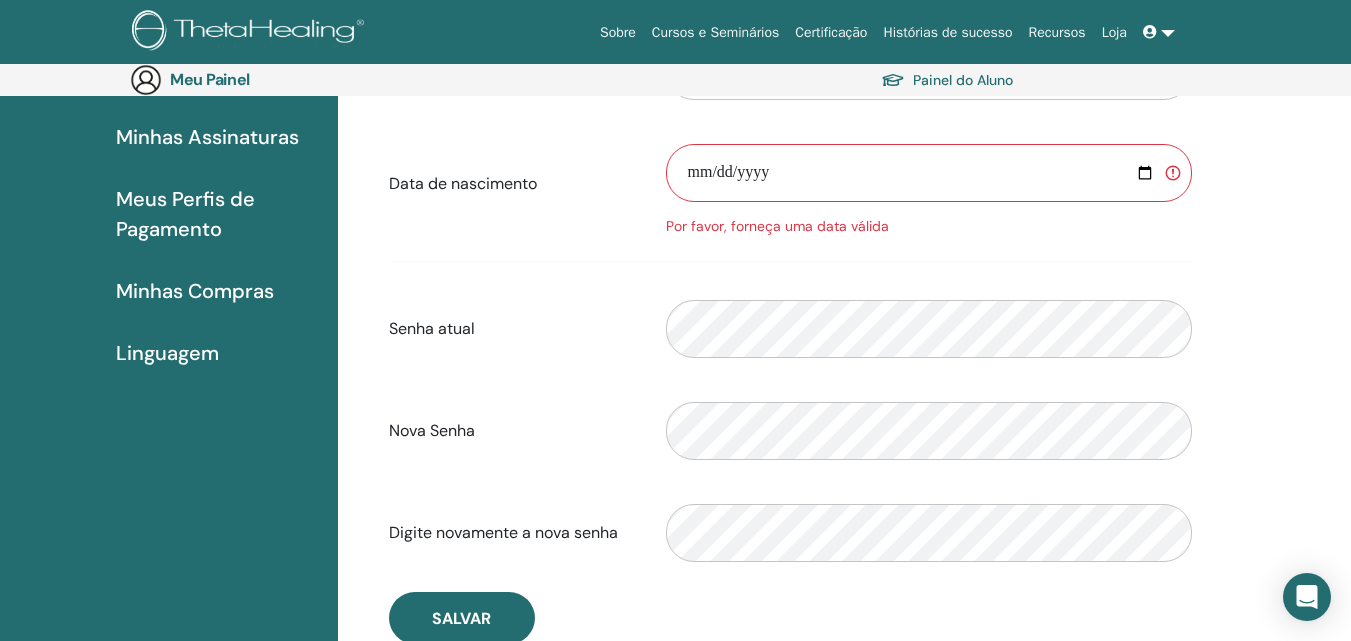 click on "**********" at bounding box center (929, 173) 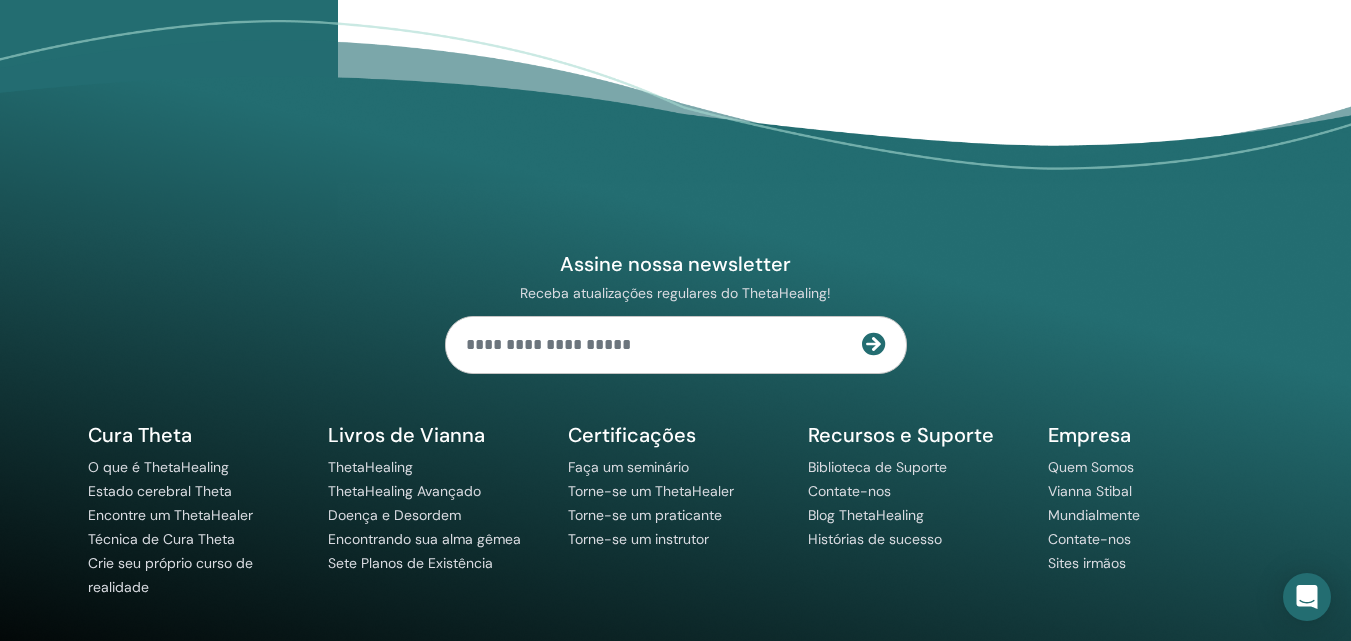 scroll, scrollTop: 1025, scrollLeft: 0, axis: vertical 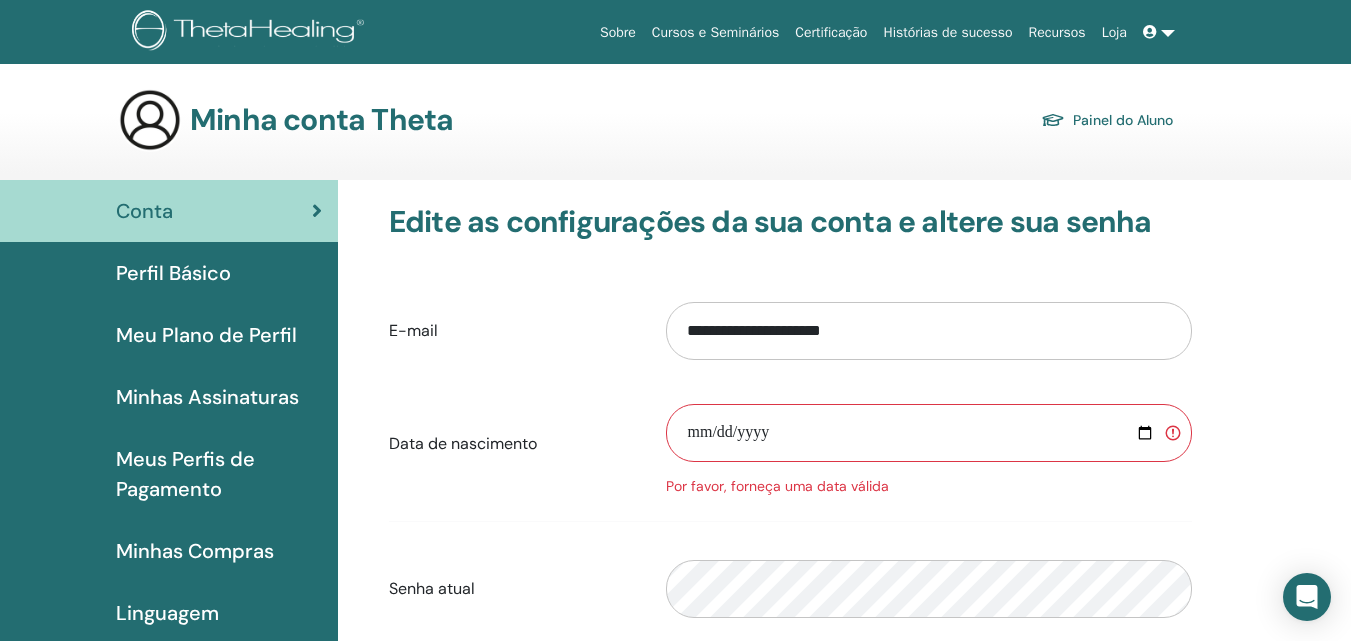 type on "**********" 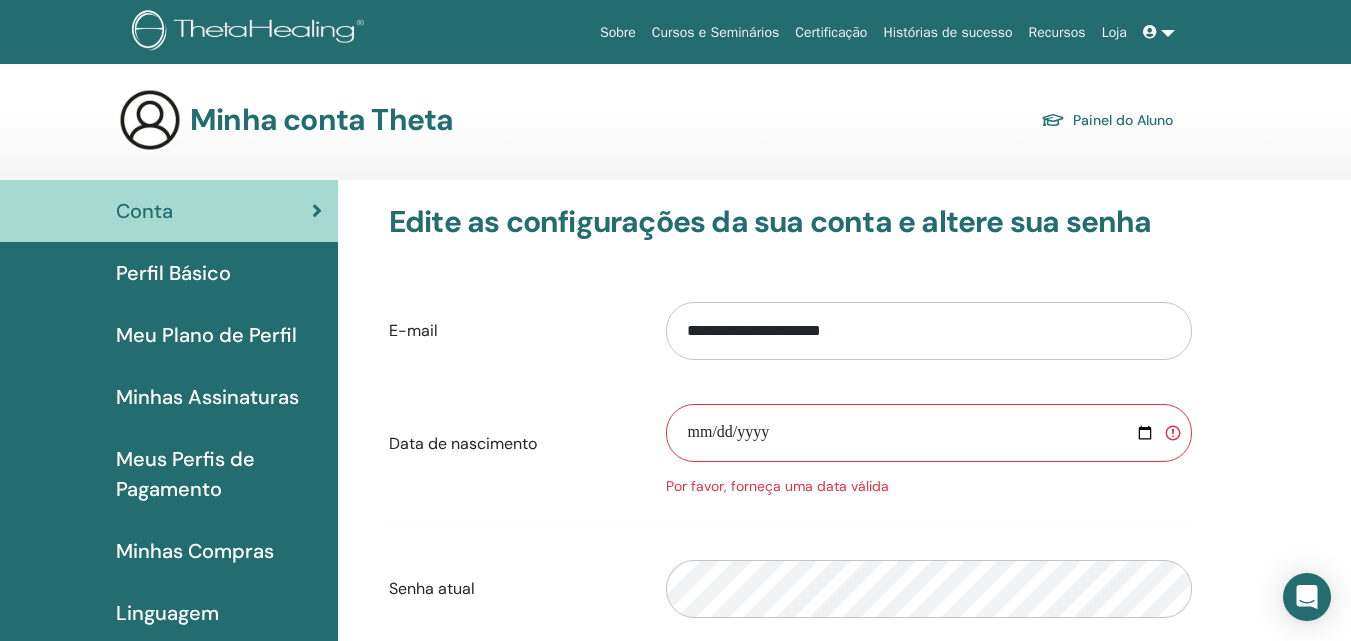 click on "**********" at bounding box center (929, 433) 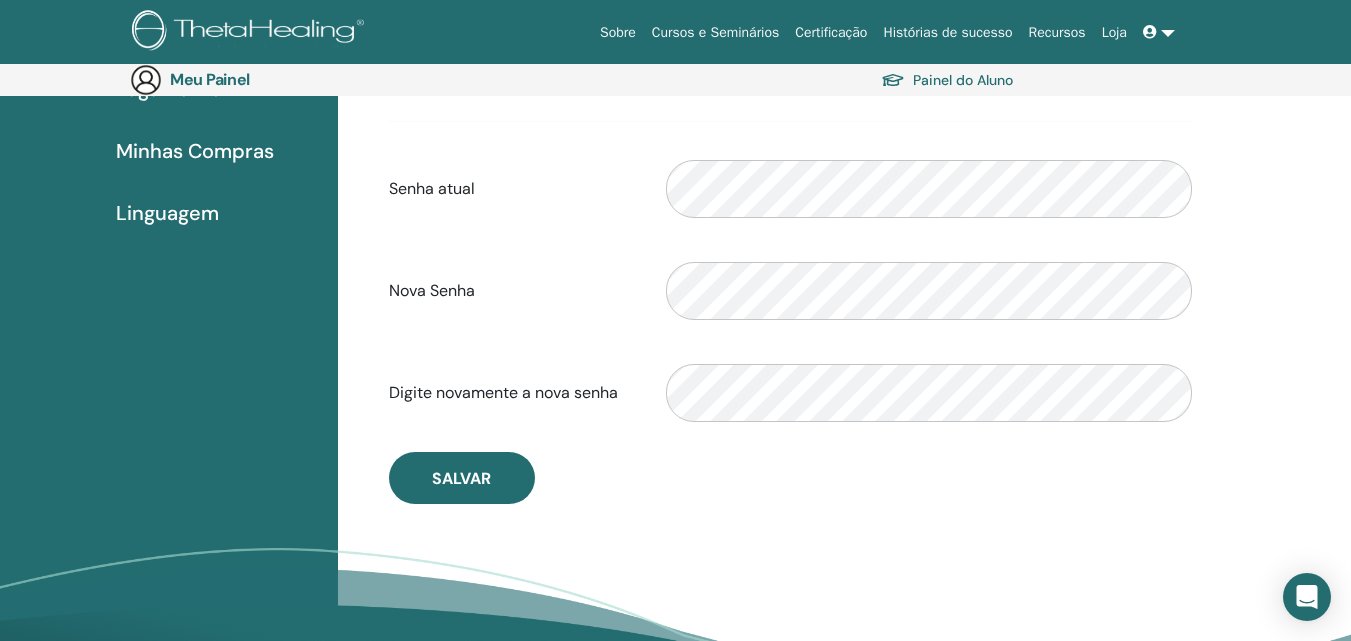 scroll, scrollTop: 499, scrollLeft: 0, axis: vertical 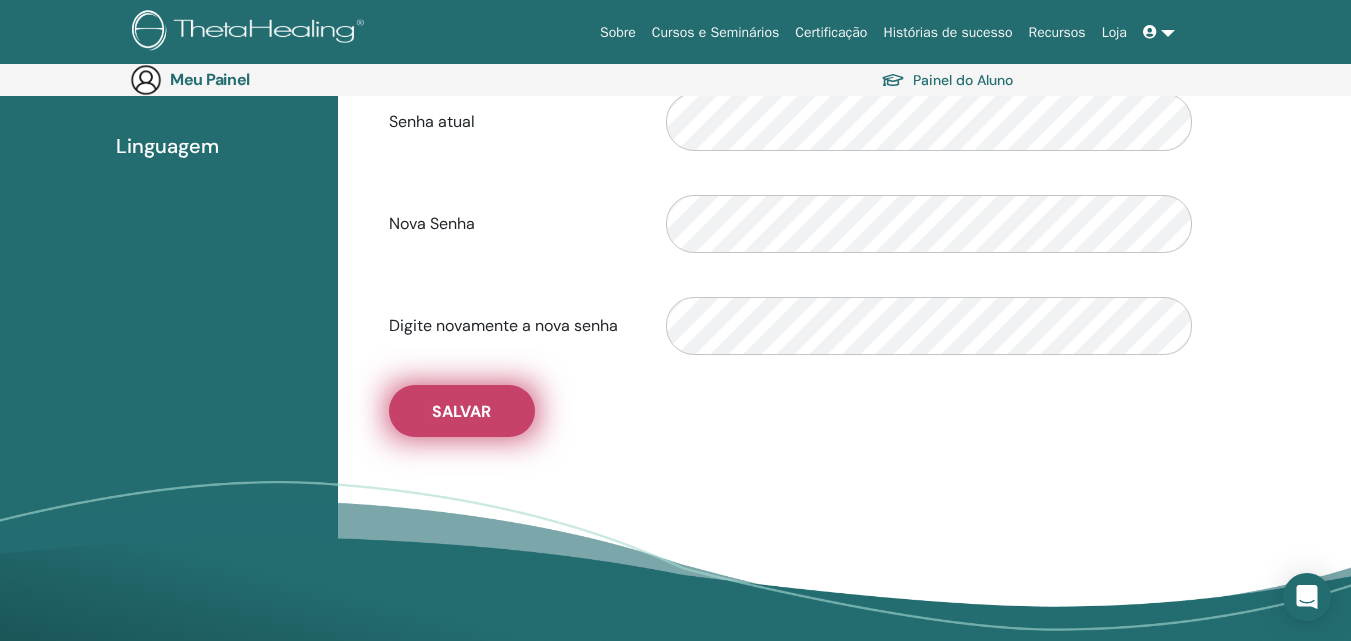 click on "Salvar" at bounding box center [461, 411] 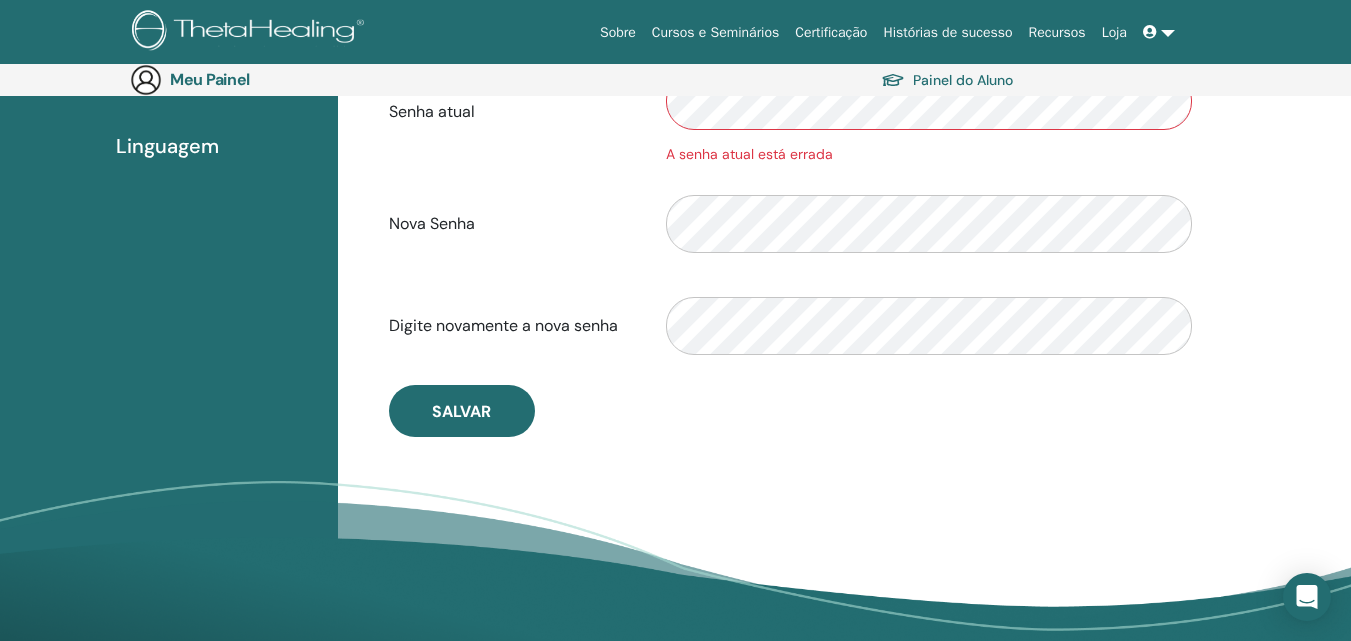 click at bounding box center (1159, 32) 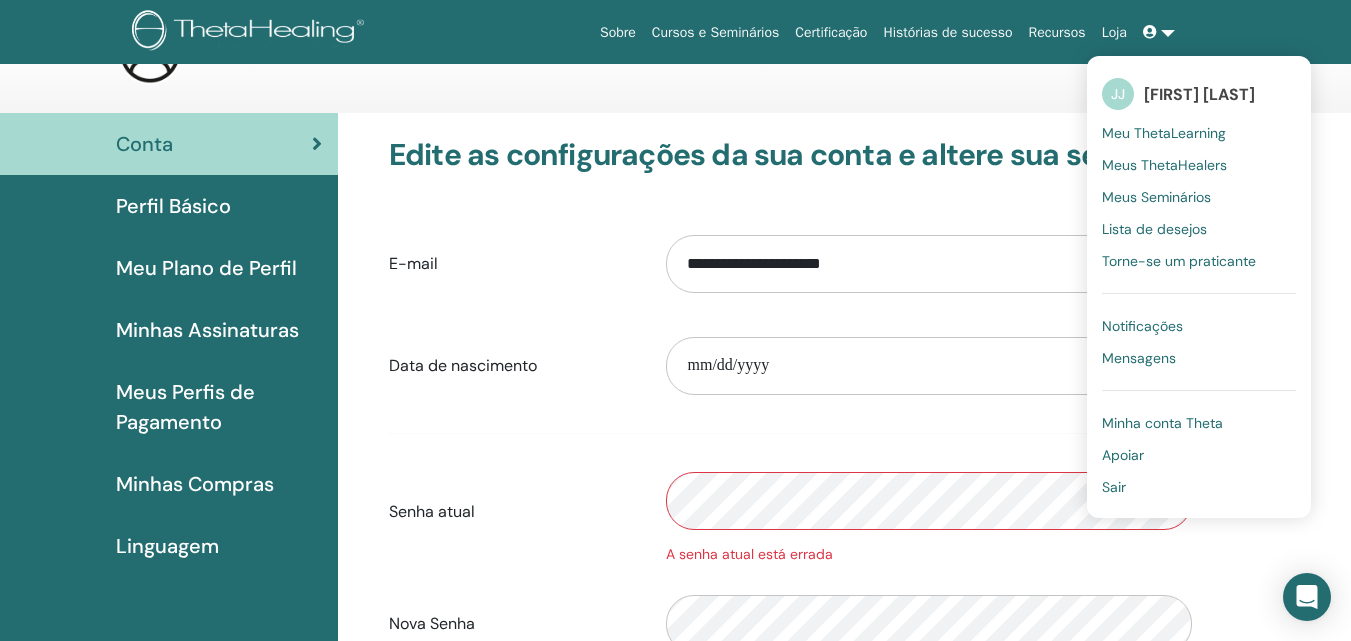 scroll, scrollTop: 0, scrollLeft: 0, axis: both 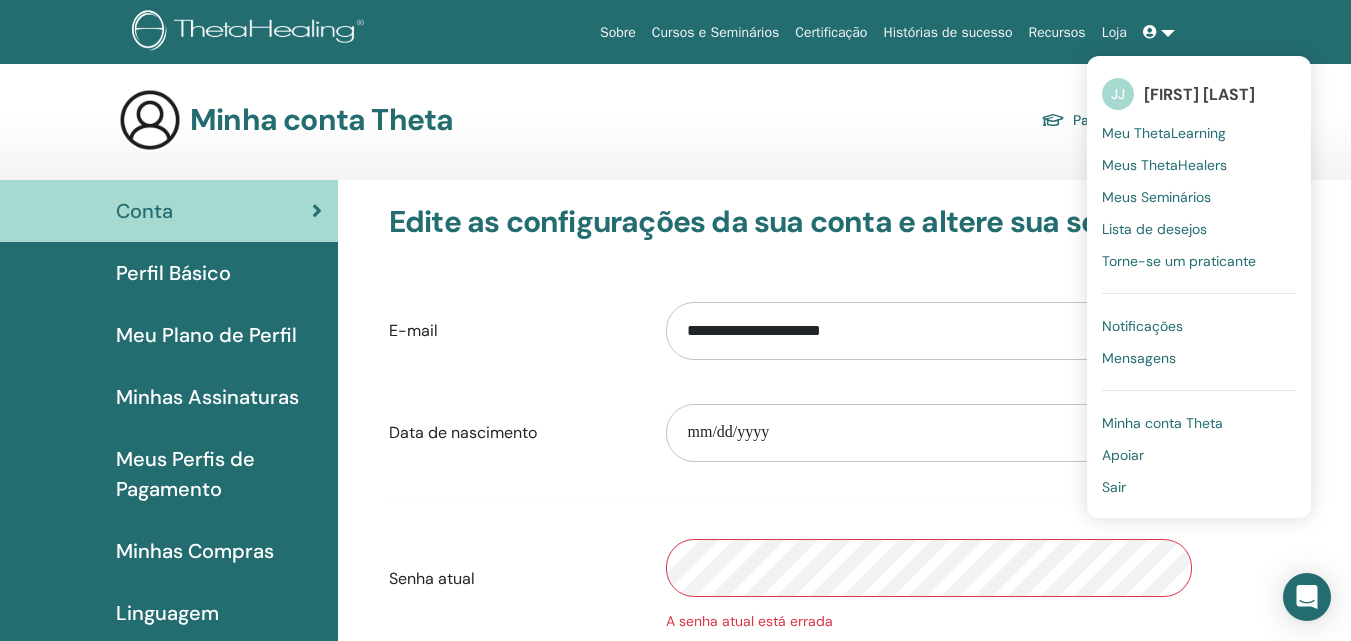 click on "**********" at bounding box center (790, 562) 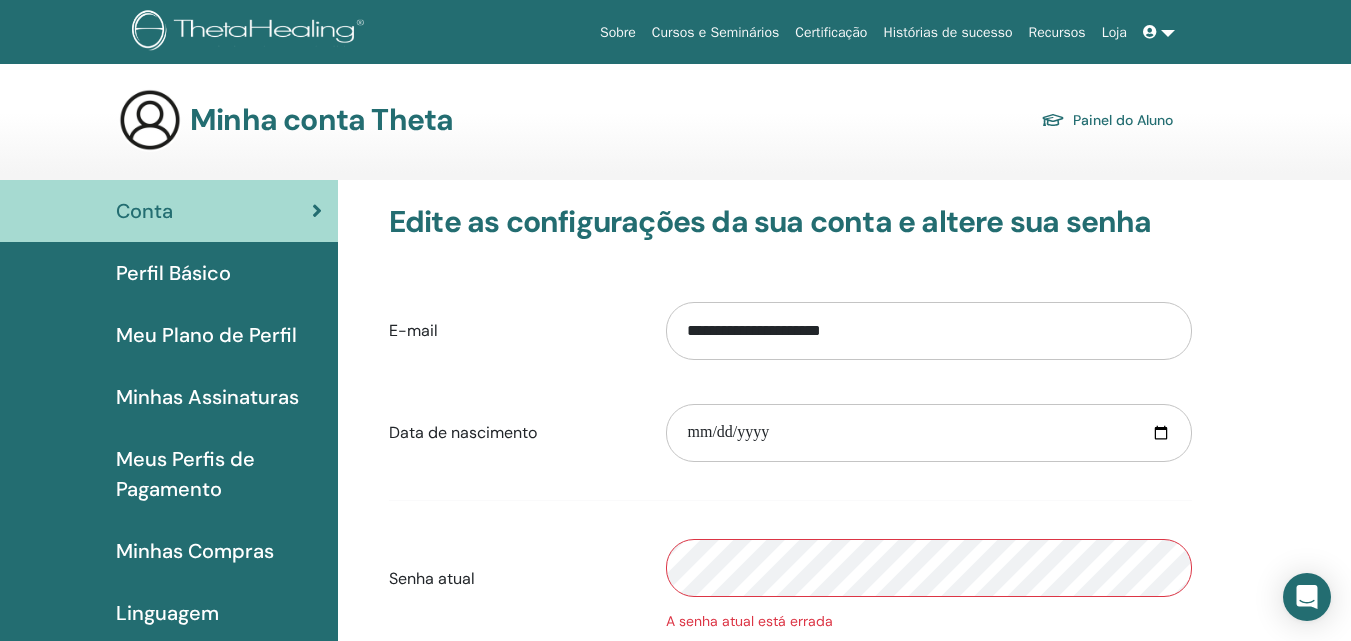 click on "Minhas Assinaturas" at bounding box center (207, 397) 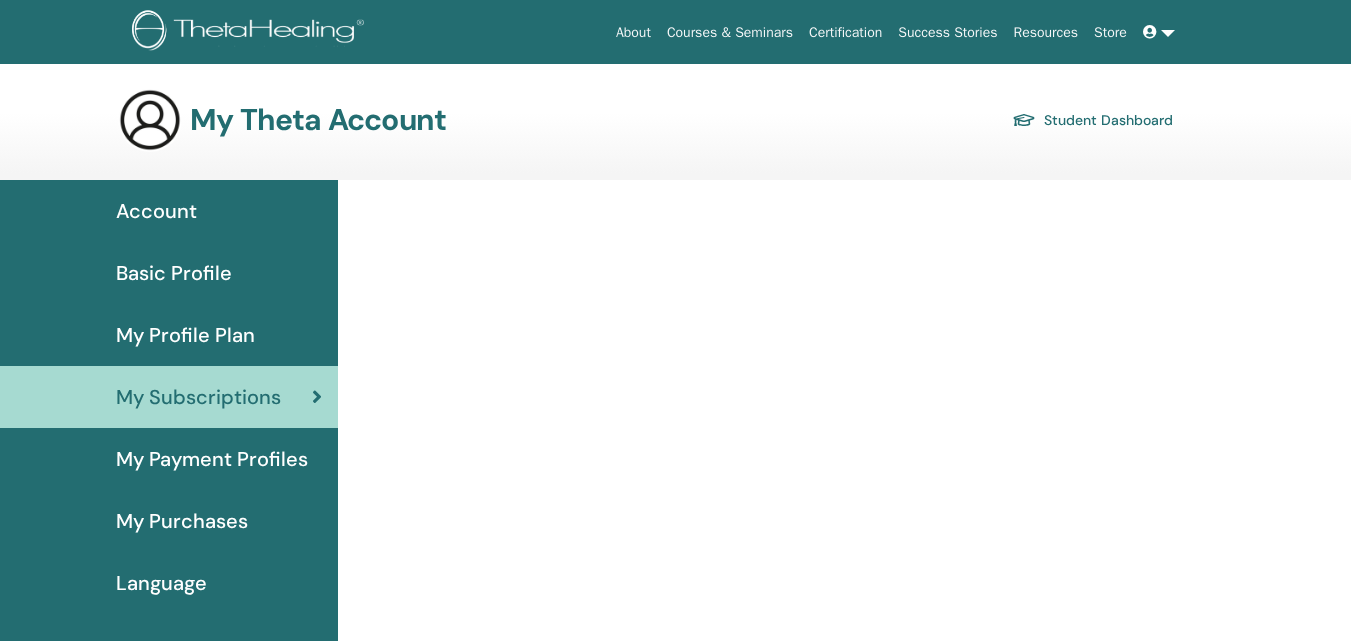 scroll, scrollTop: 0, scrollLeft: 0, axis: both 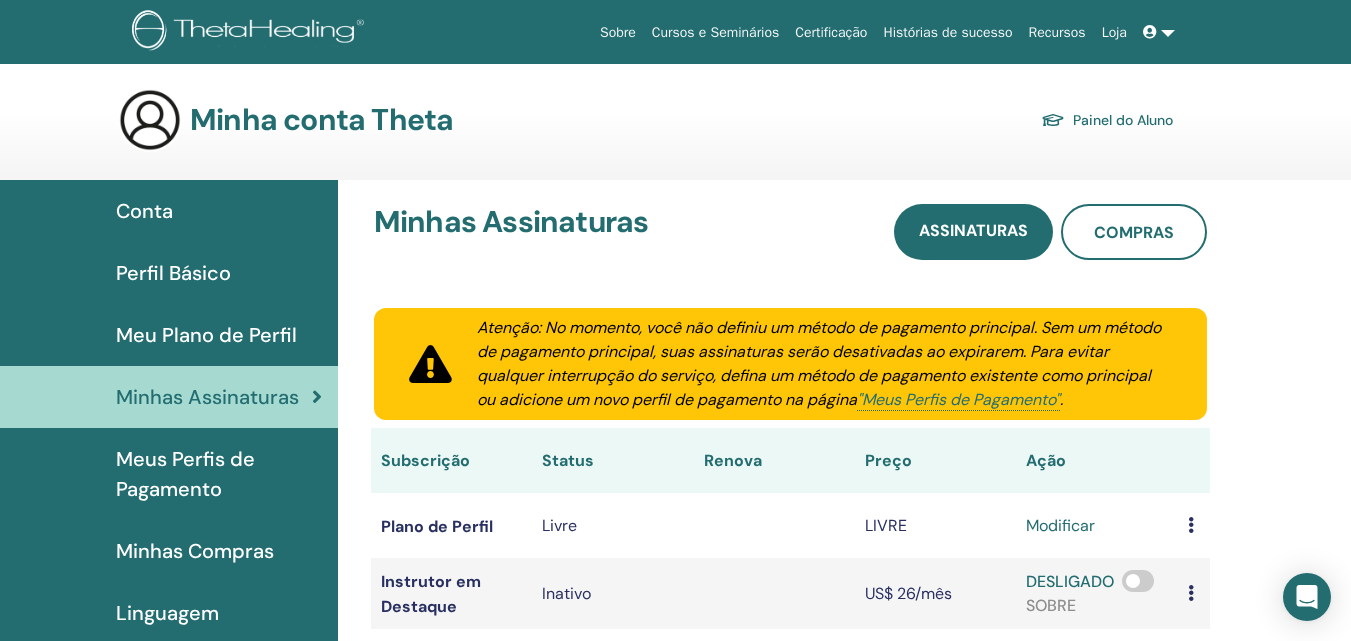 click on "Sobre" at bounding box center (618, 32) 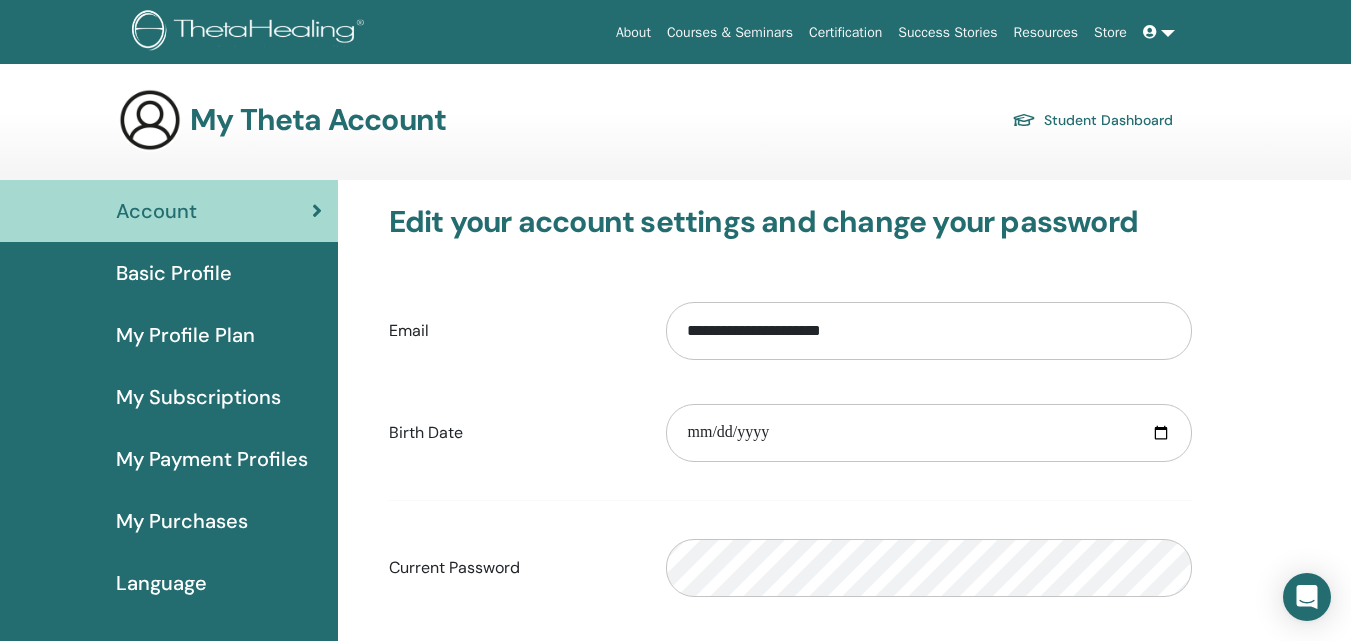 scroll, scrollTop: 0, scrollLeft: 0, axis: both 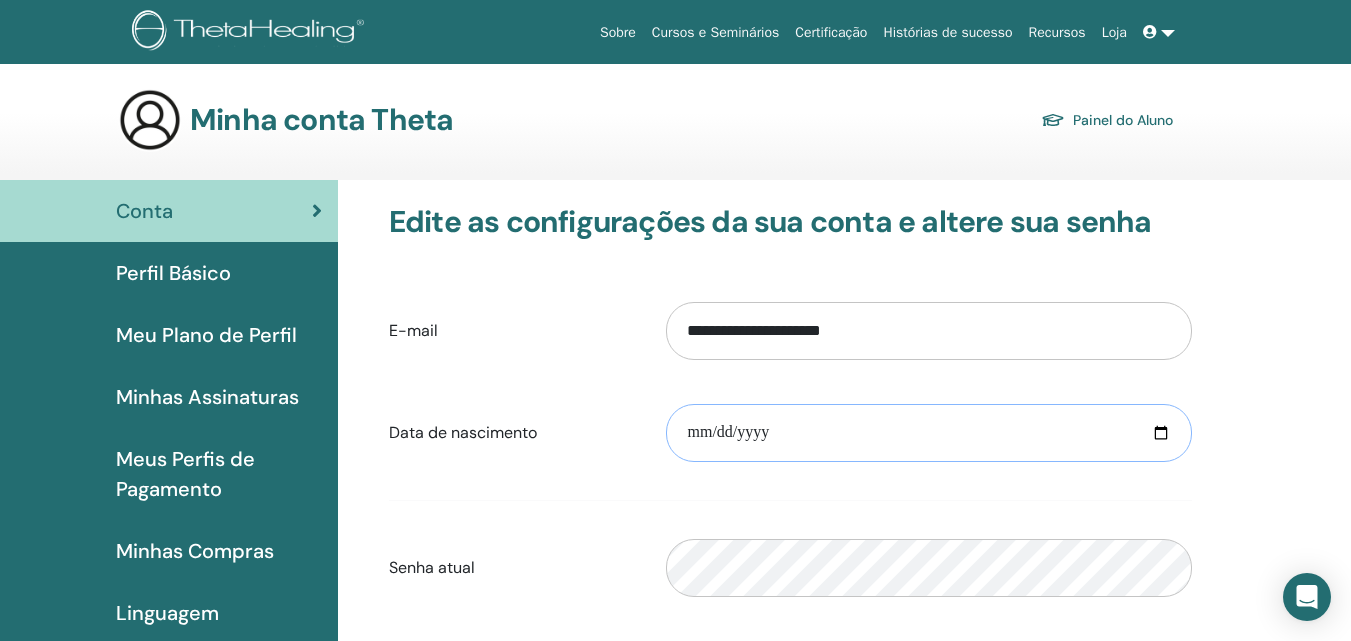 click at bounding box center [929, 433] 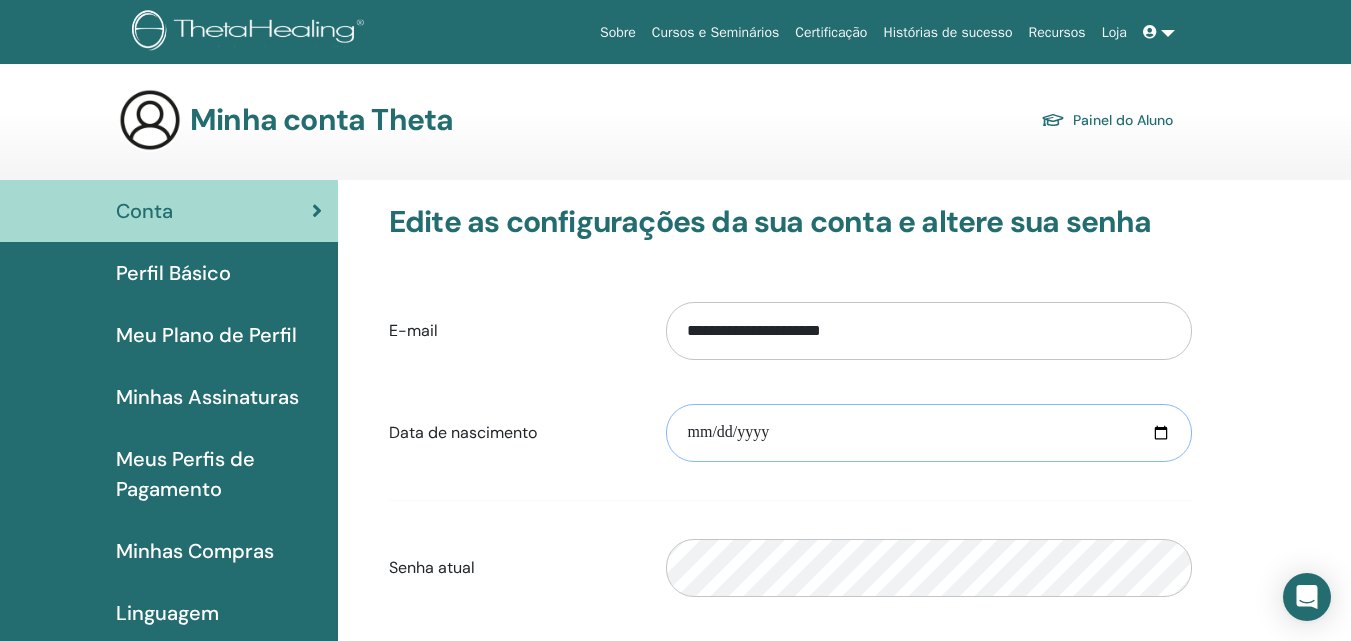 type on "**********" 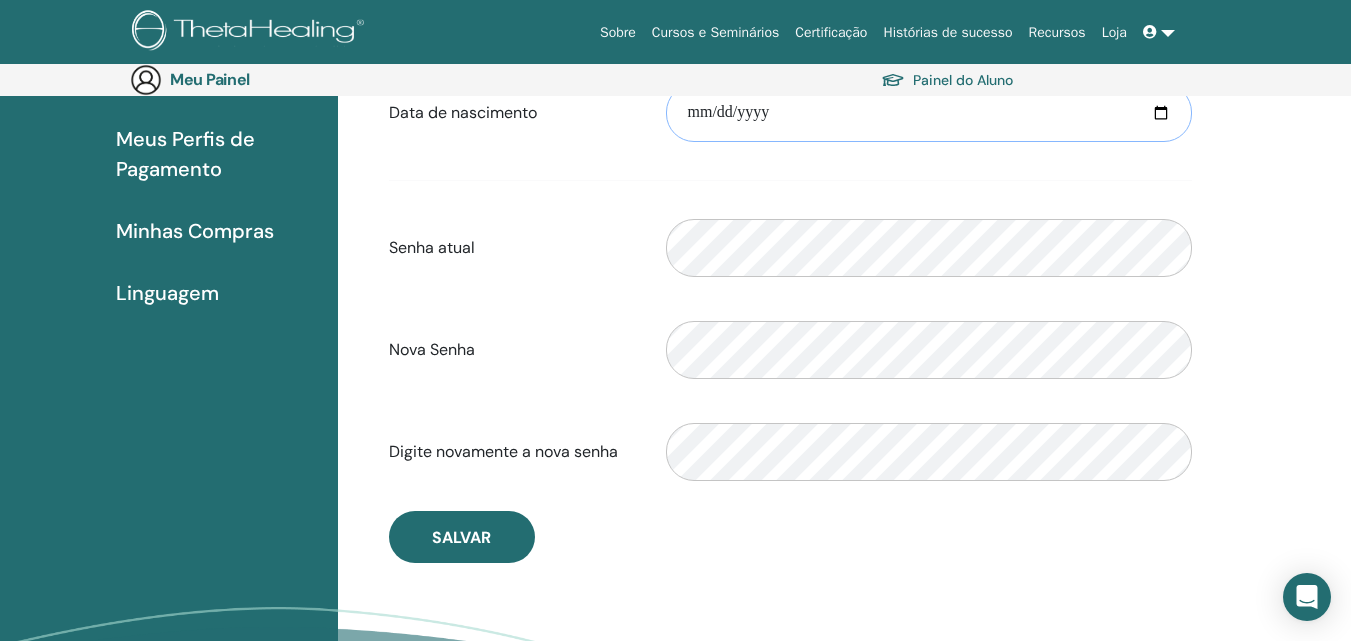 scroll, scrollTop: 432, scrollLeft: 0, axis: vertical 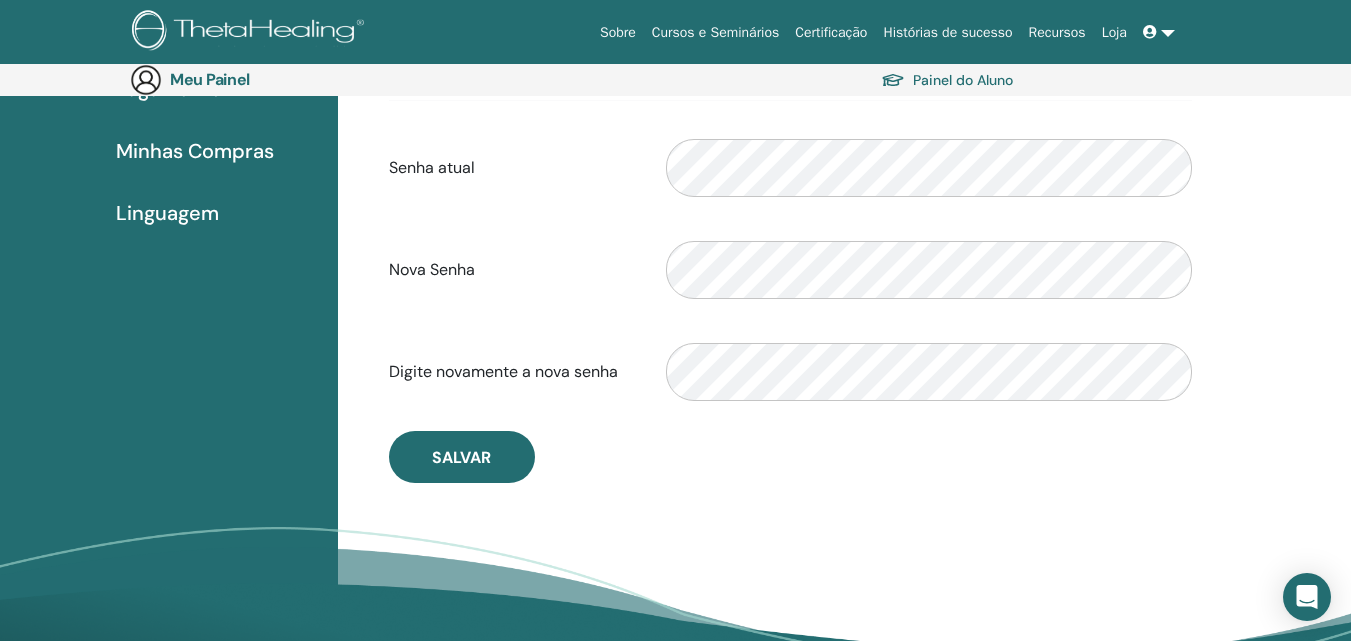type 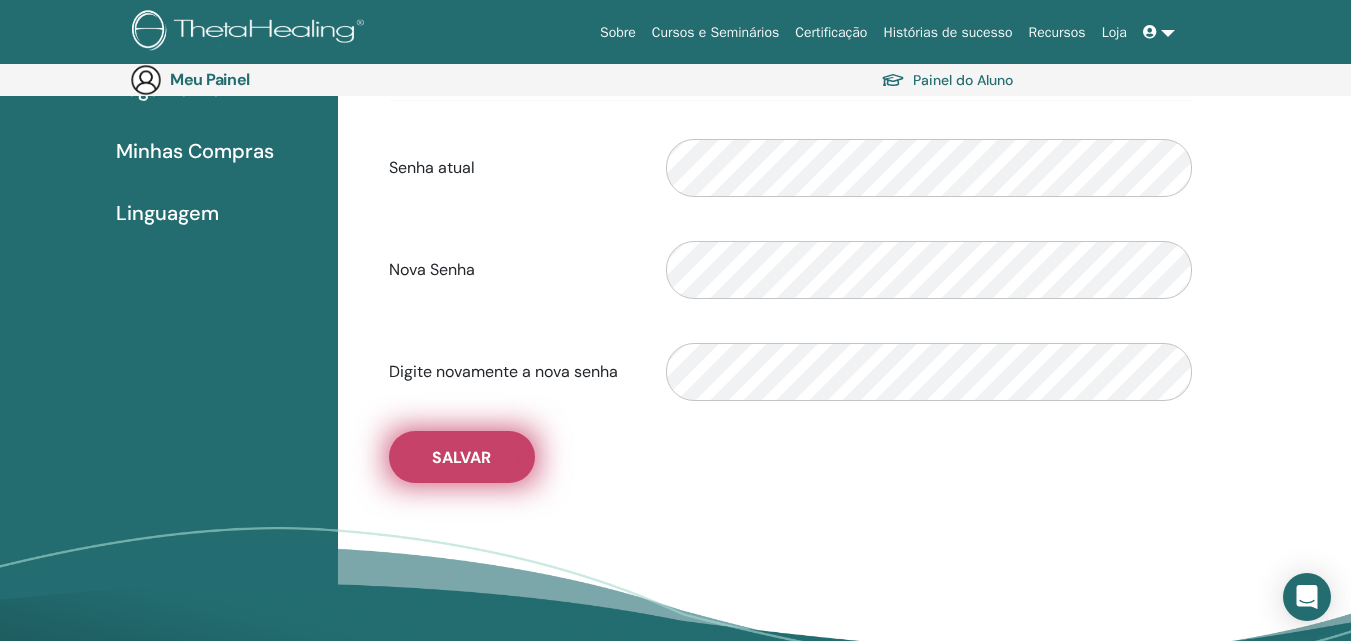 click on "Salvar" at bounding box center [461, 457] 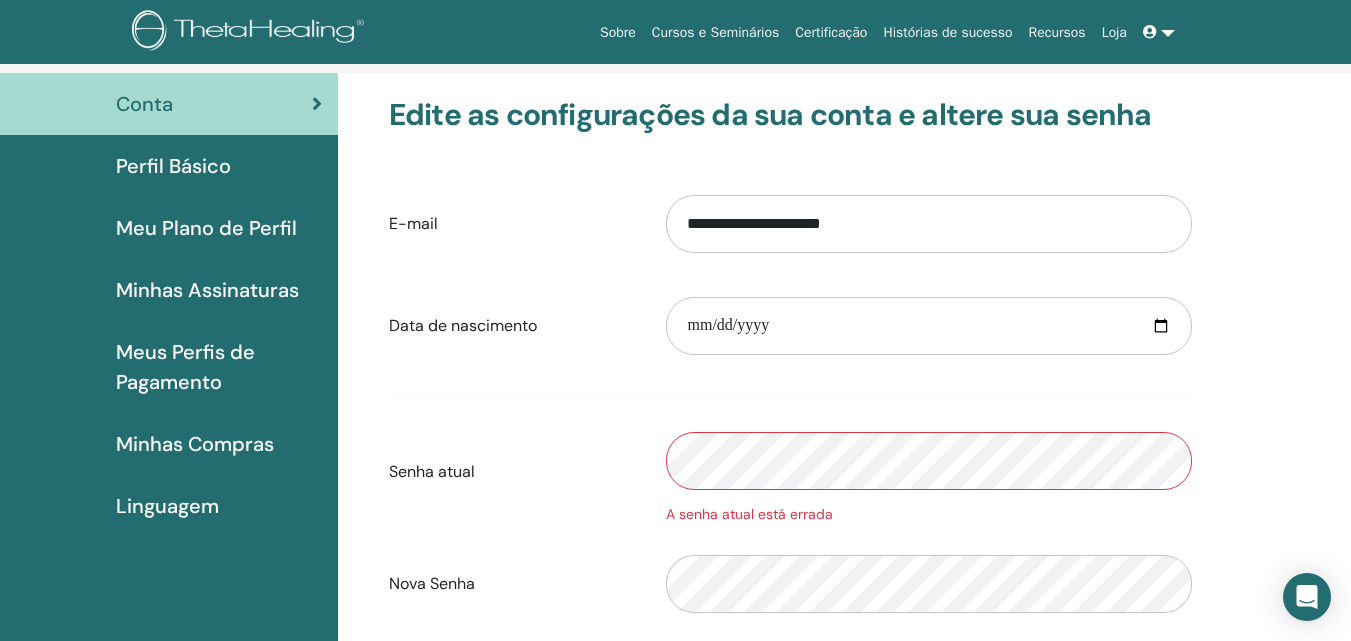 scroll, scrollTop: 0, scrollLeft: 0, axis: both 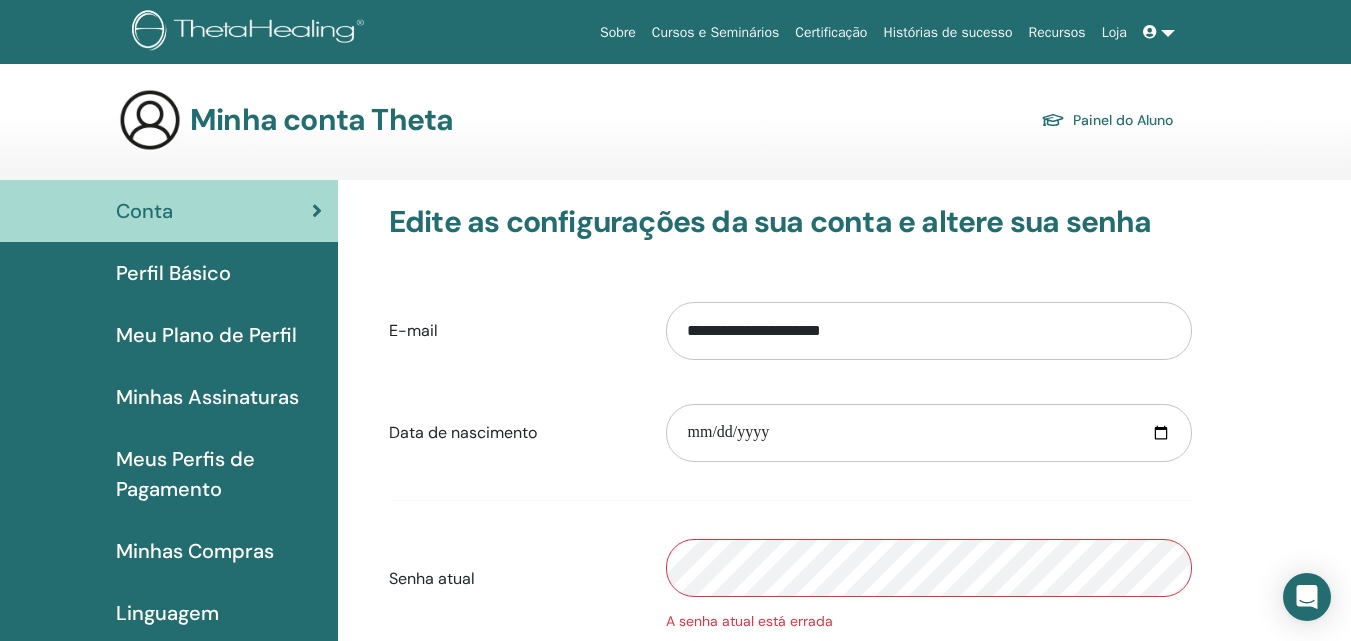 click at bounding box center [1159, 32] 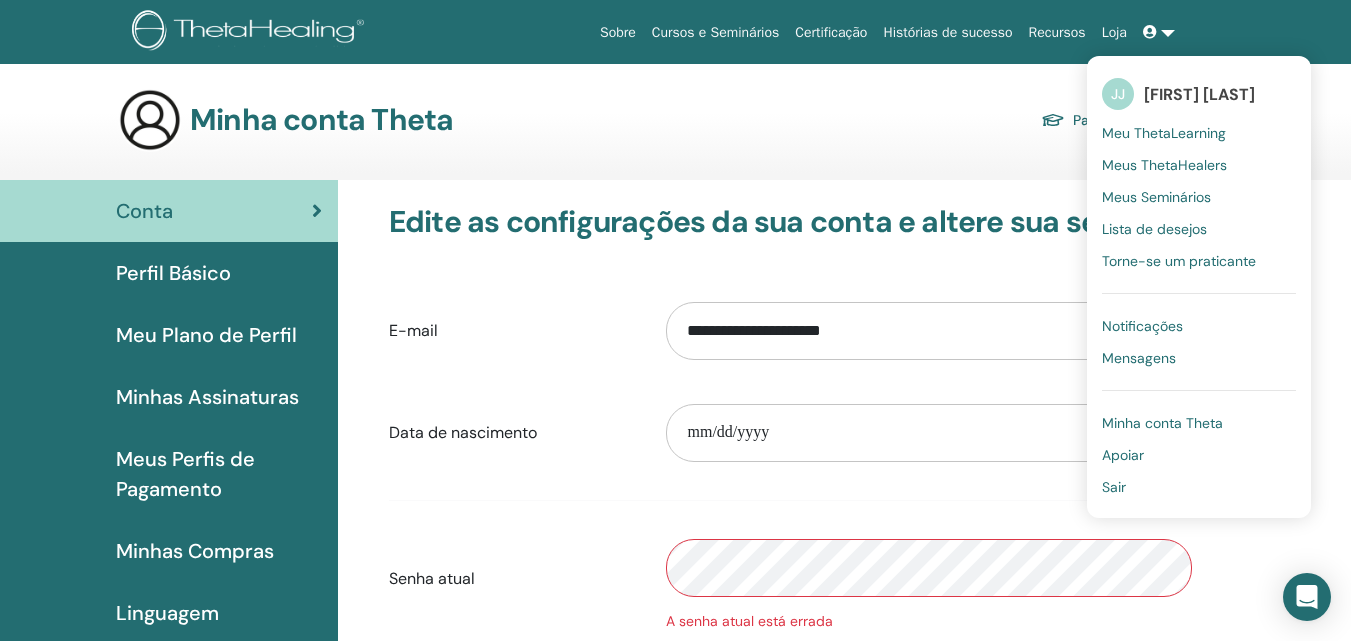click on "Sair" at bounding box center (1114, 487) 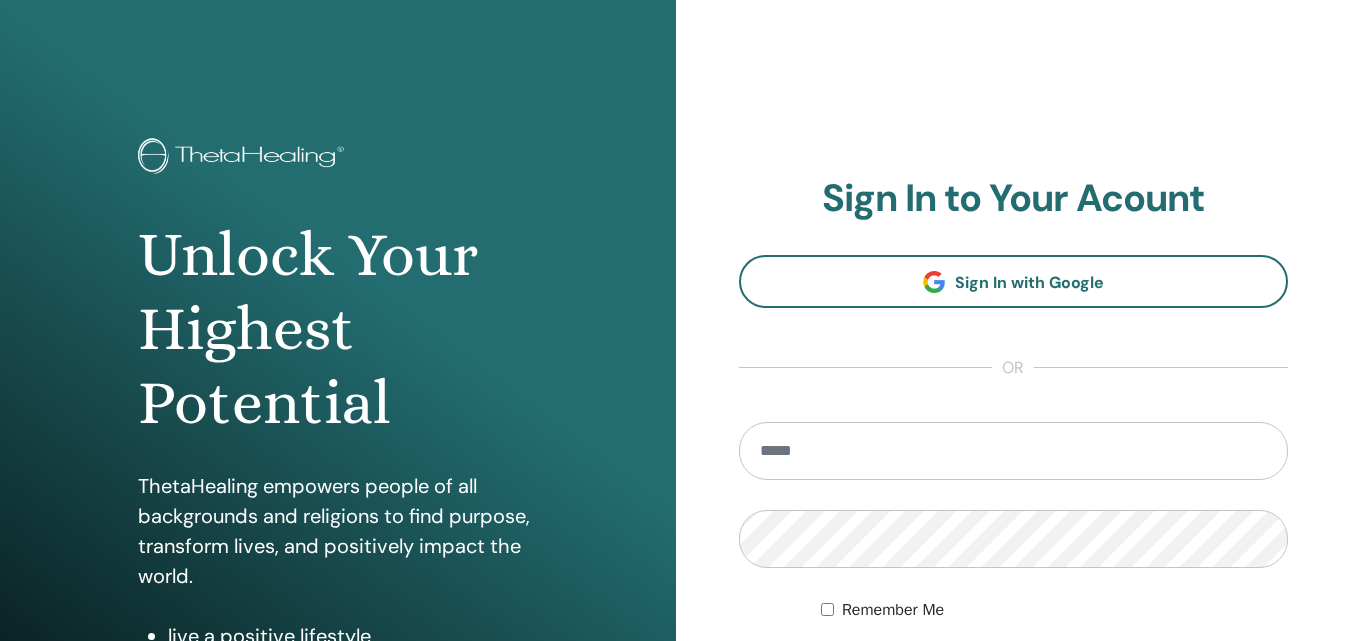 scroll, scrollTop: 0, scrollLeft: 0, axis: both 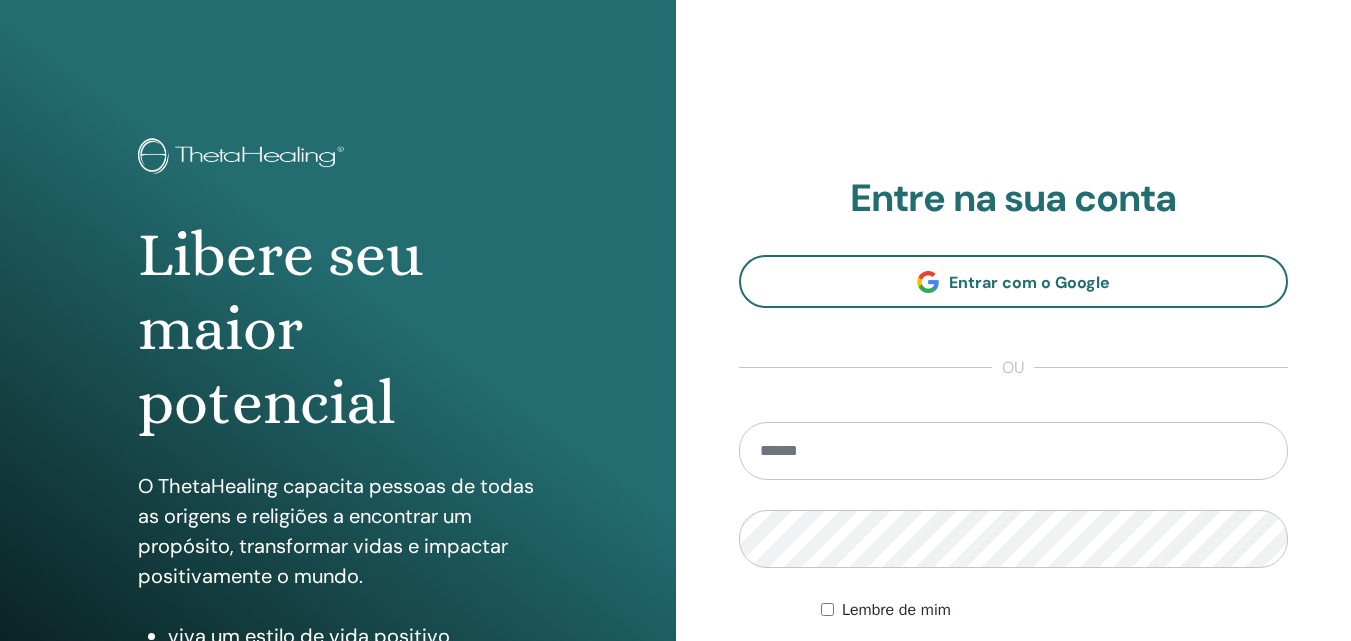 type on "**********" 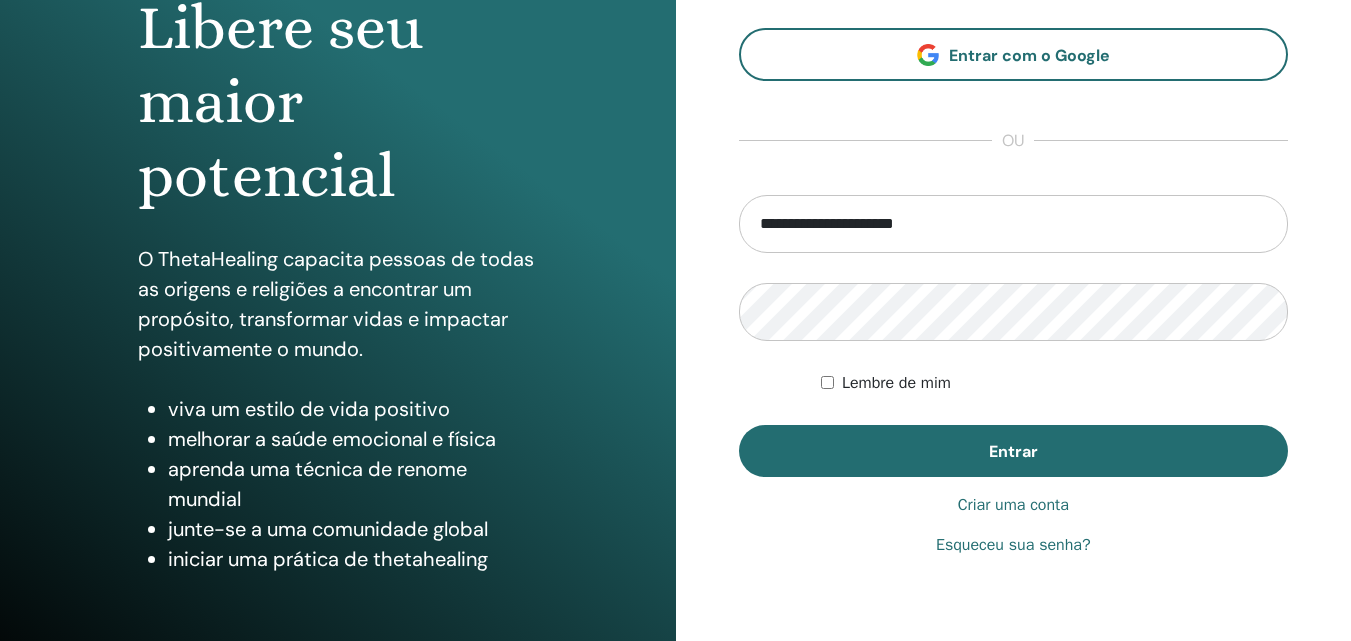 scroll, scrollTop: 267, scrollLeft: 0, axis: vertical 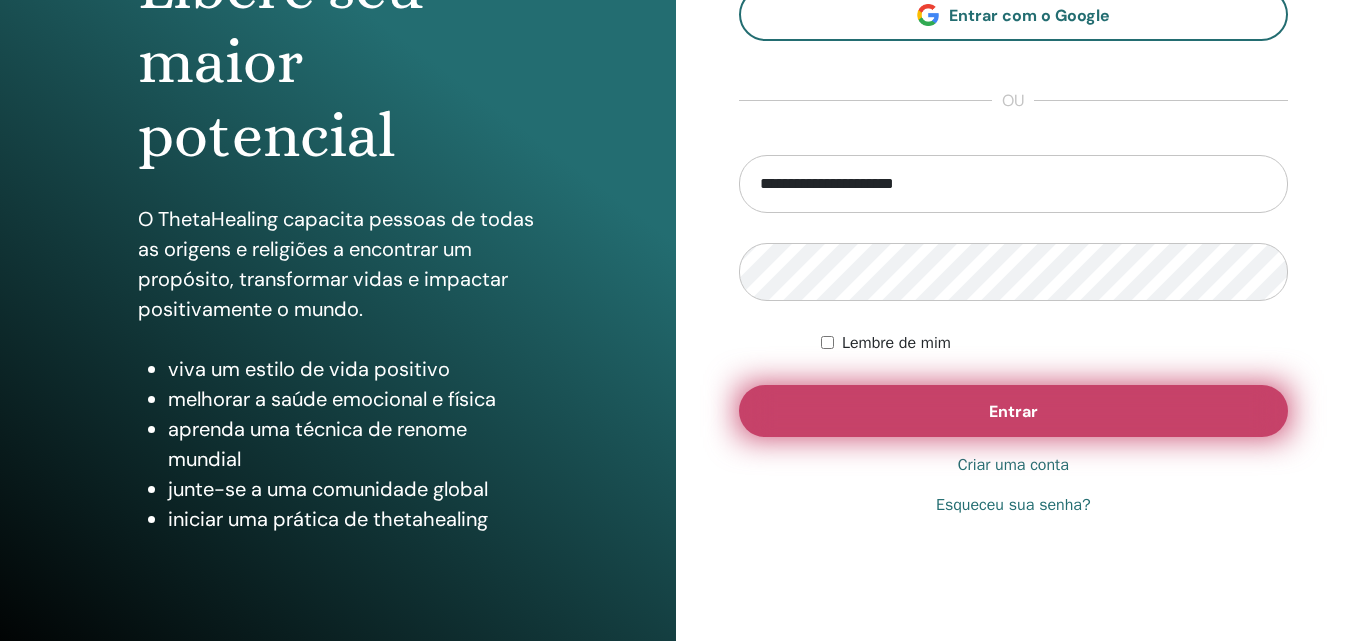 click on "Entrar" at bounding box center (1014, 411) 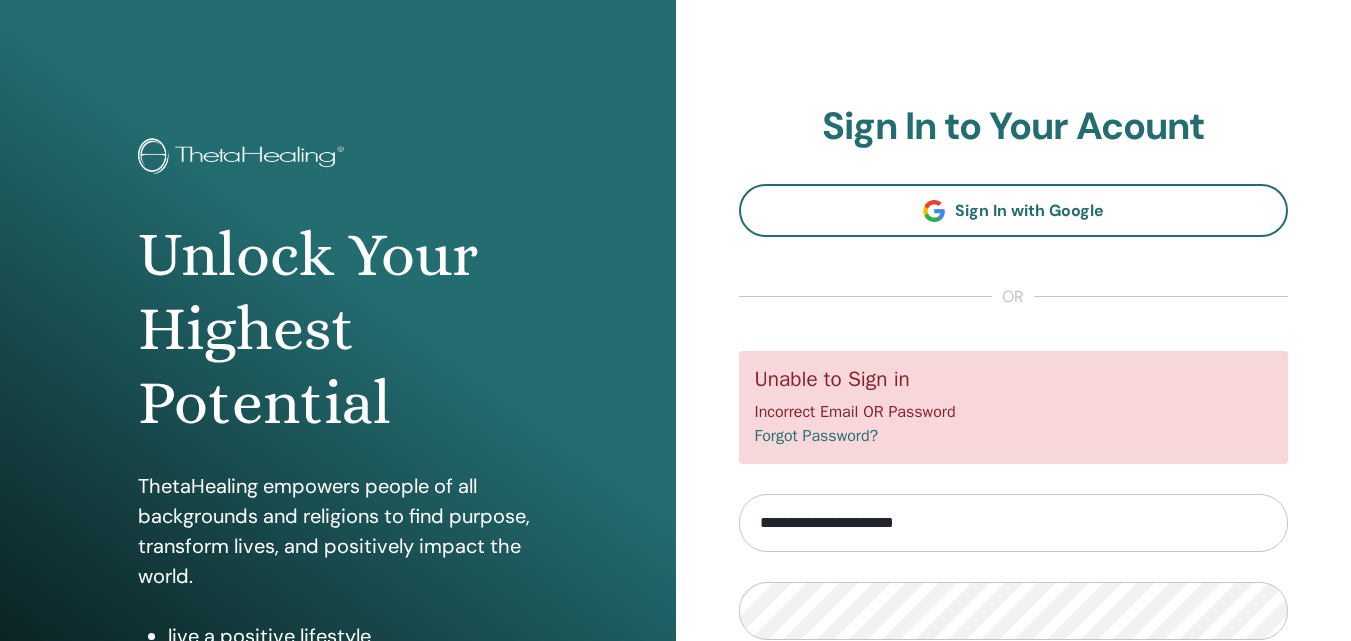 scroll, scrollTop: 0, scrollLeft: 0, axis: both 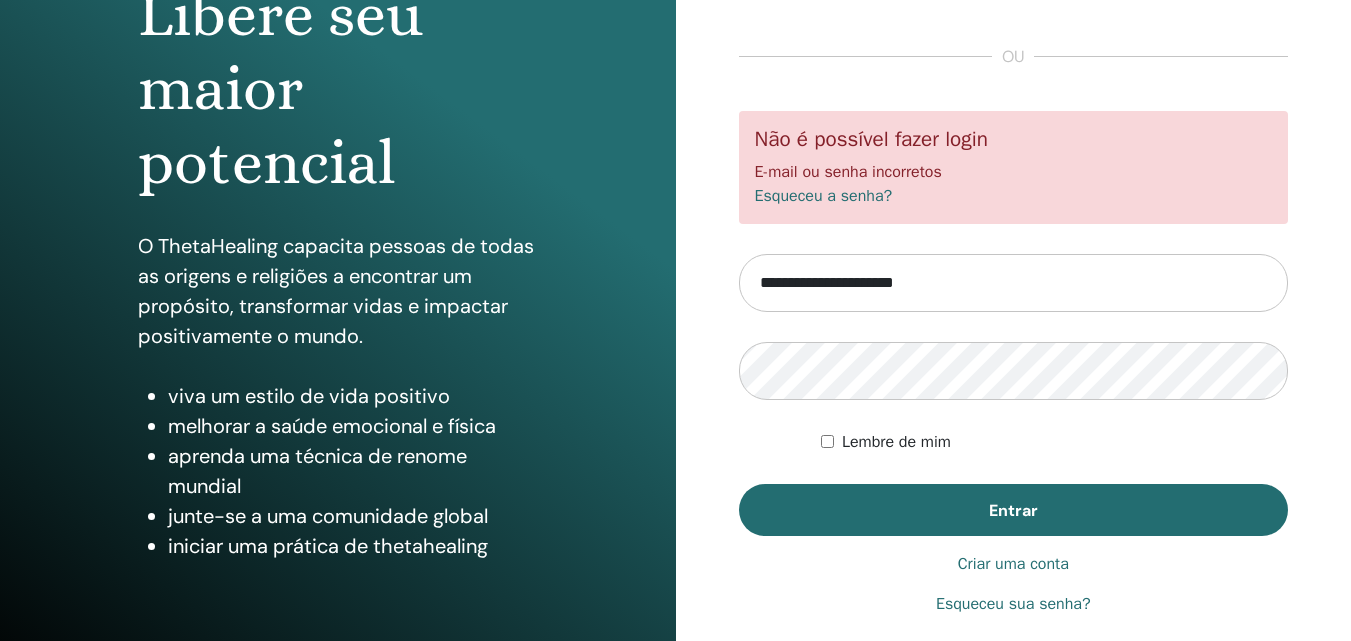 click on "Esqueceu a senha?" at bounding box center (824, 196) 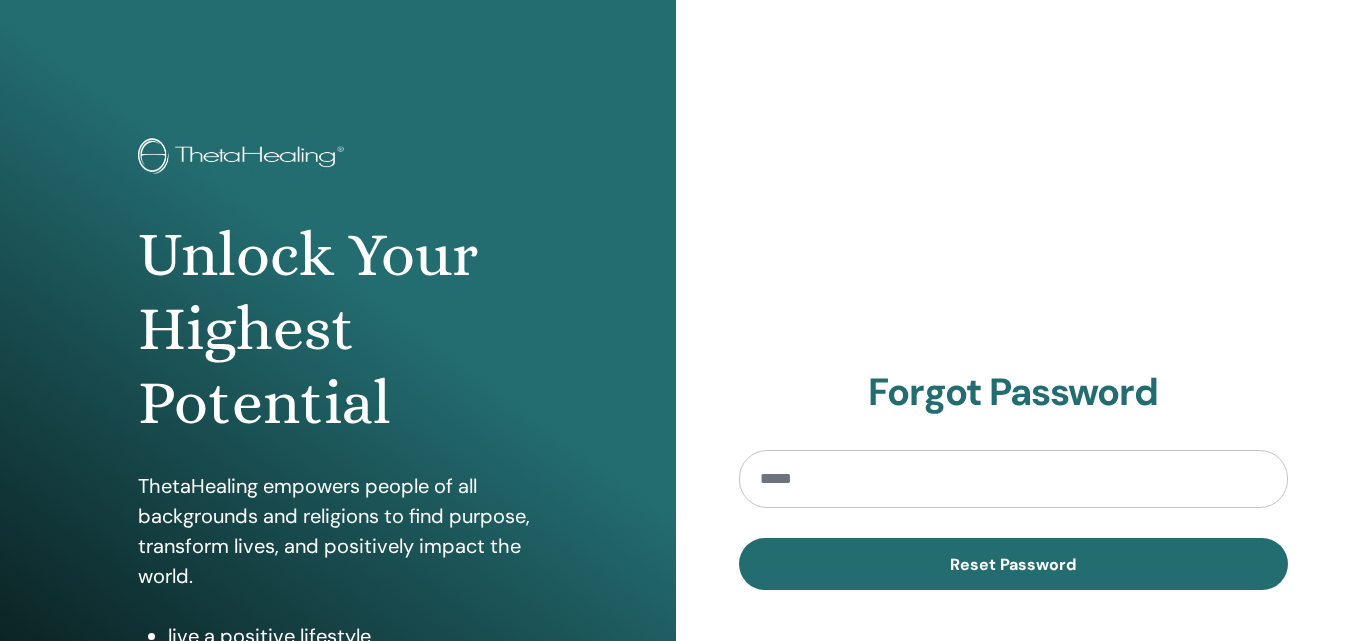 scroll, scrollTop: 0, scrollLeft: 0, axis: both 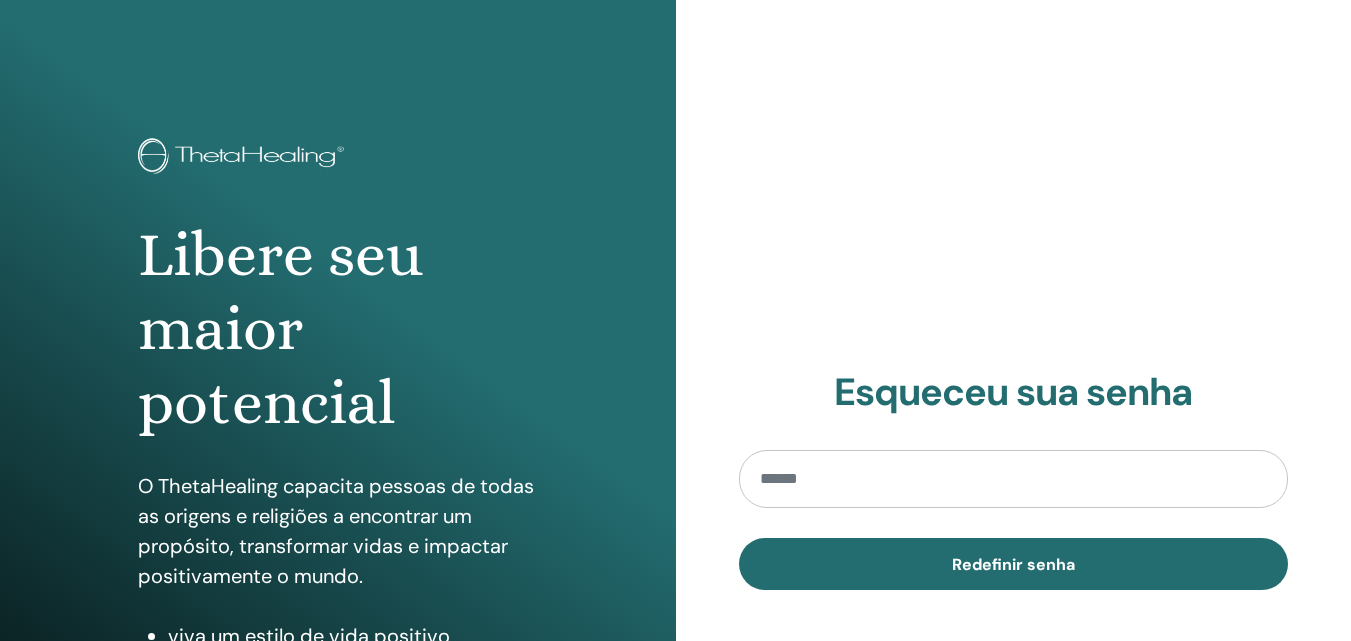 click at bounding box center [1014, 479] 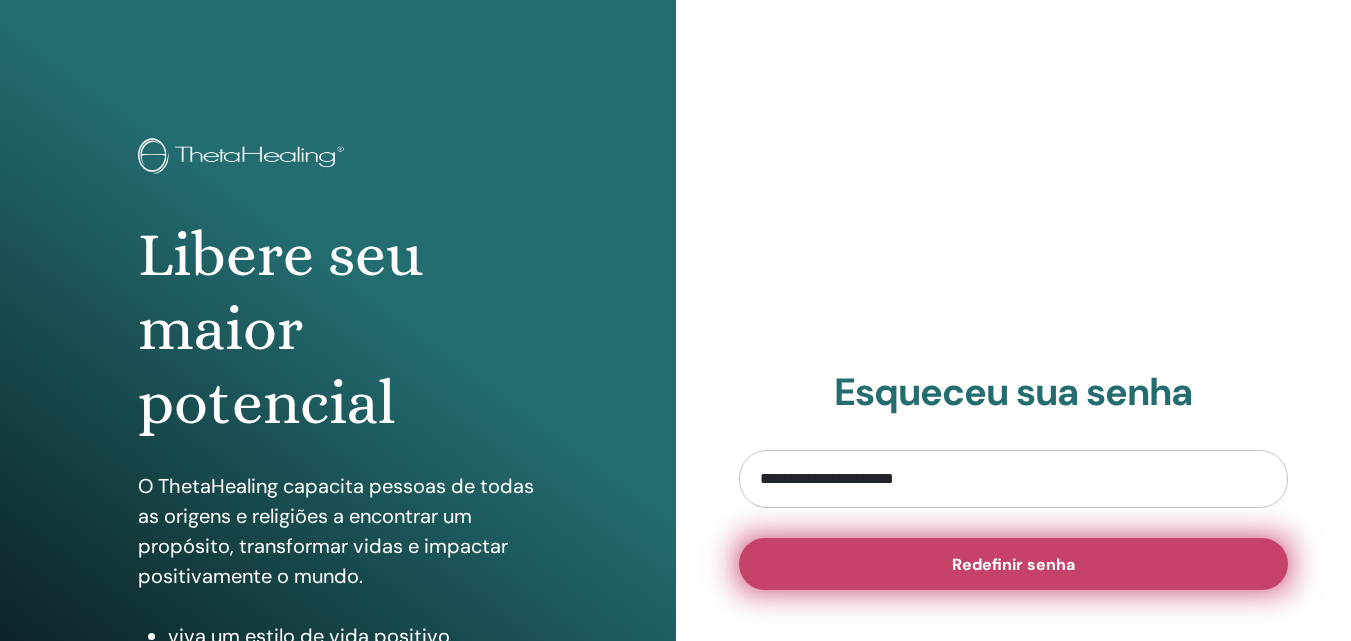 click on "Redefinir senha" at bounding box center (1013, 564) 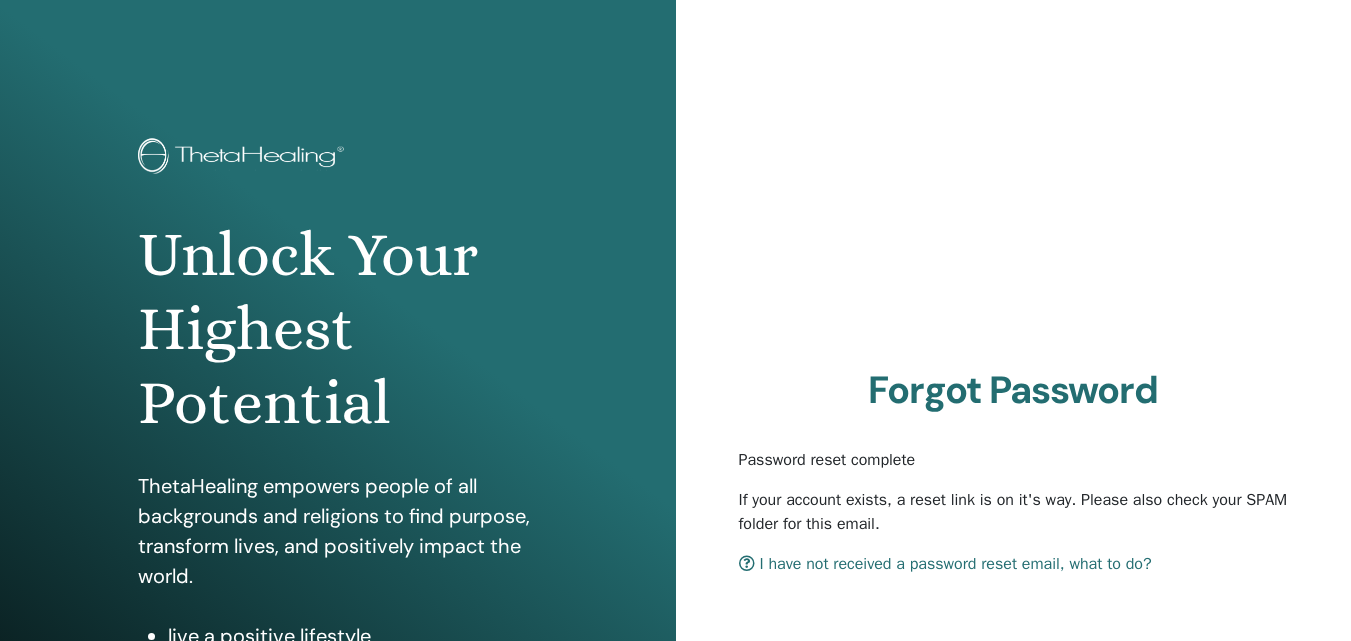 scroll, scrollTop: 0, scrollLeft: 0, axis: both 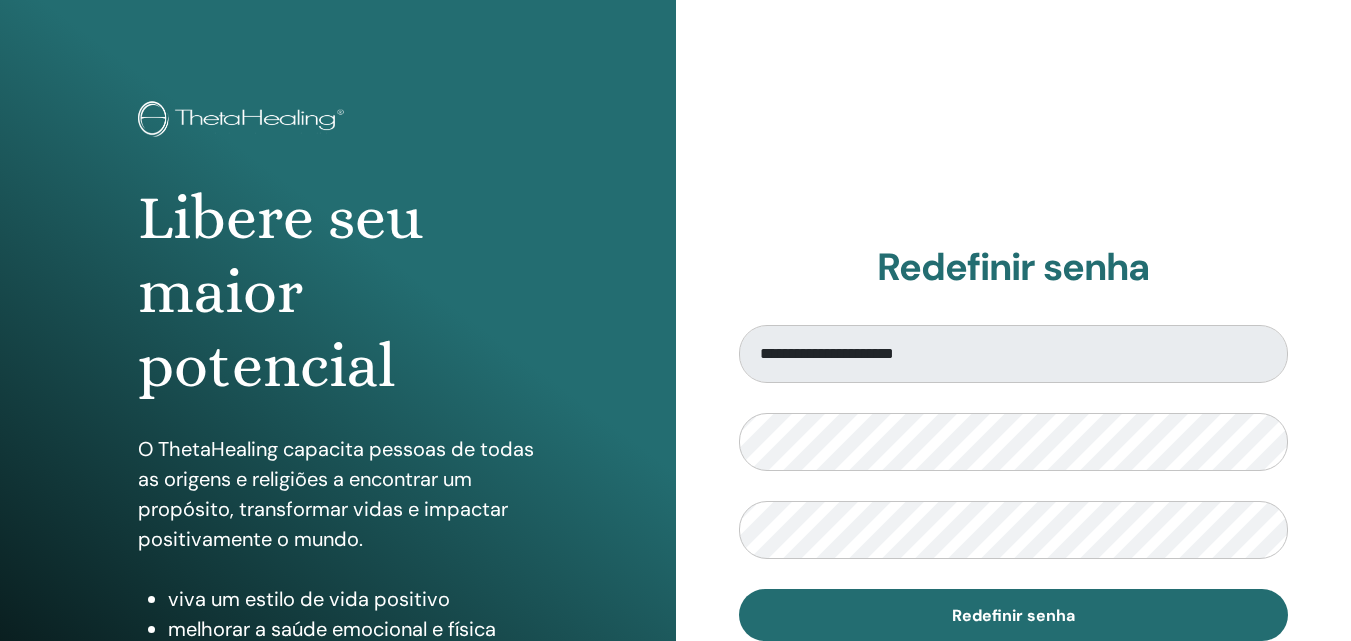 type 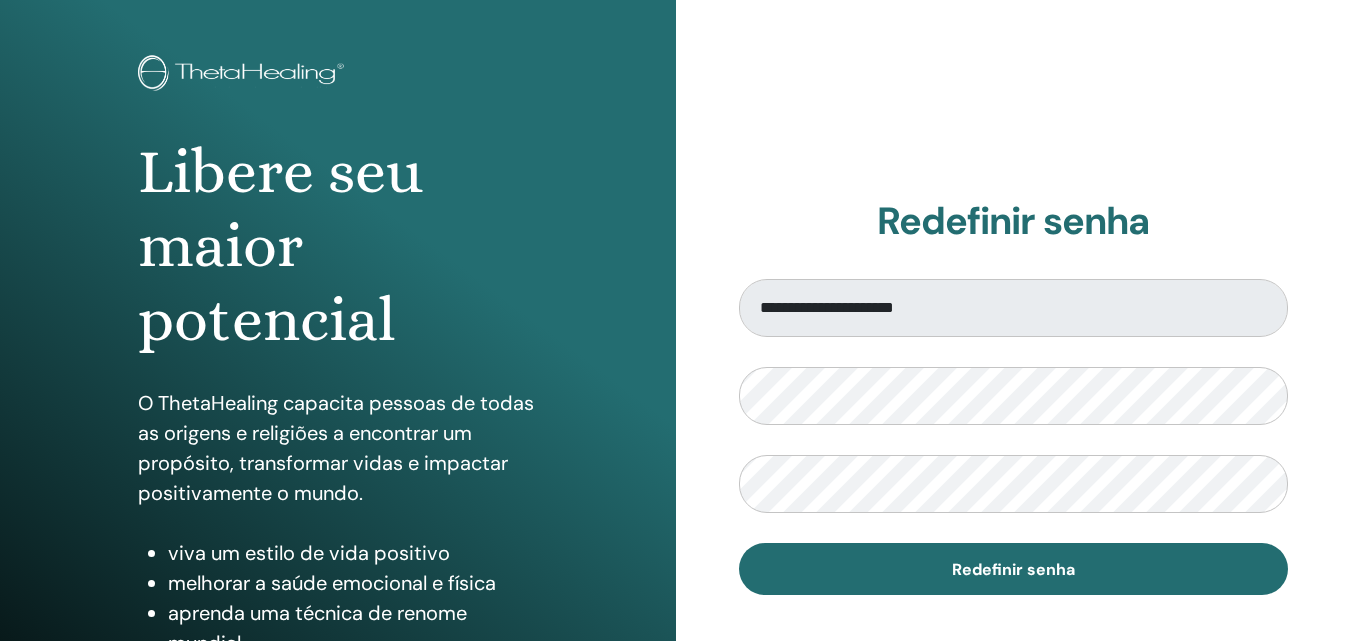 scroll, scrollTop: 117, scrollLeft: 0, axis: vertical 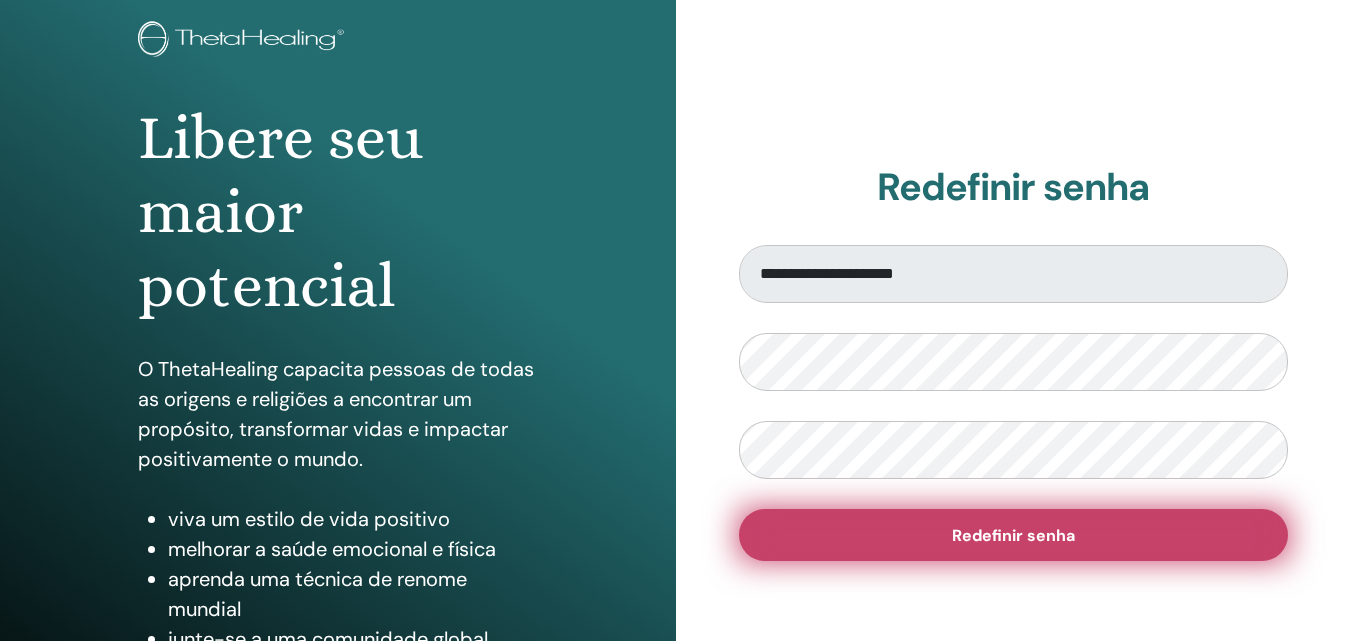 click on "Redefinir senha" at bounding box center [1014, 535] 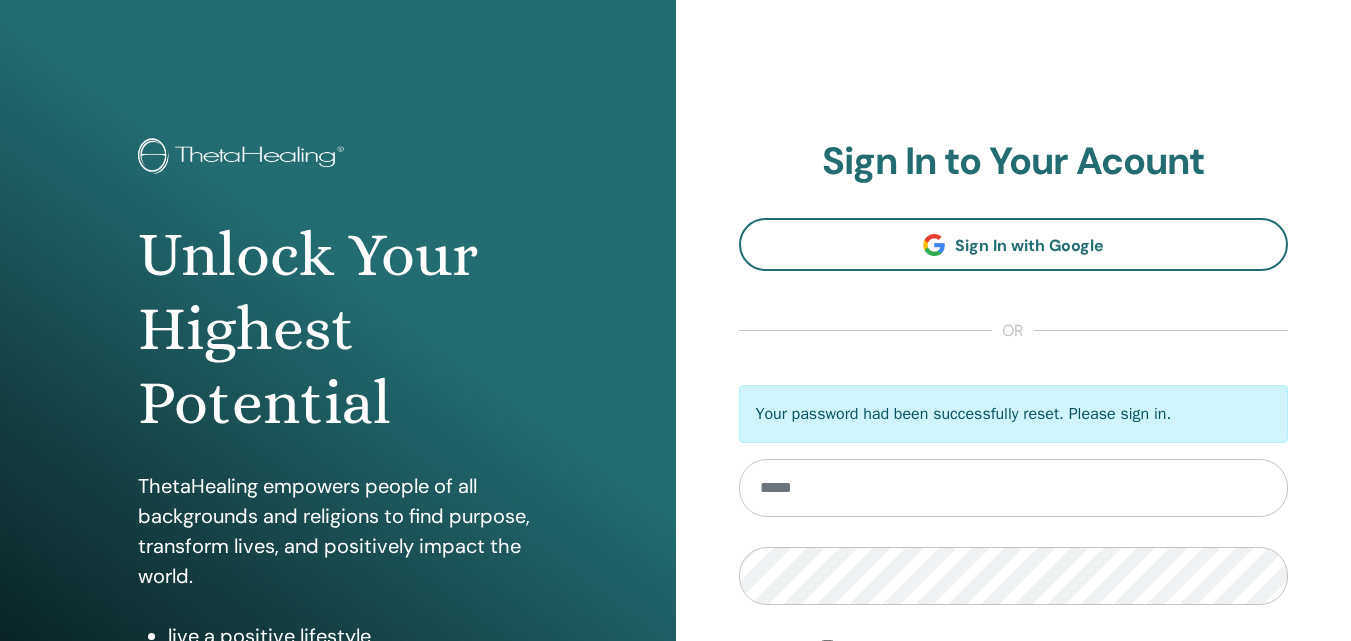 scroll, scrollTop: 0, scrollLeft: 0, axis: both 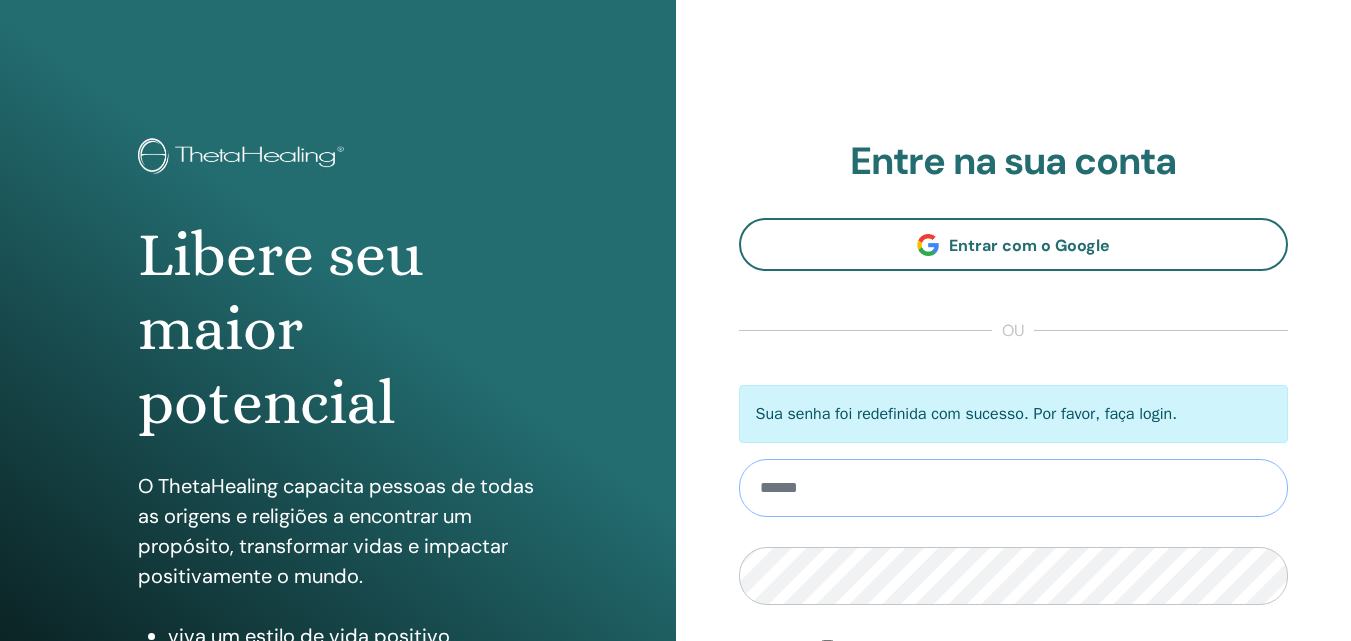 type on "**********" 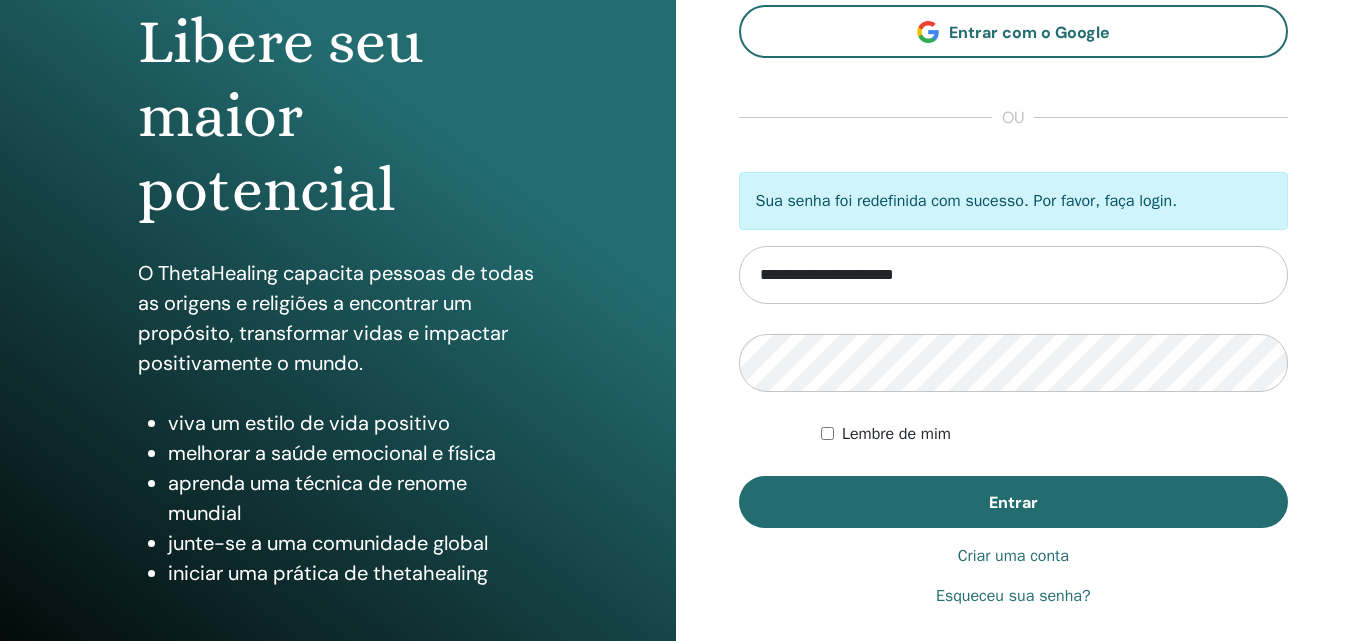 scroll, scrollTop: 267, scrollLeft: 0, axis: vertical 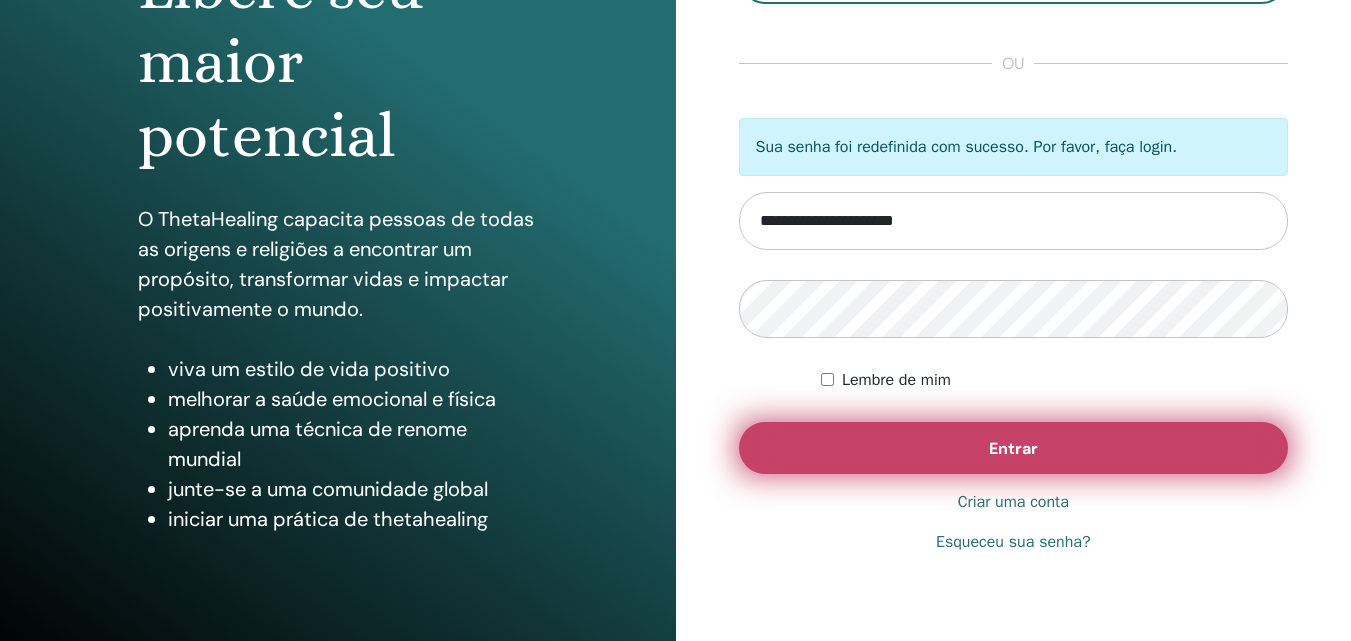 click on "Entrar" at bounding box center [1014, 448] 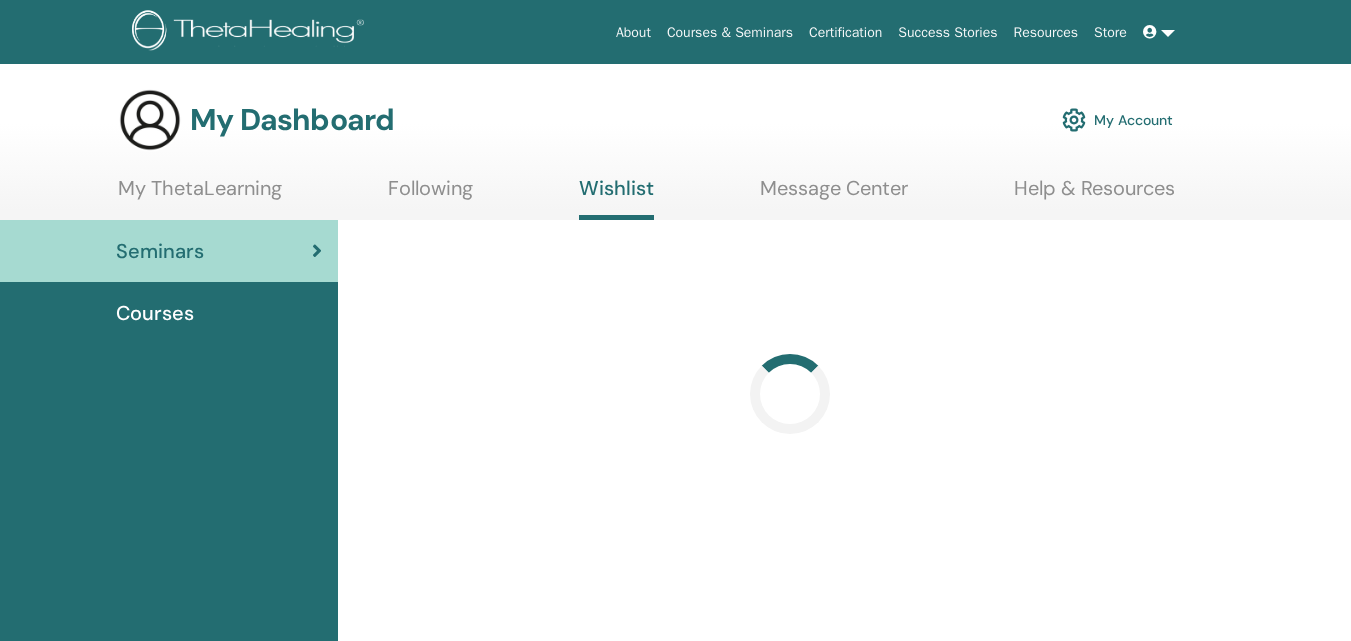scroll, scrollTop: 0, scrollLeft: 0, axis: both 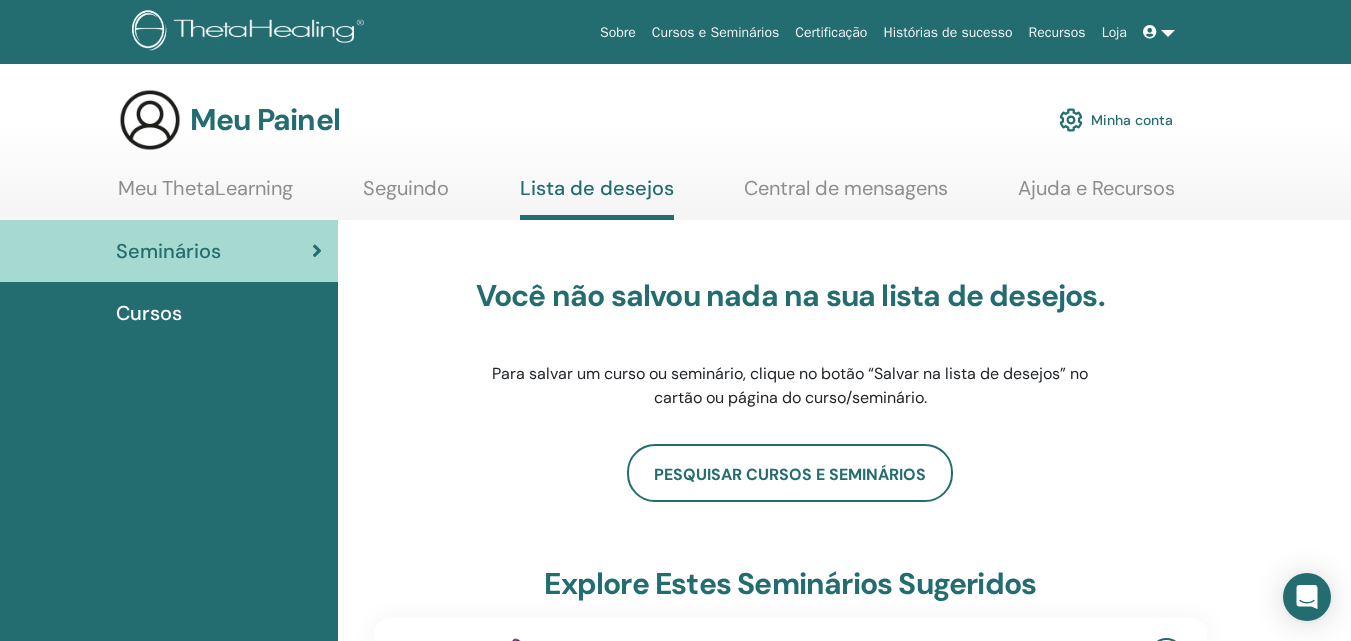 click on "Minha conta" at bounding box center [1132, 121] 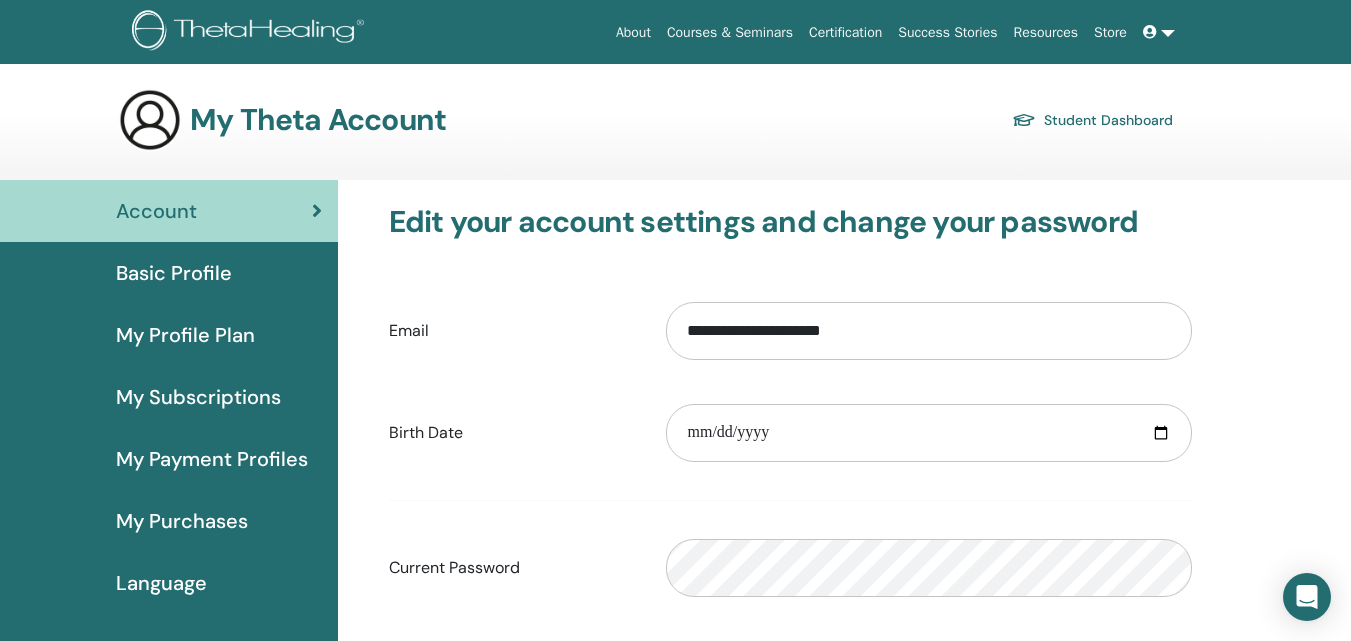 scroll, scrollTop: 0, scrollLeft: 0, axis: both 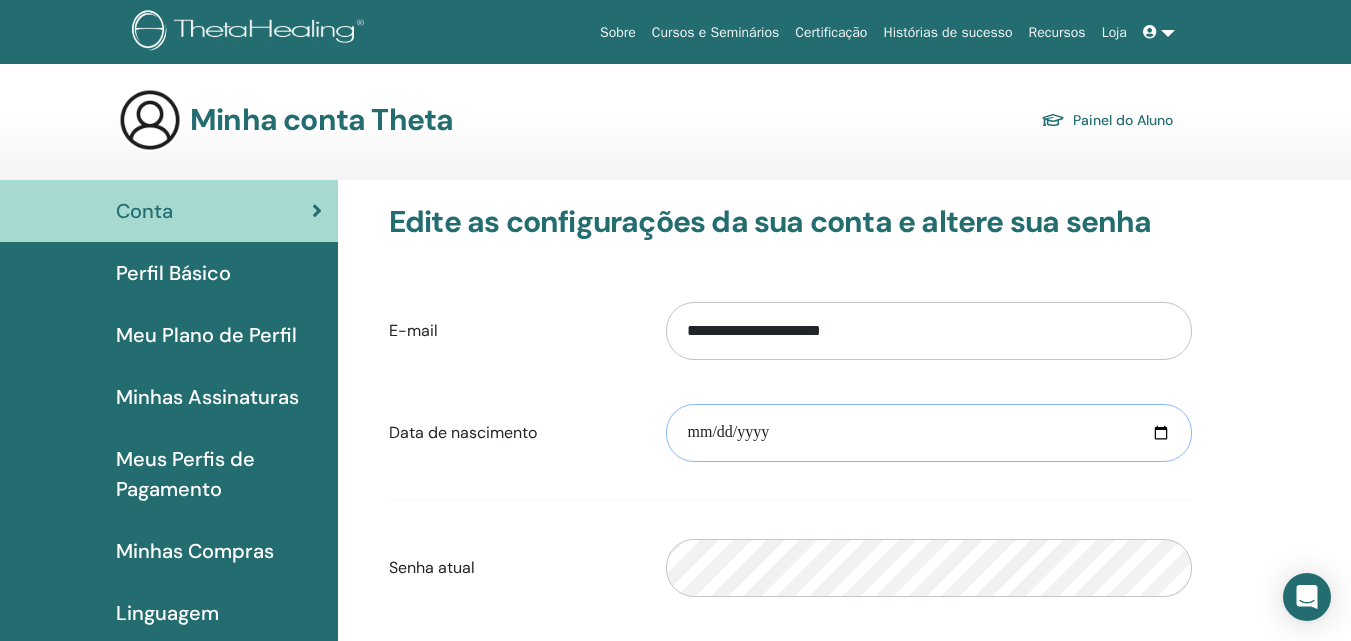 click at bounding box center [929, 433] 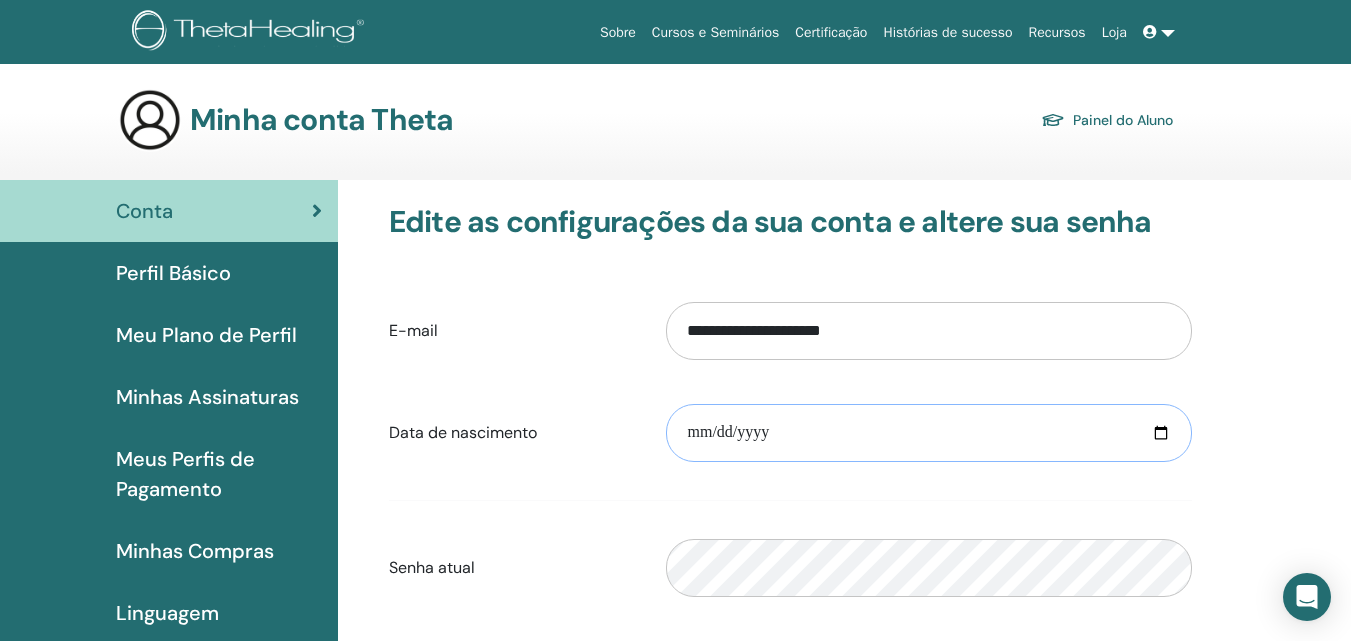 click at bounding box center (929, 433) 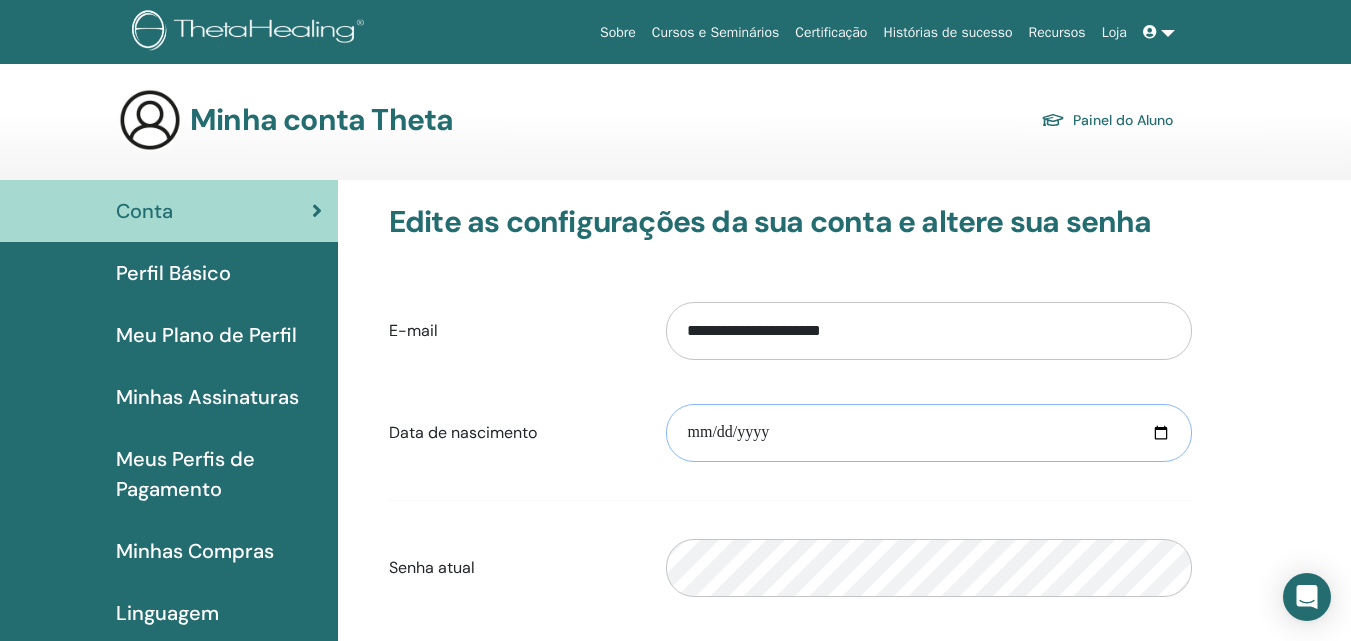 click at bounding box center (929, 433) 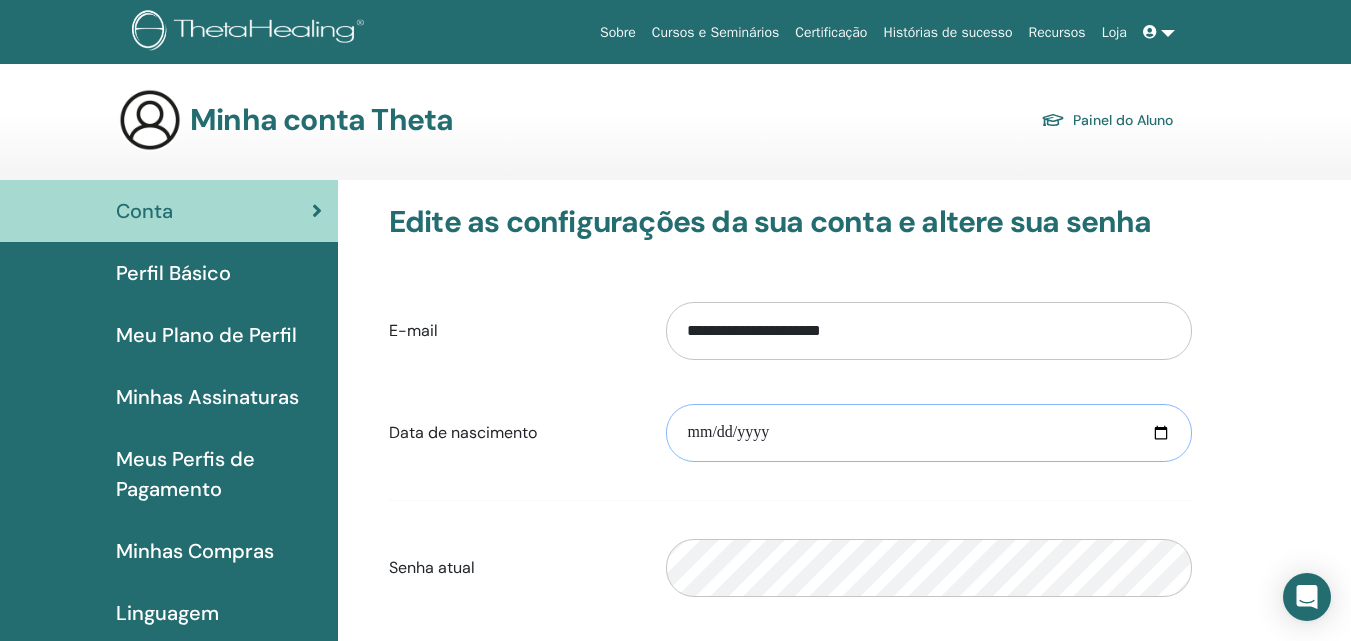 type on "**********" 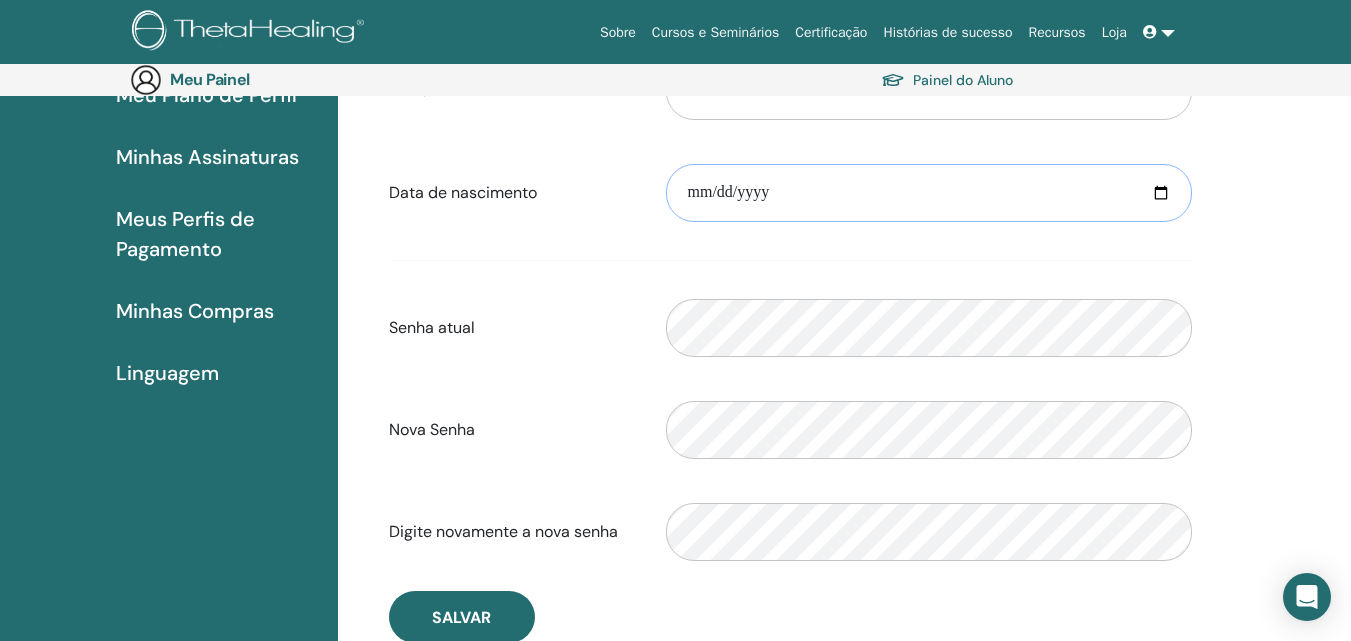 scroll, scrollTop: 365, scrollLeft: 0, axis: vertical 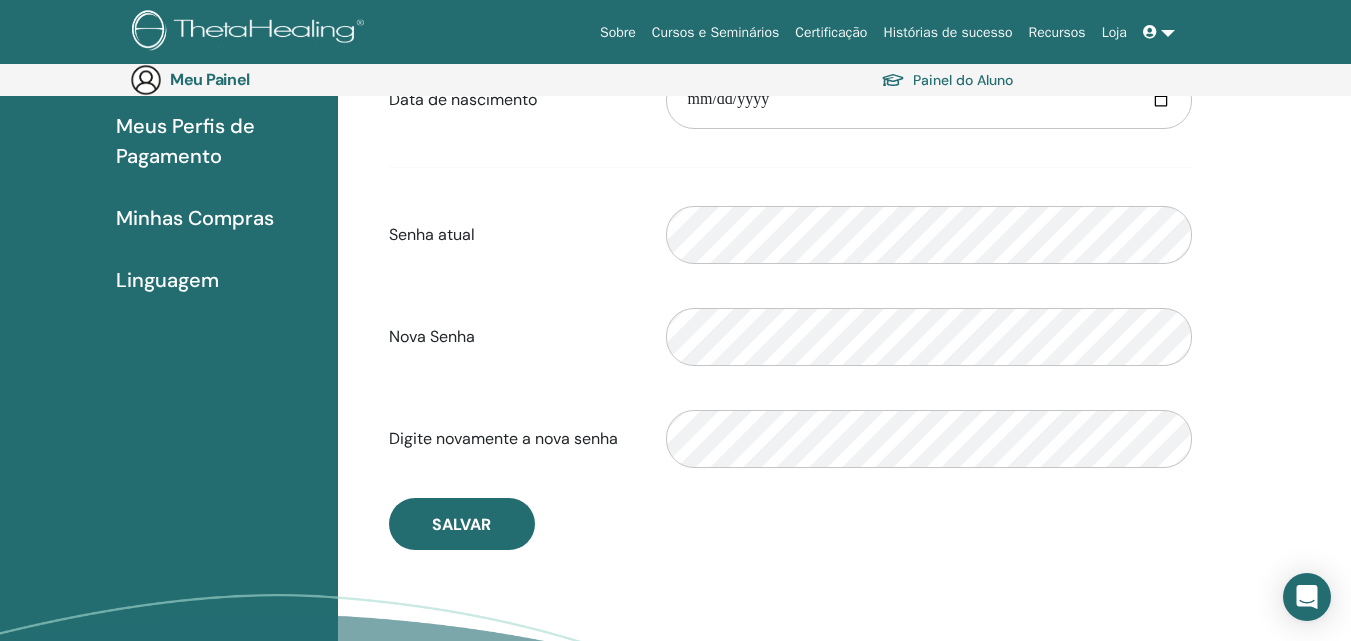 type 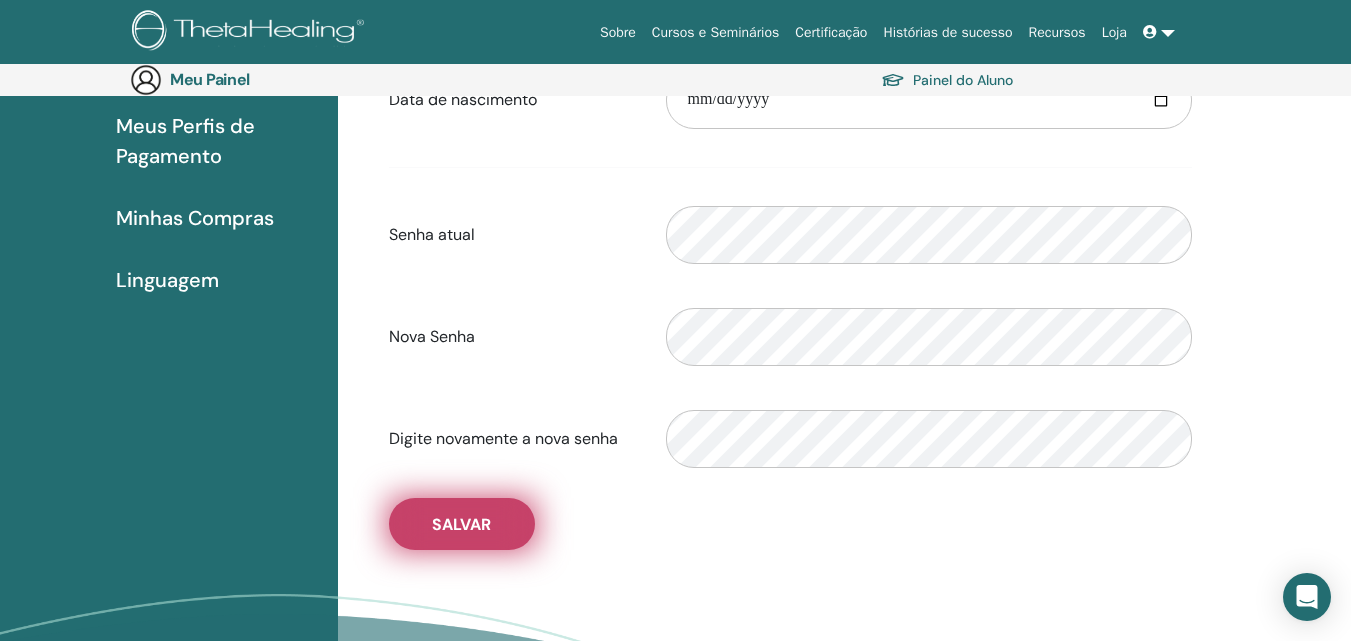 click on "Salvar" at bounding box center [462, 524] 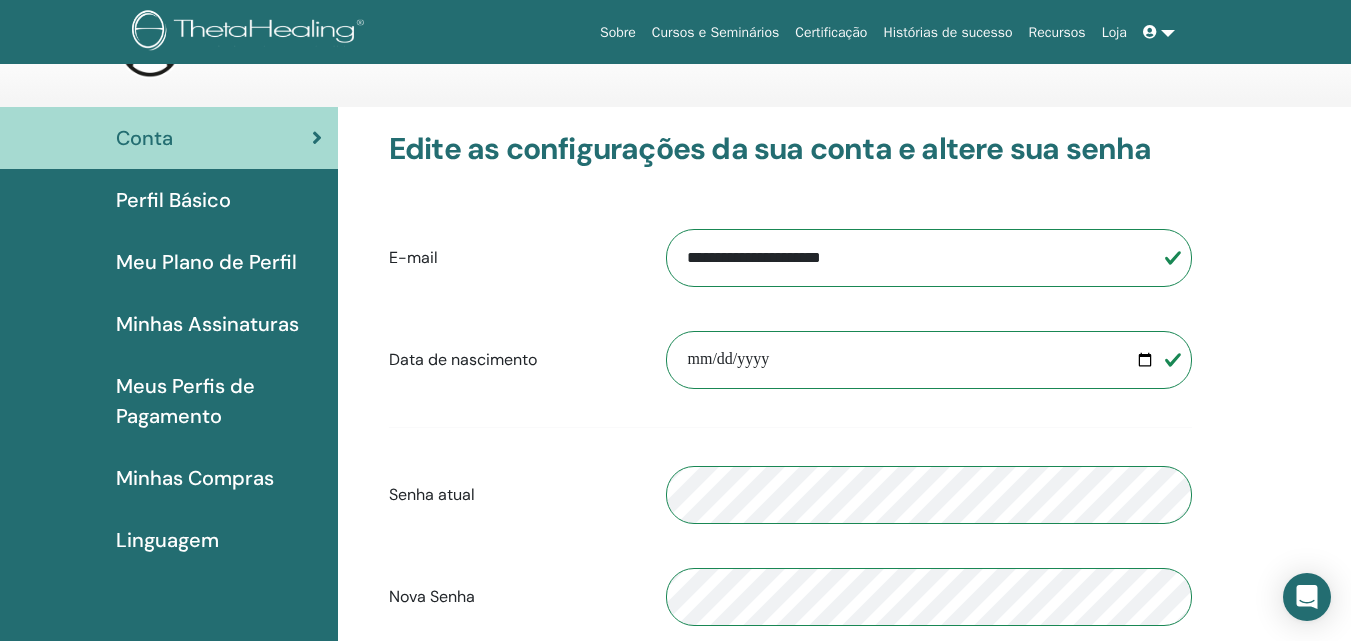 scroll, scrollTop: 53, scrollLeft: 0, axis: vertical 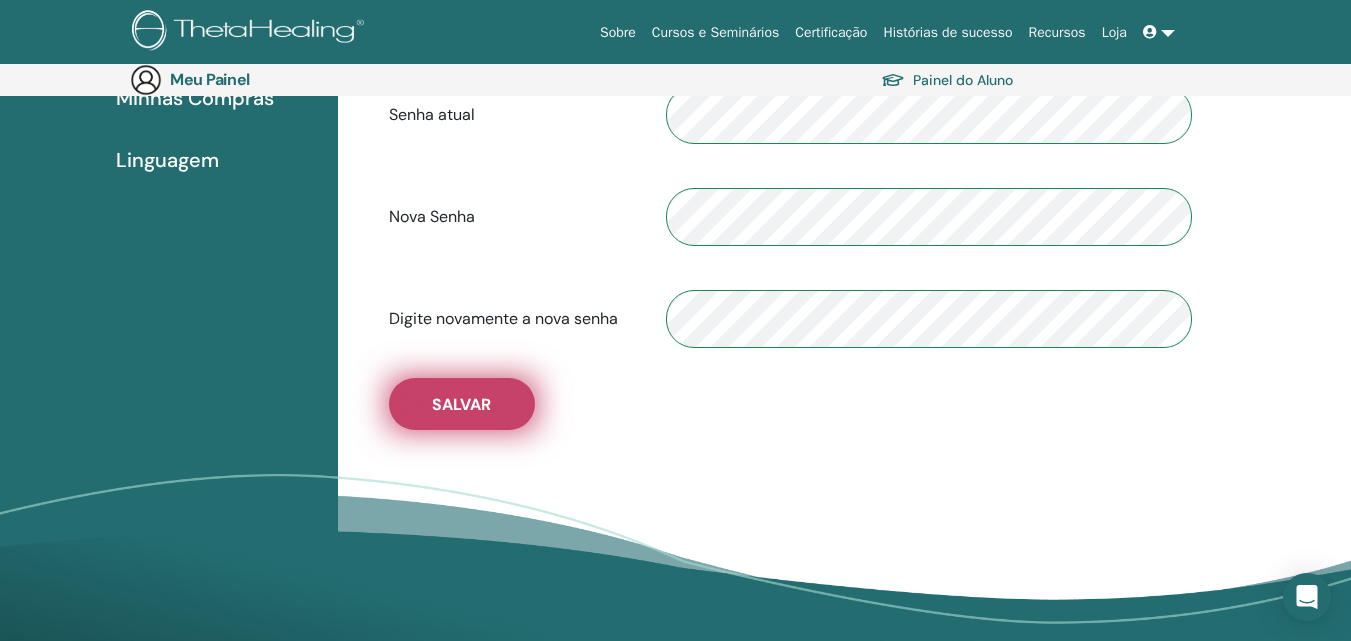 click on "Salvar" at bounding box center (461, 404) 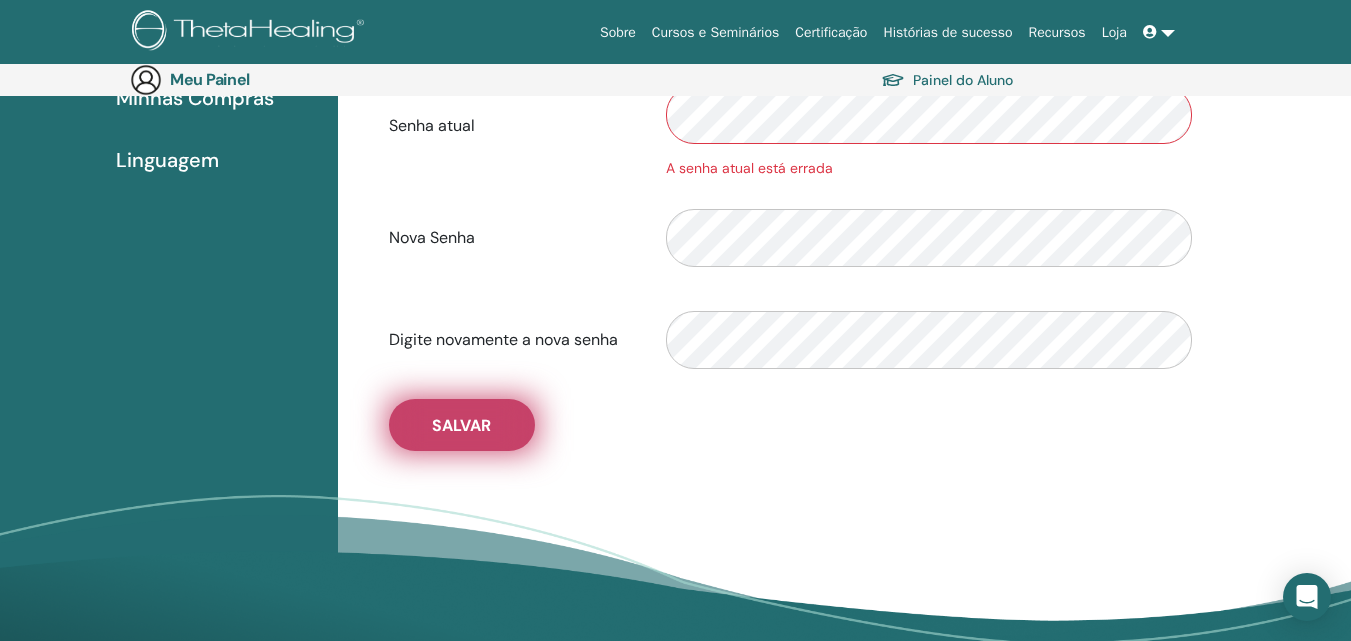 click on "Salvar" at bounding box center [462, 425] 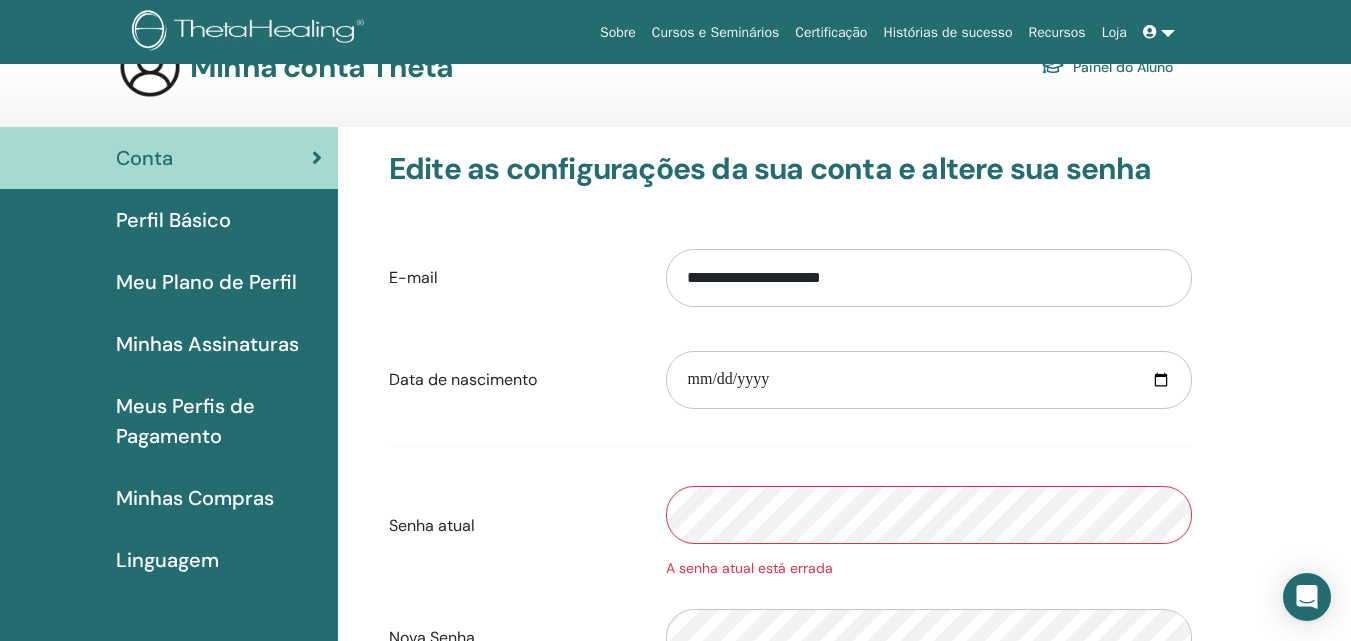 scroll, scrollTop: 13, scrollLeft: 0, axis: vertical 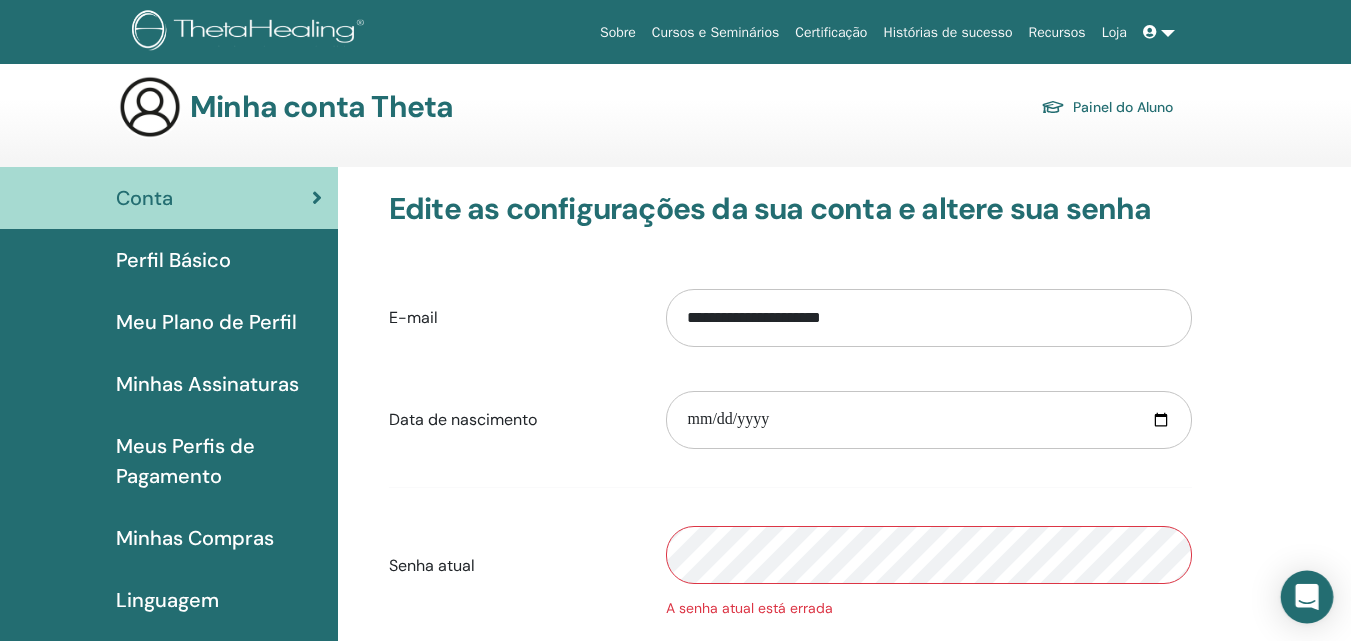 click 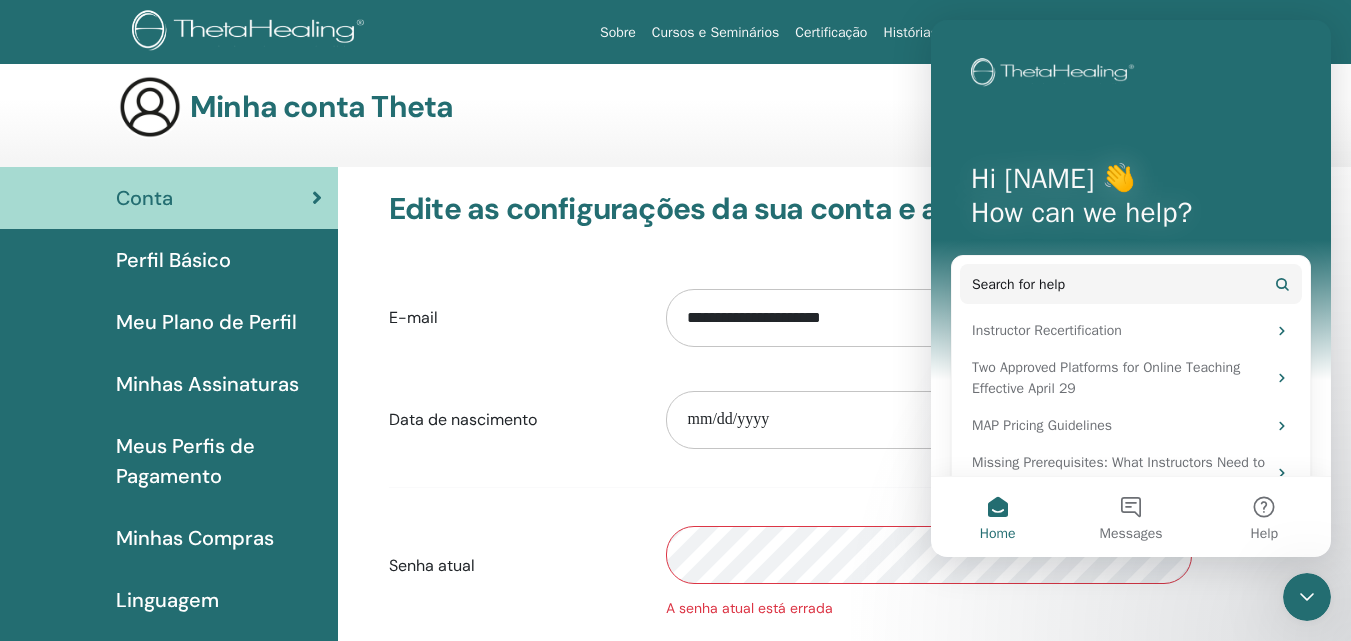 scroll, scrollTop: 0, scrollLeft: 0, axis: both 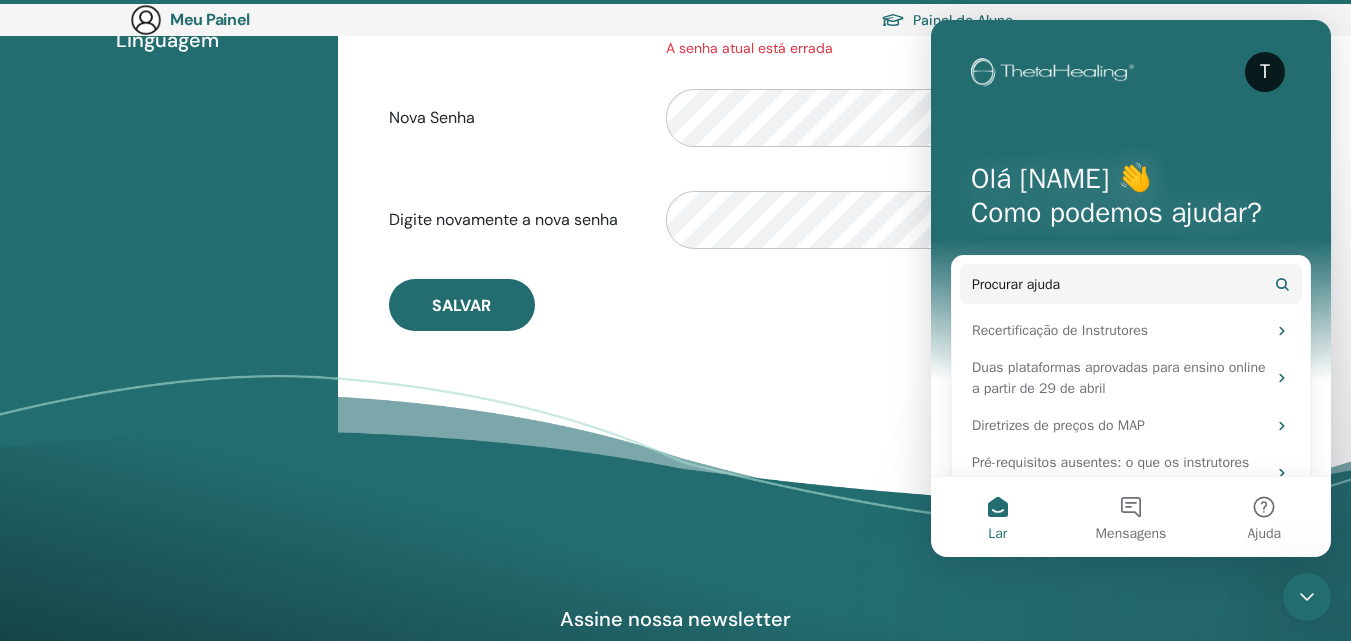 click on "T Olá Janecursos 👋 Como podemos ajudar? Procurar ajuda Recertificação de Instrutores Duas plataformas aprovadas para ensino online a partir de 29 de abril Diretrizes de preços do MAP Pré-requisitos ausentes: o que os instrutores precisam saber Faça uma pergunta O agente de IA e a equipe podem ajudar" at bounding box center (1131, 313) 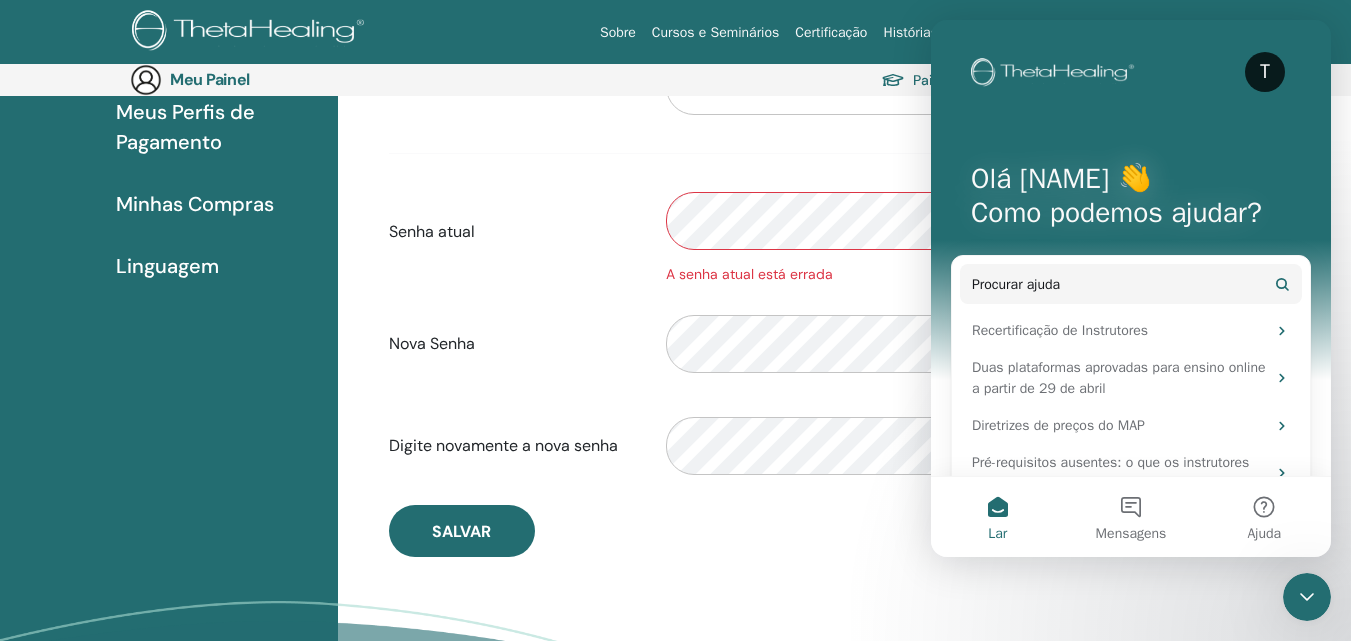 scroll, scrollTop: 339, scrollLeft: 0, axis: vertical 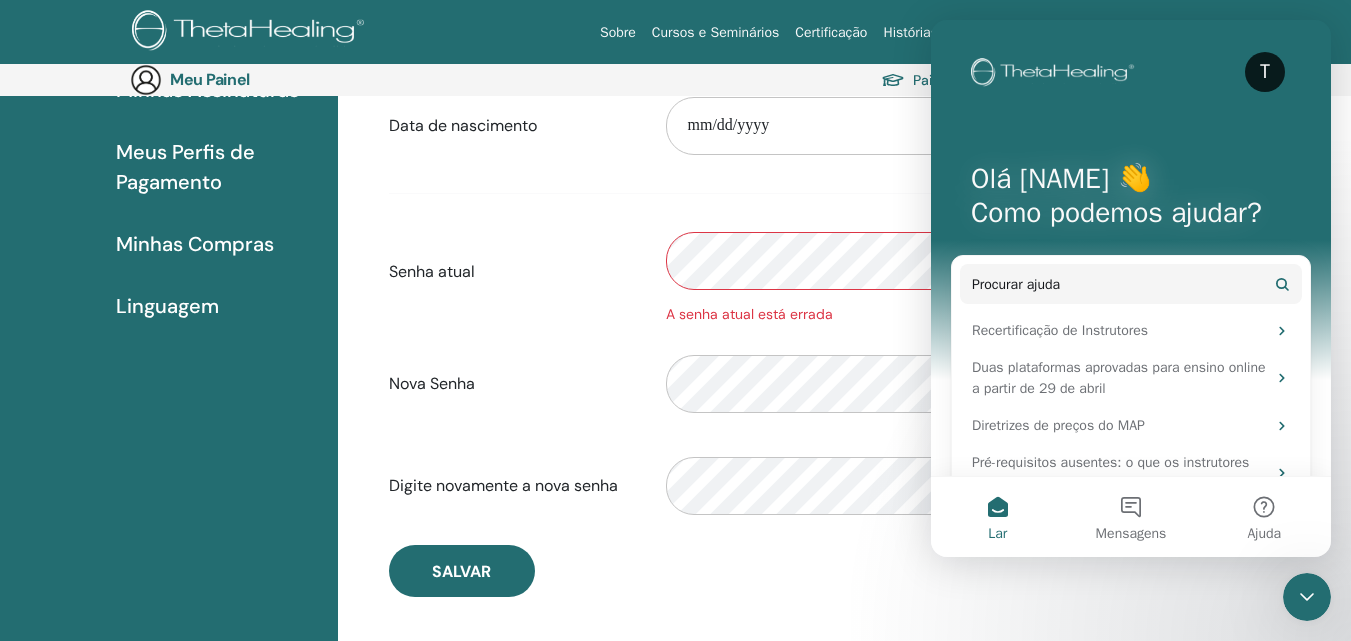 click on "**********" at bounding box center (790, 255) 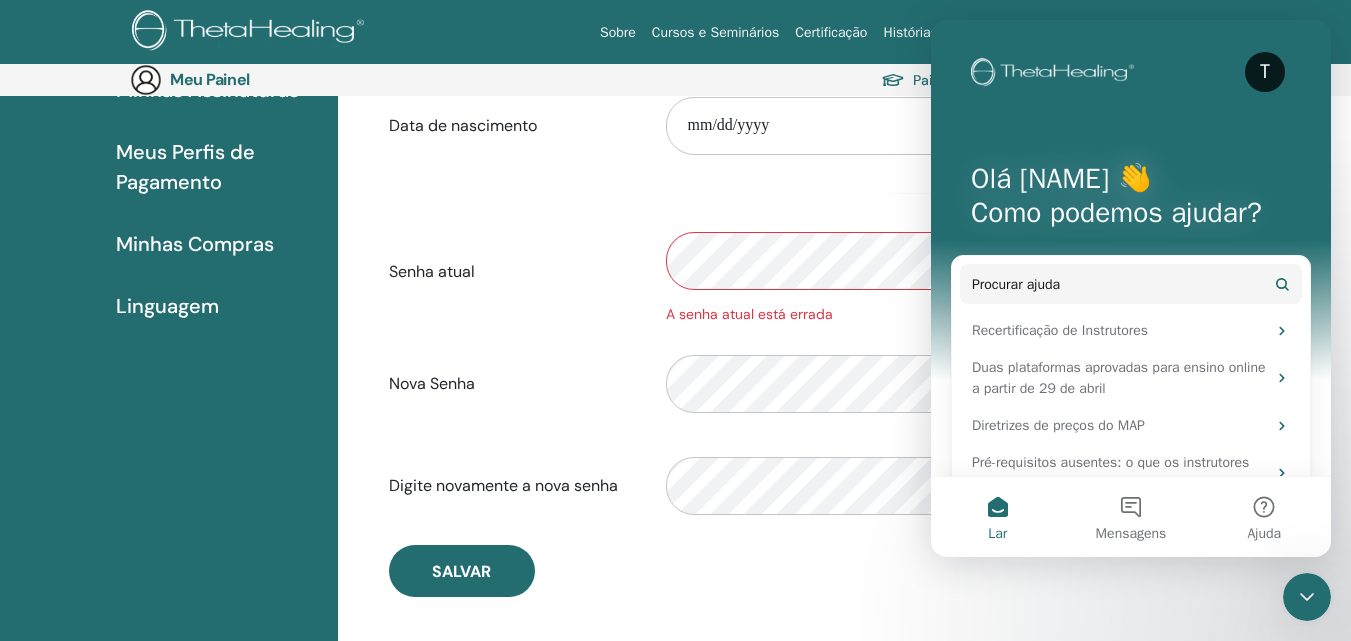click on "Sobre" at bounding box center [618, 32] 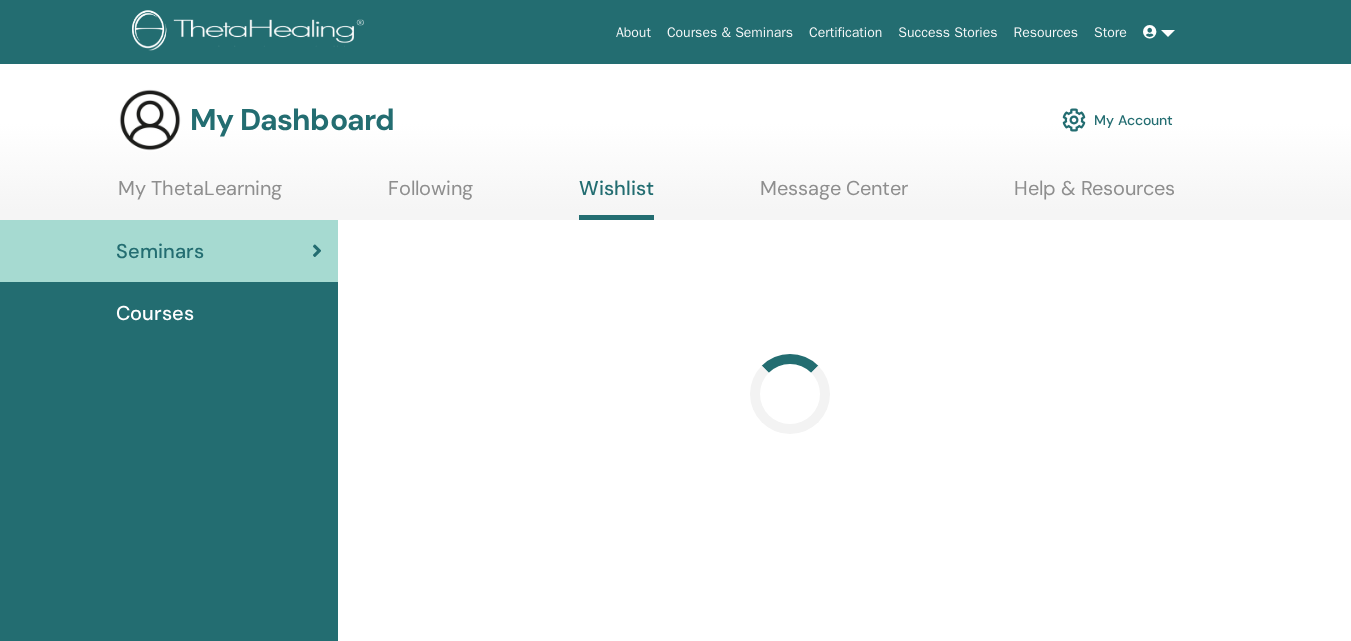 scroll, scrollTop: 0, scrollLeft: 0, axis: both 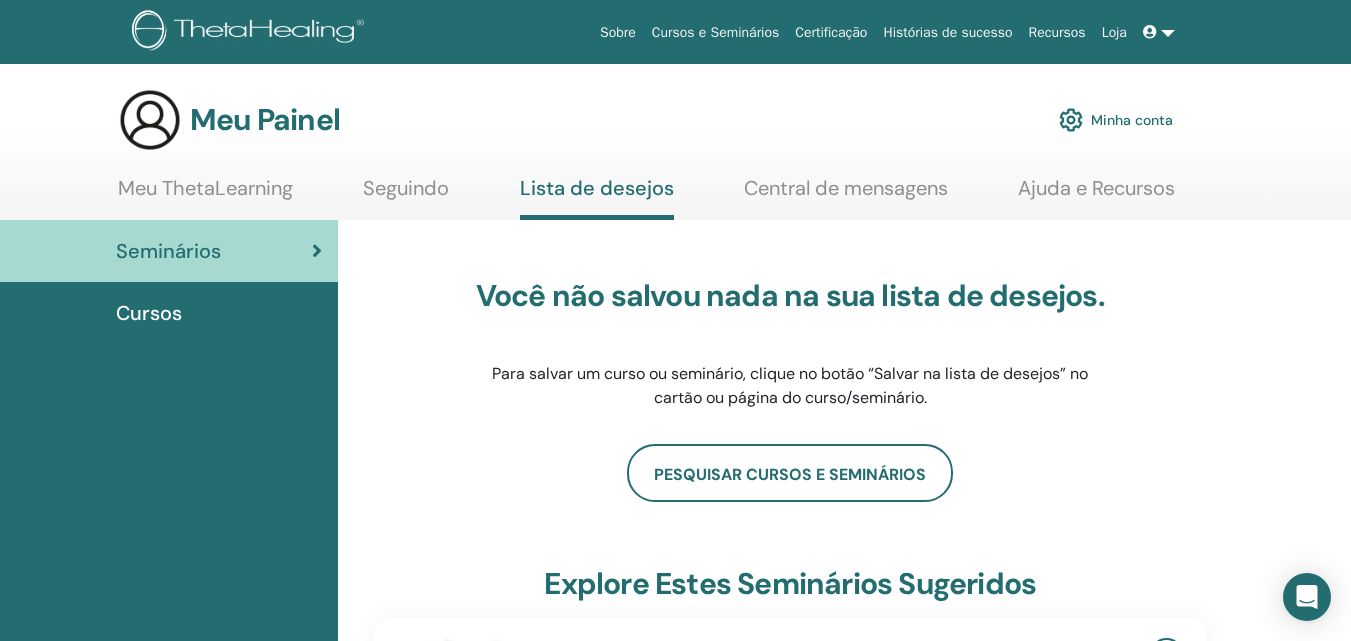 click on "Minha conta" at bounding box center (1132, 121) 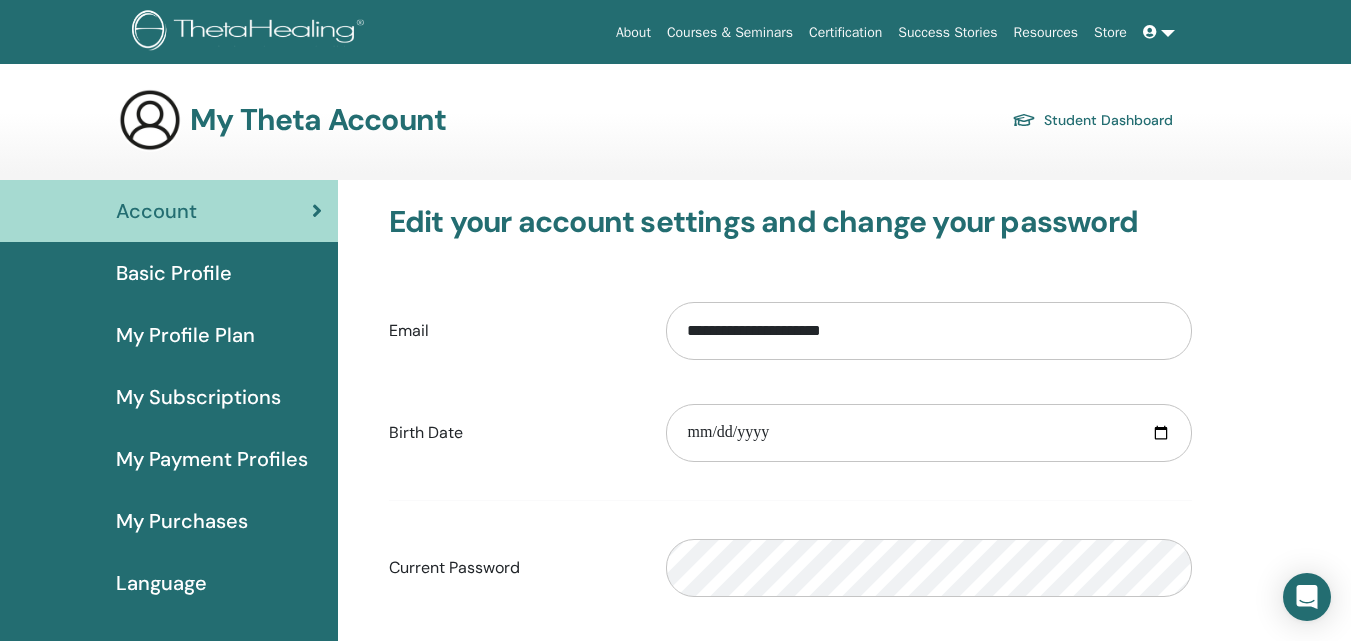 scroll, scrollTop: 0, scrollLeft: 0, axis: both 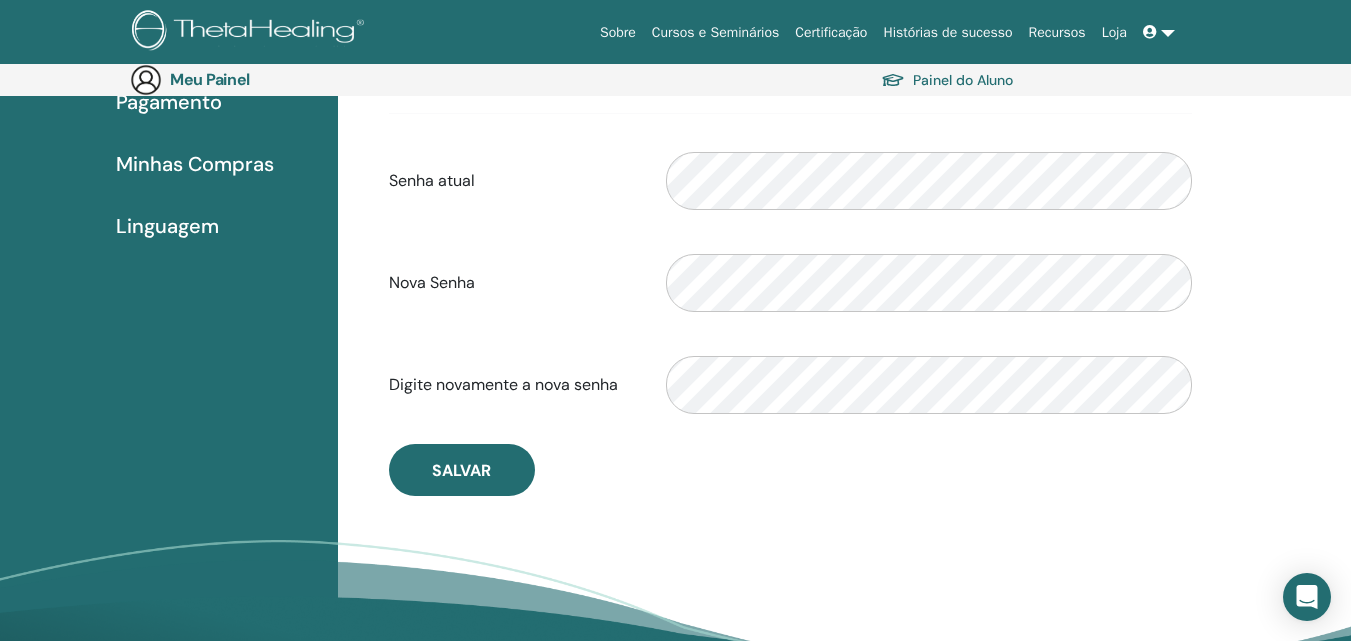 click on "Recursos" at bounding box center [1057, 32] 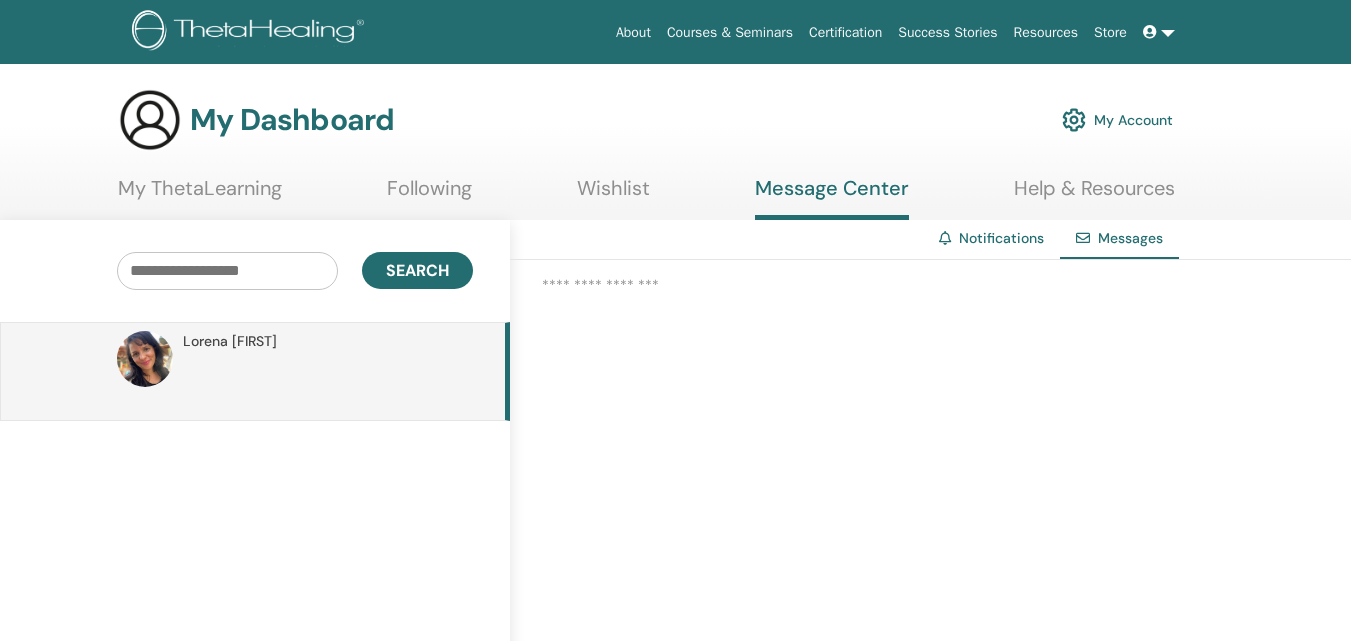 scroll, scrollTop: 0, scrollLeft: 0, axis: both 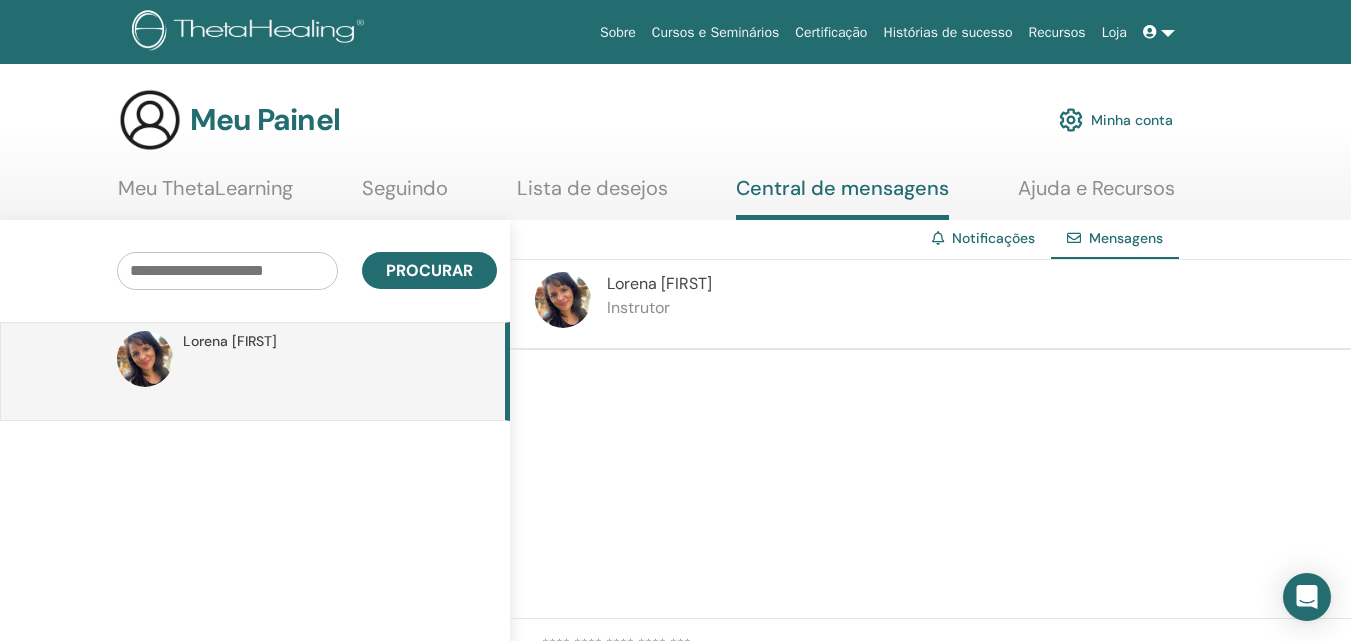 click at bounding box center [227, 271] 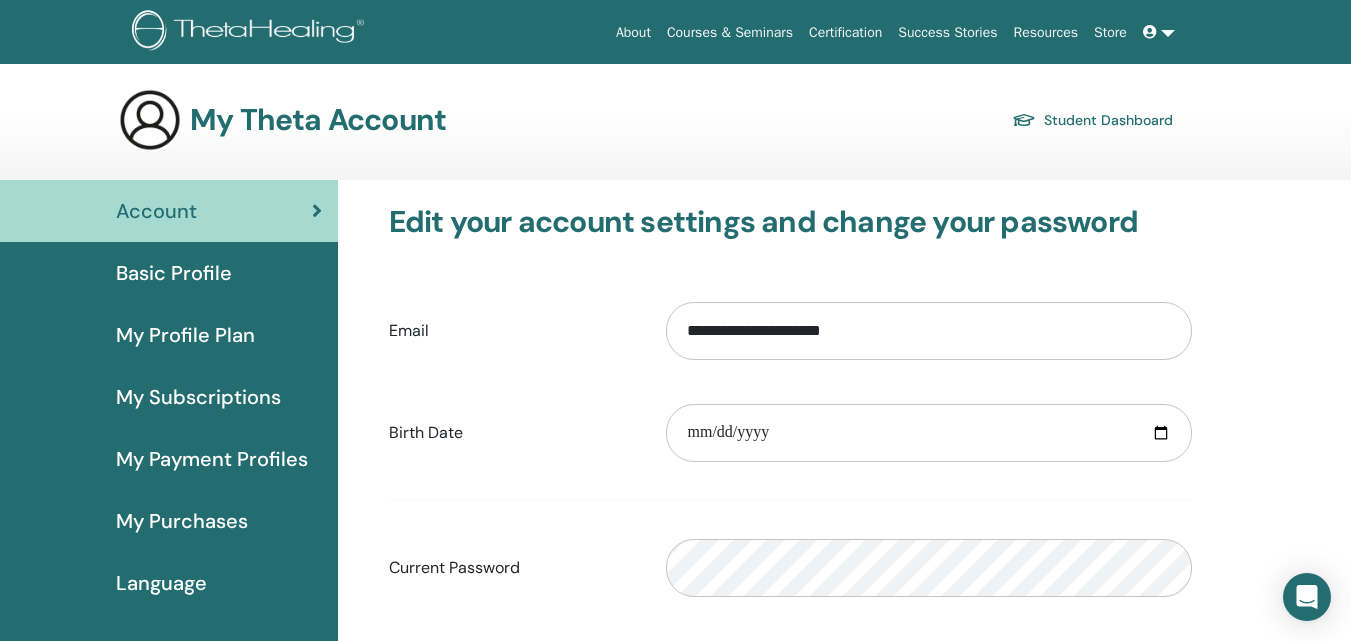 scroll, scrollTop: 0, scrollLeft: 0, axis: both 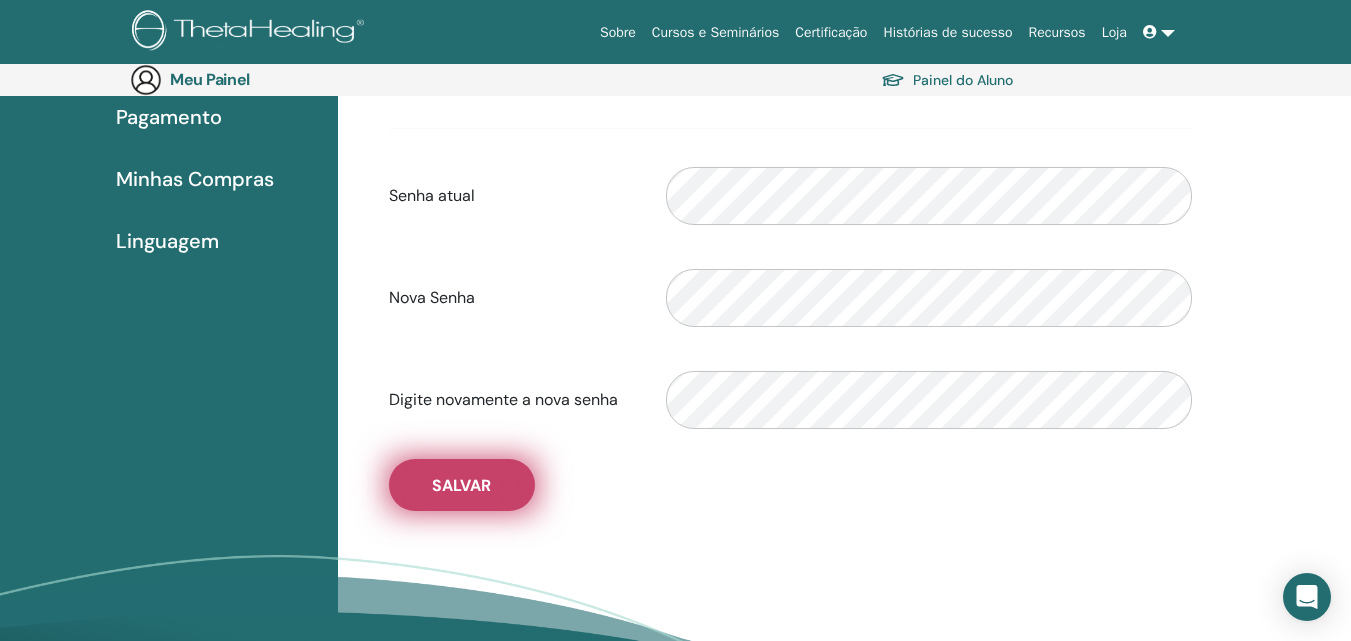 click on "**********" at bounding box center [790, 171] 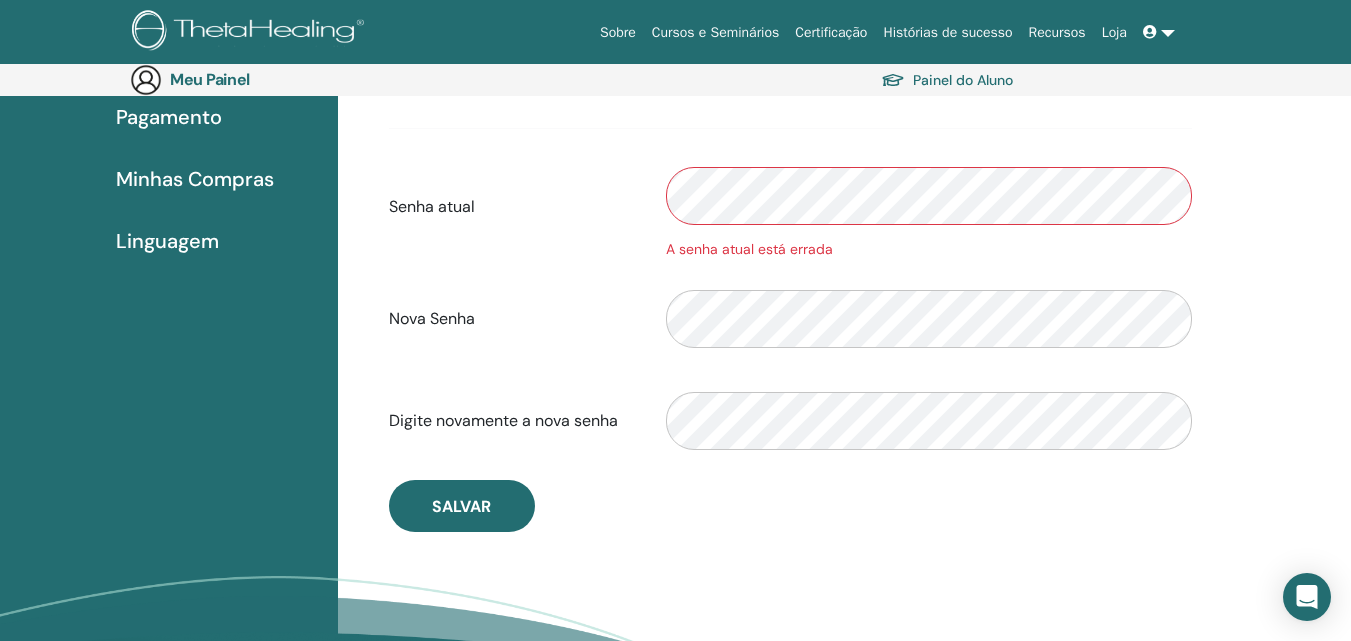 click on "Minhas Compras" at bounding box center [195, 179] 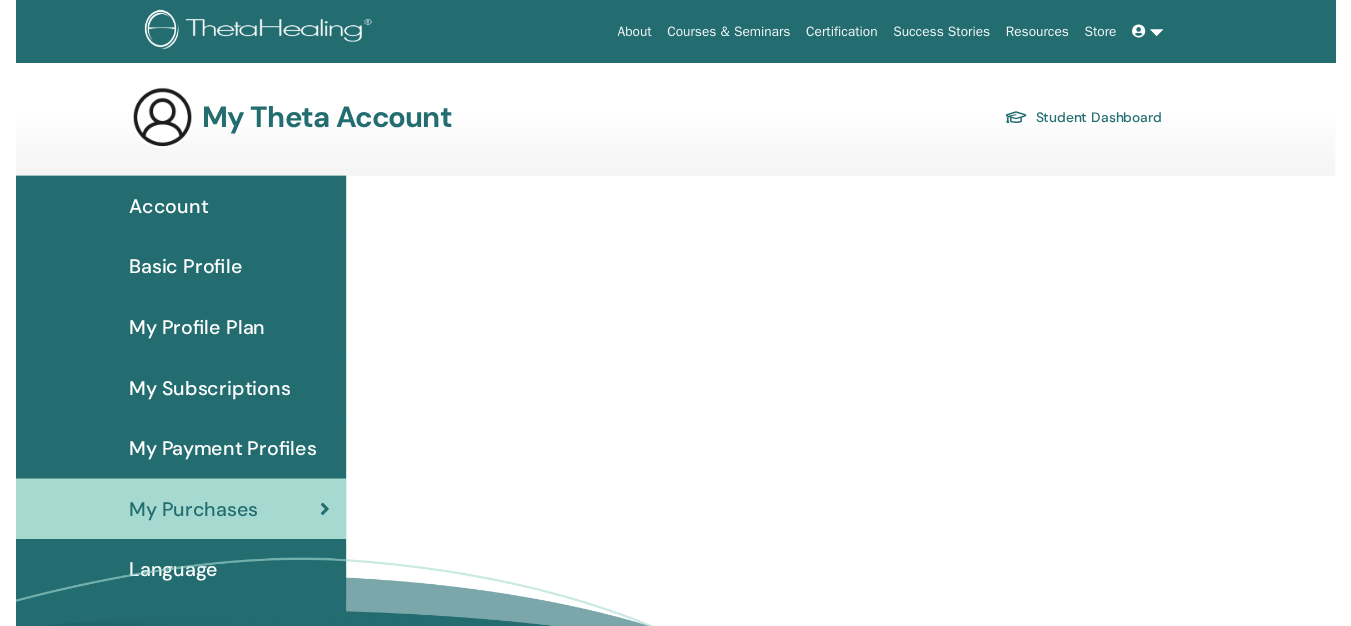 scroll, scrollTop: 0, scrollLeft: 0, axis: both 